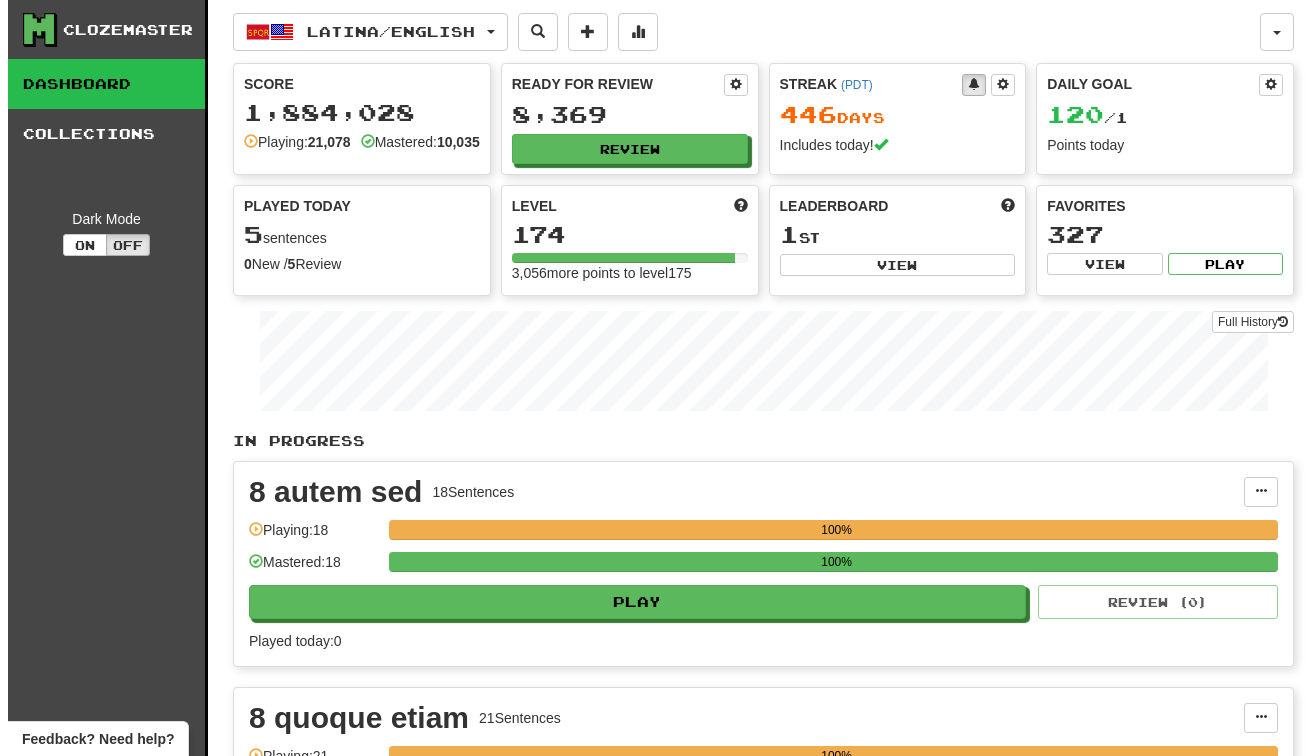 scroll, scrollTop: 0, scrollLeft: 0, axis: both 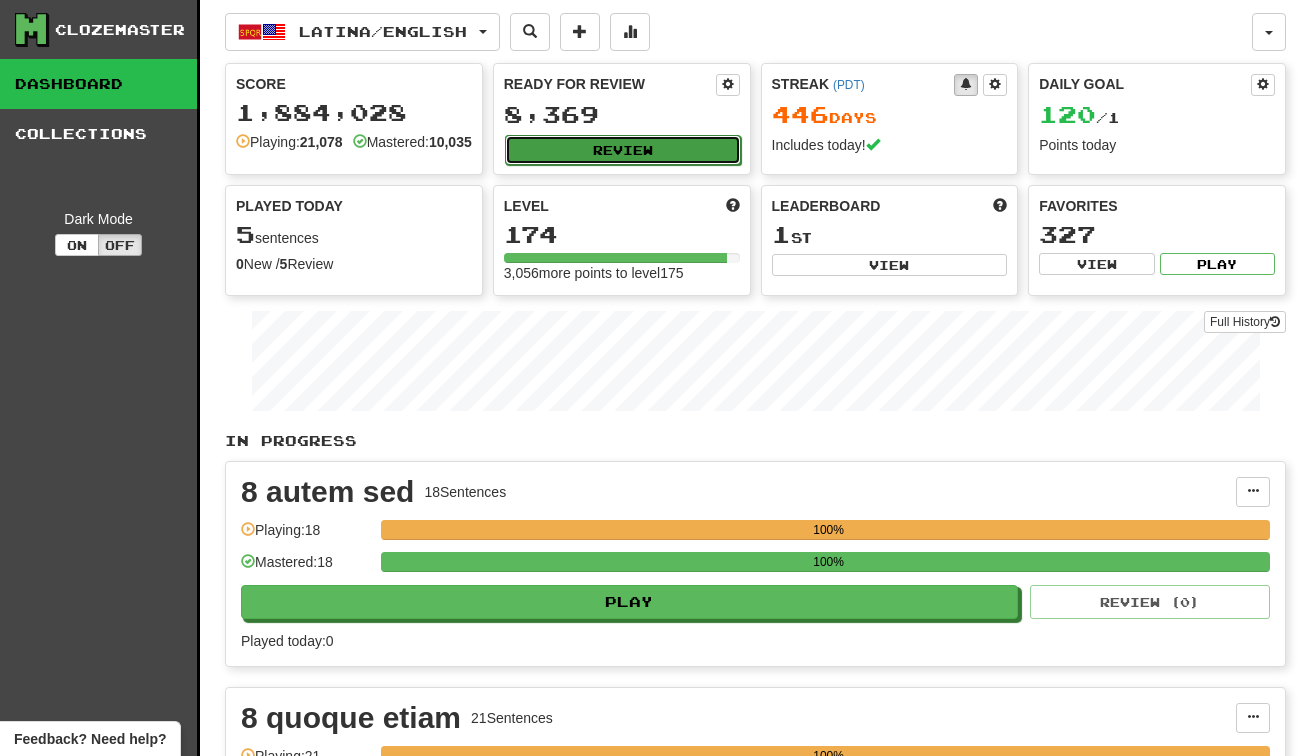 click on "Review" at bounding box center (623, 150) 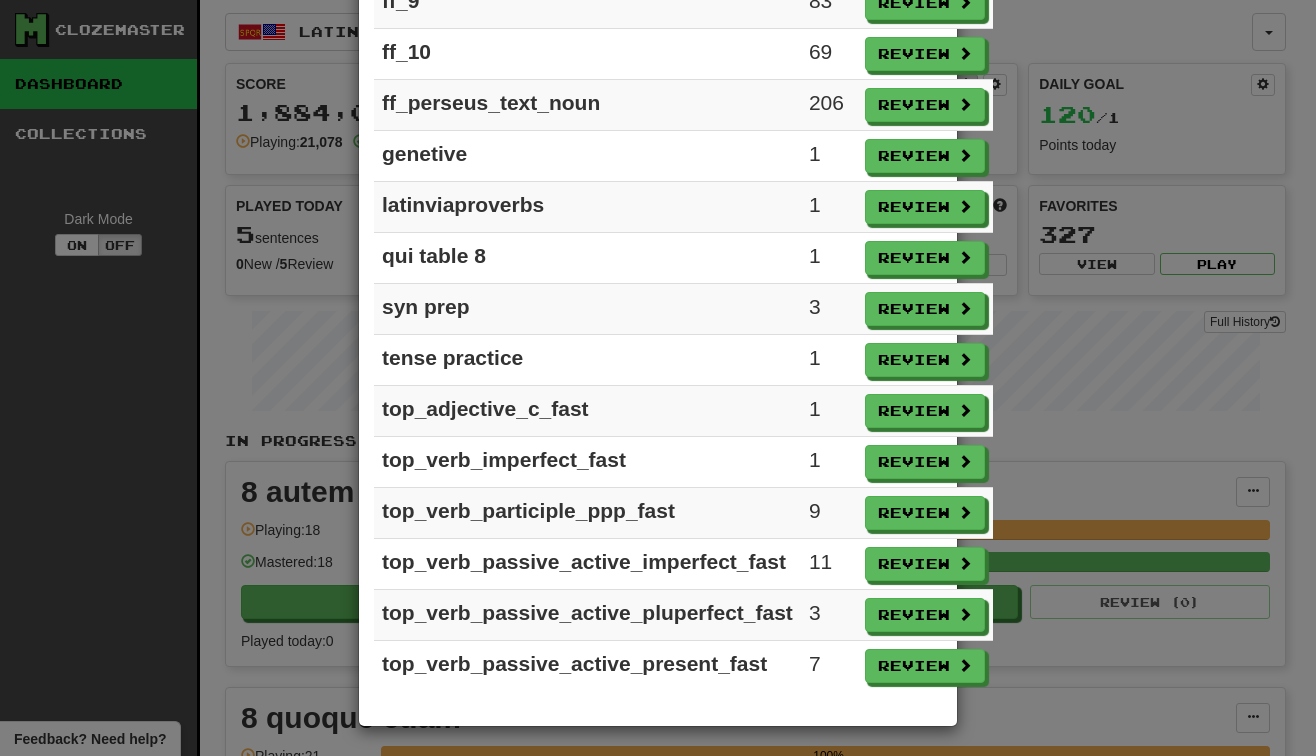 scroll, scrollTop: 4488, scrollLeft: 0, axis: vertical 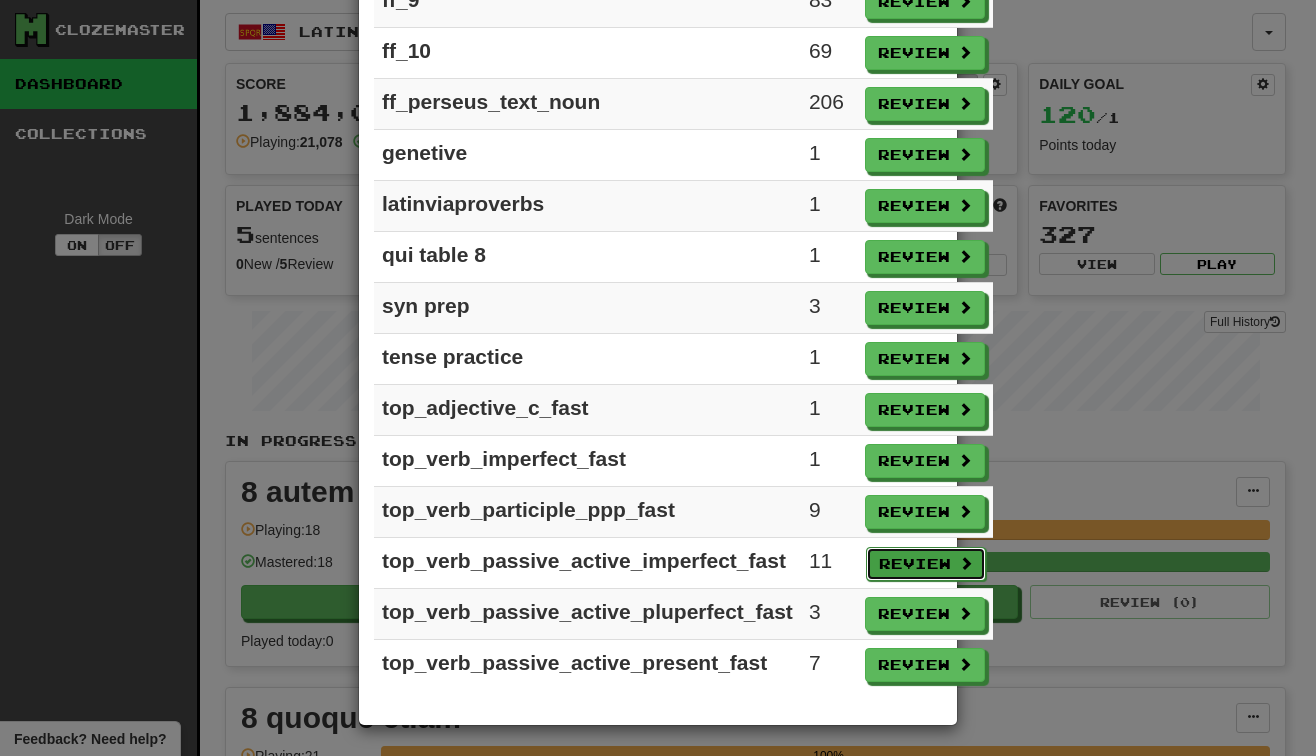 click on "Review" at bounding box center [926, 564] 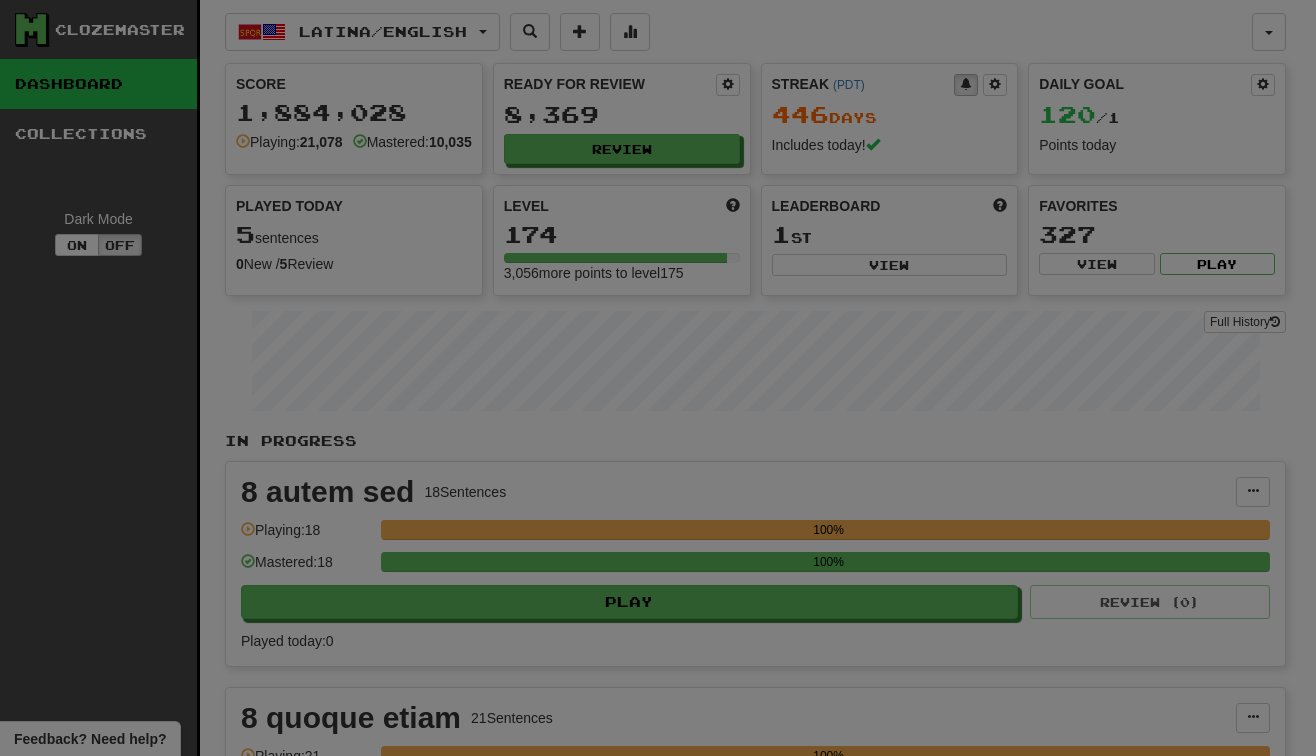 select on "***" 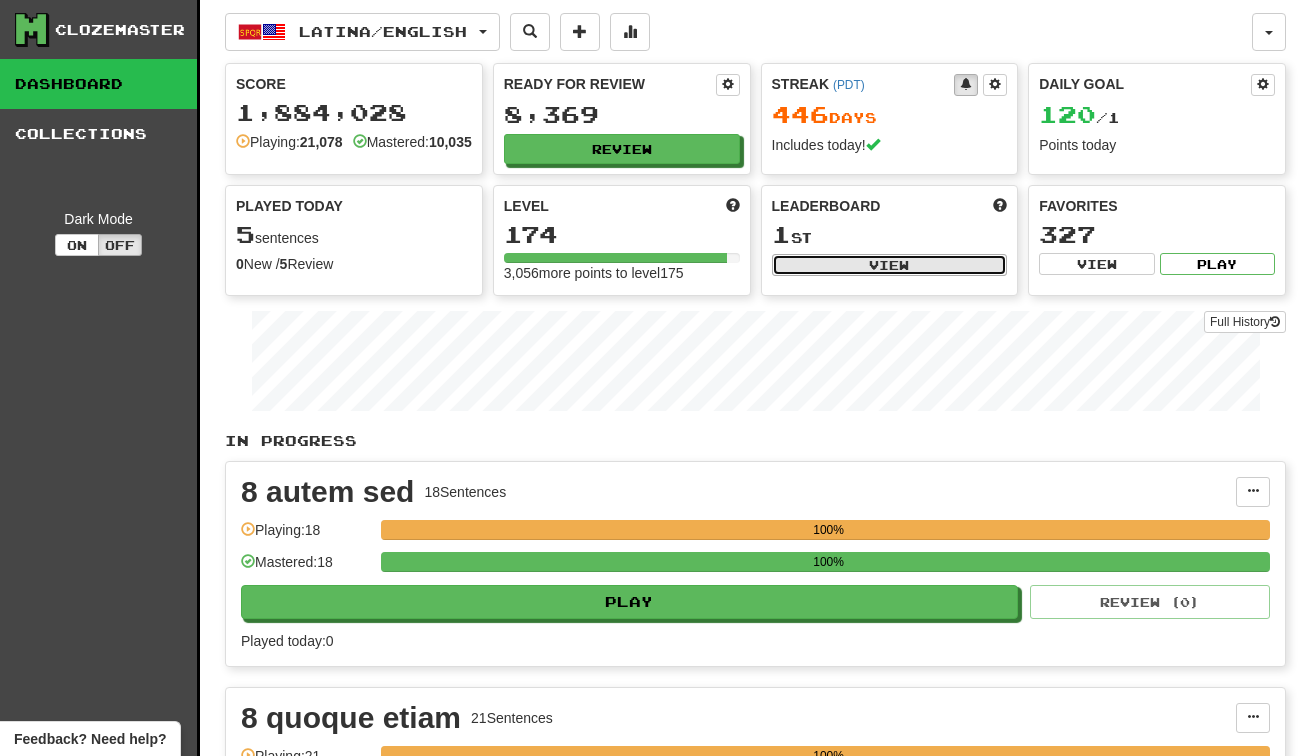 click on "View" at bounding box center [890, 265] 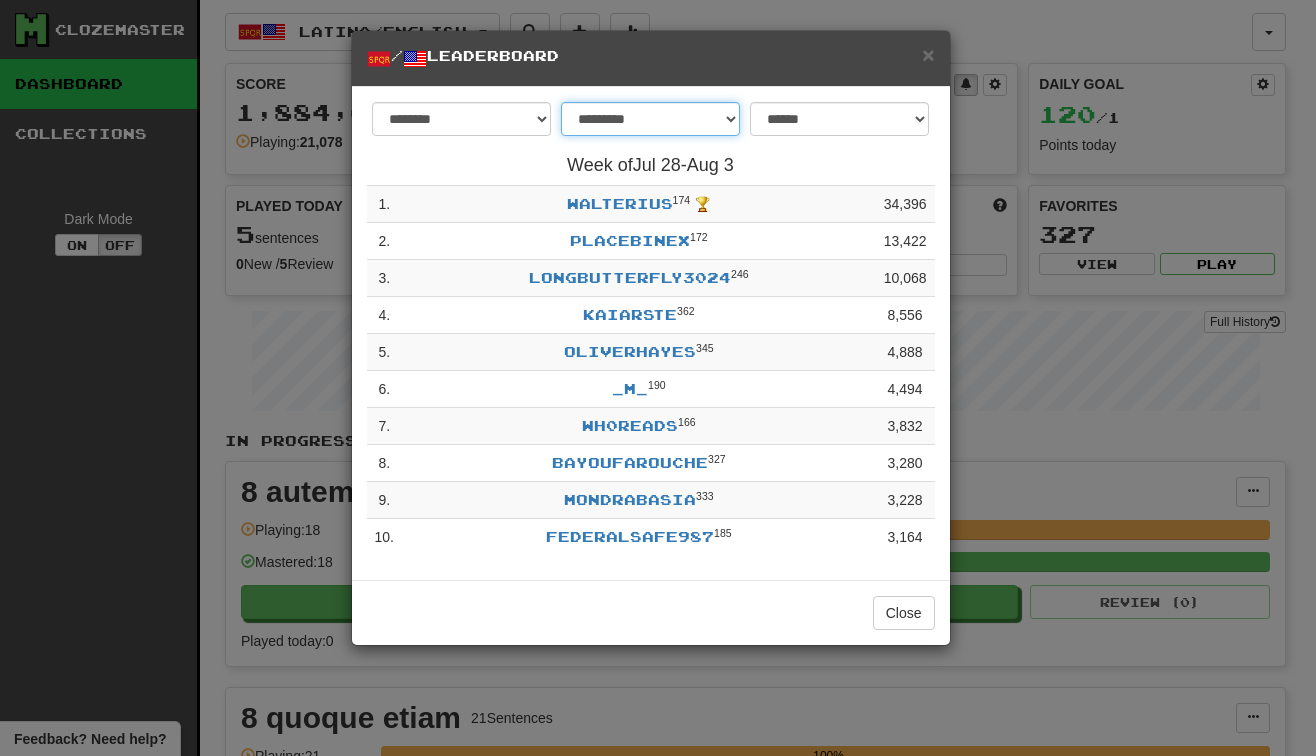 click on "**********" at bounding box center [650, 119] 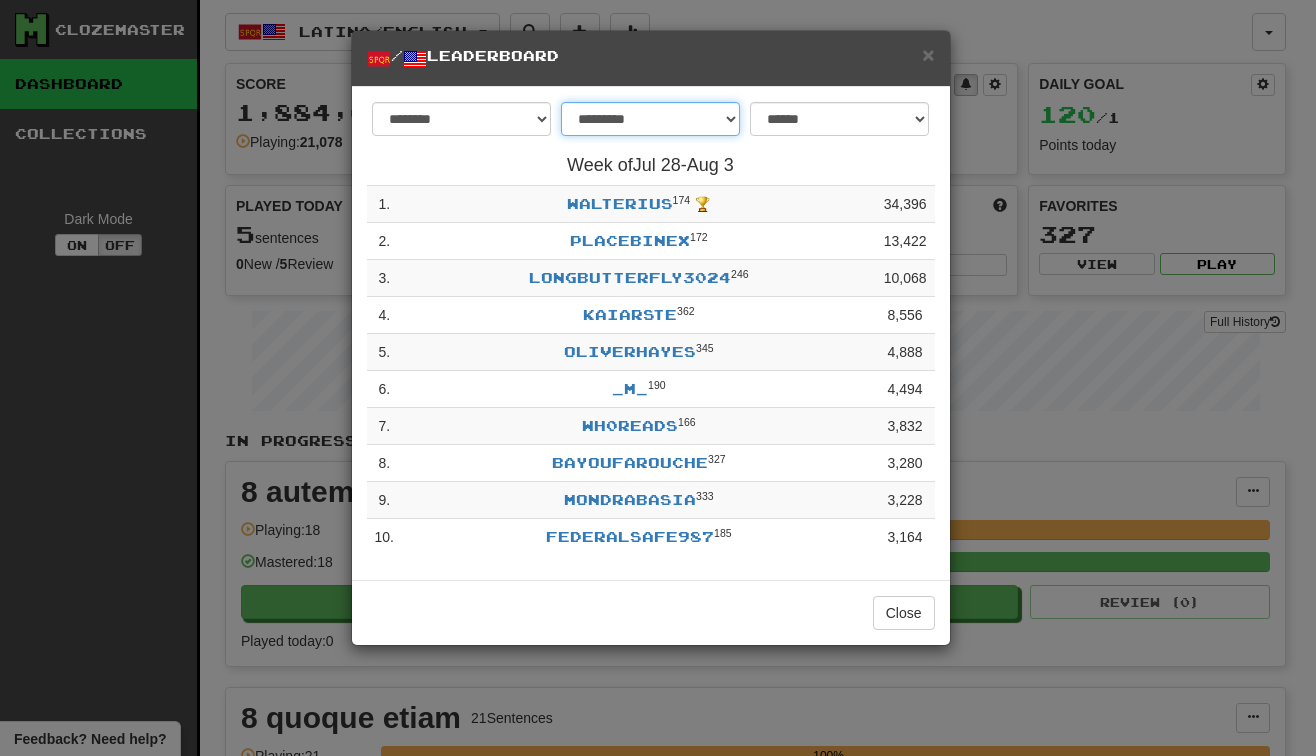 select on "*******" 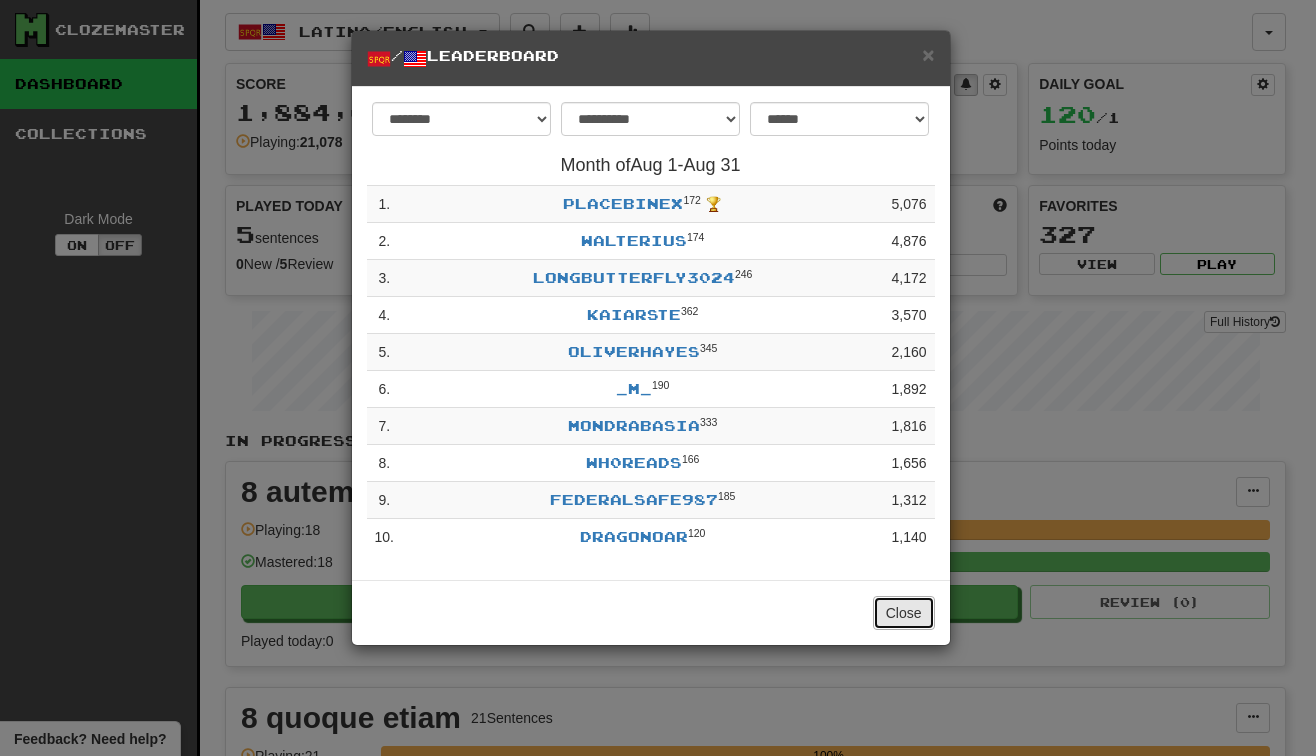 click on "Close" at bounding box center (904, 613) 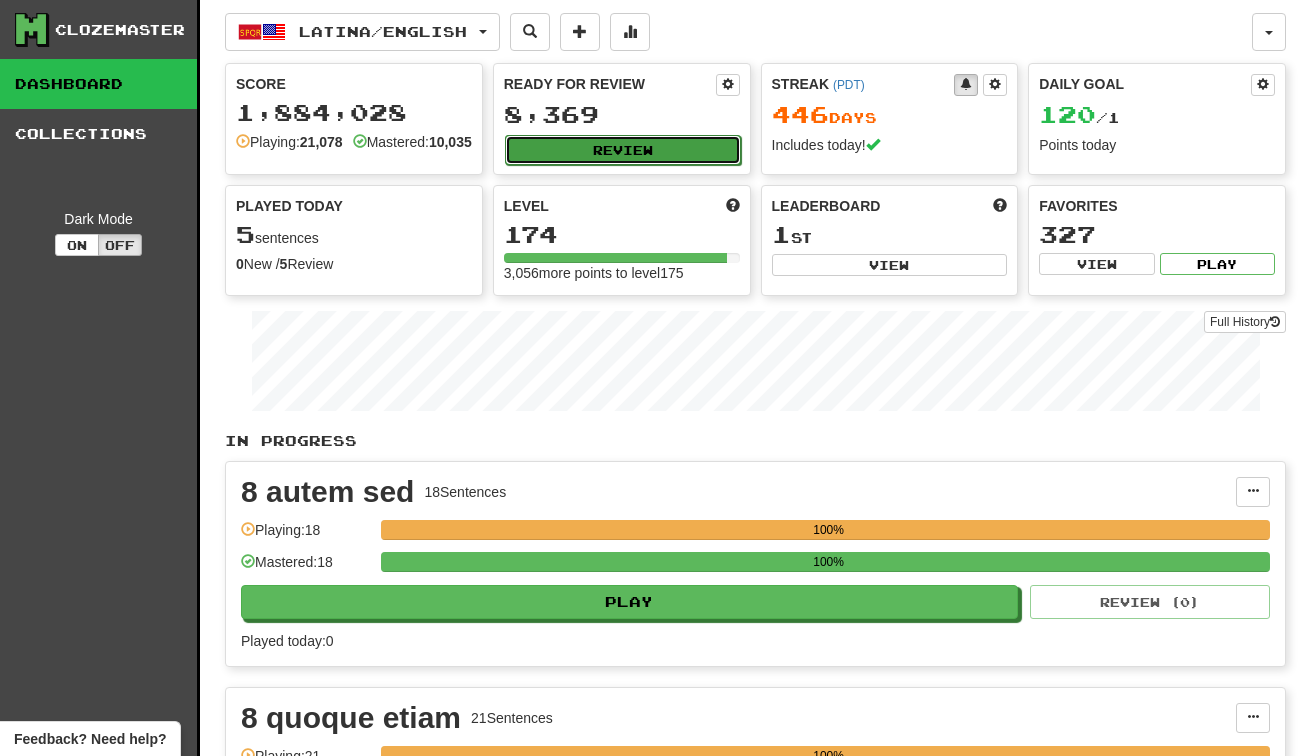 click on "Review" at bounding box center (623, 150) 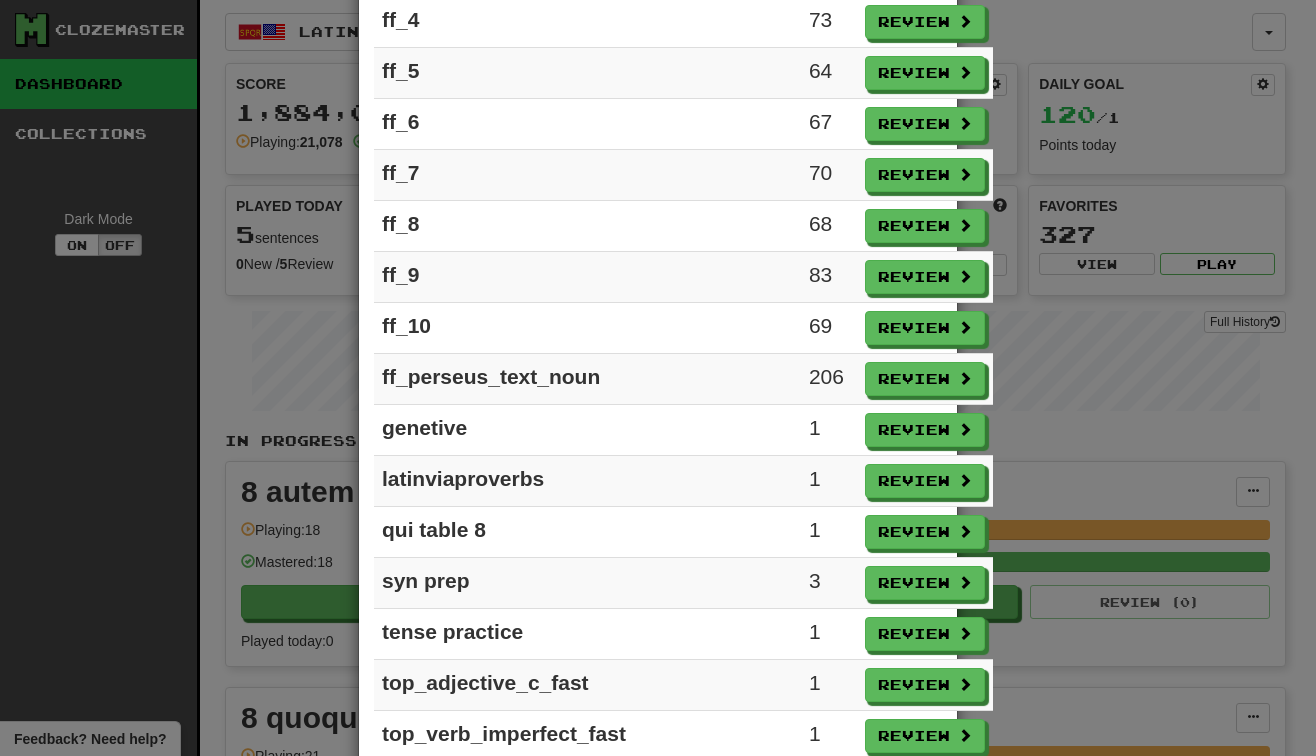 scroll, scrollTop: 4488, scrollLeft: 0, axis: vertical 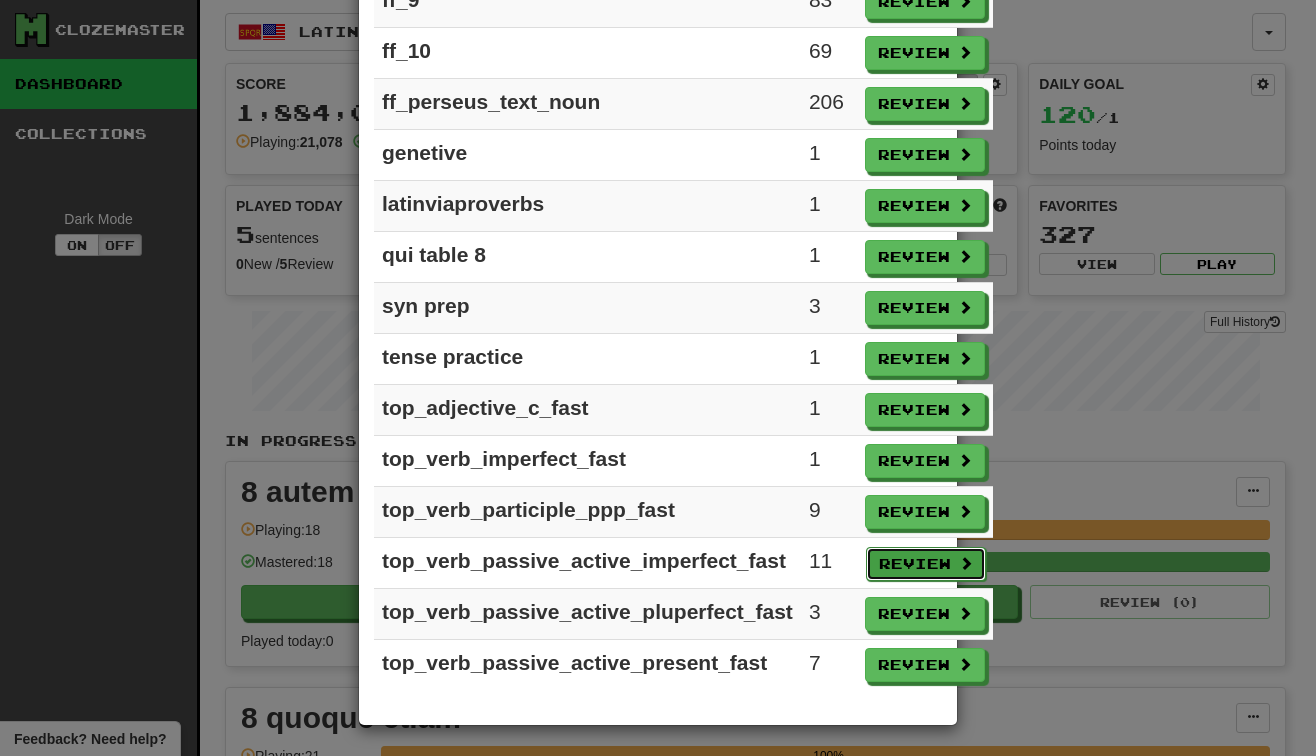click on "Review" at bounding box center (926, 564) 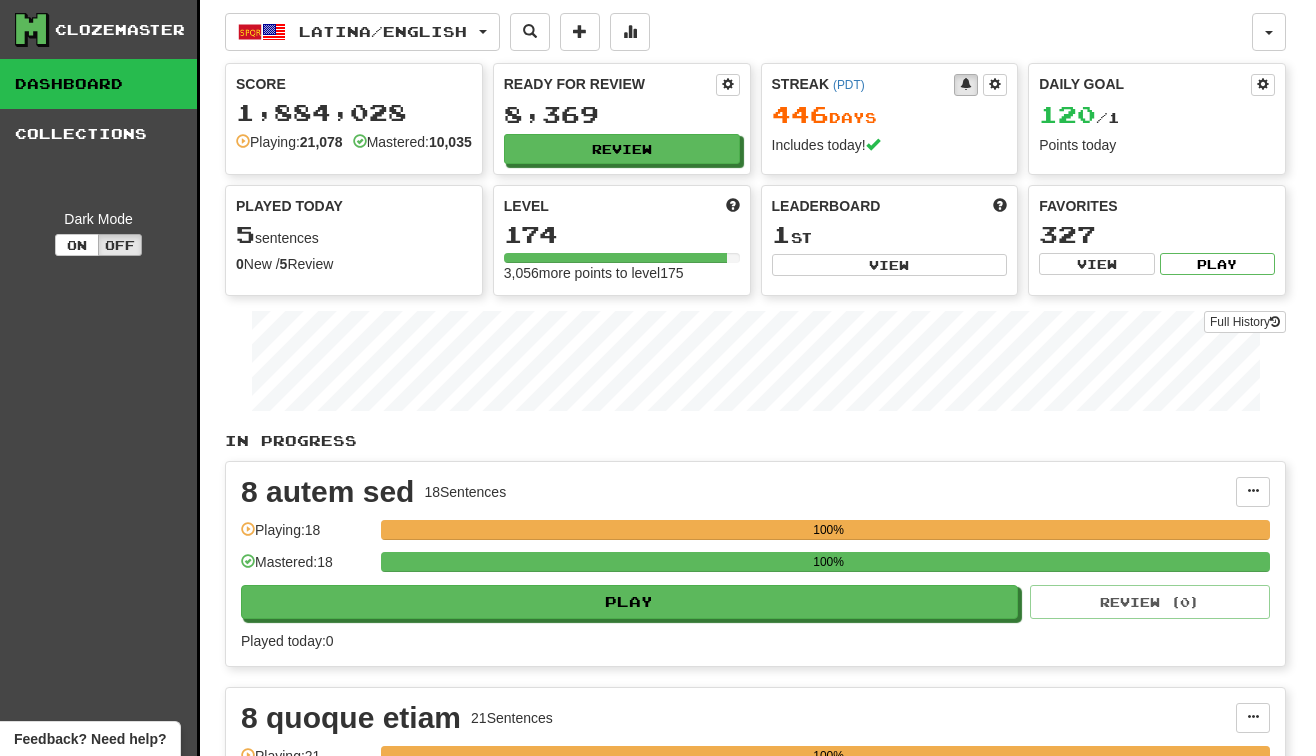 select on "***" 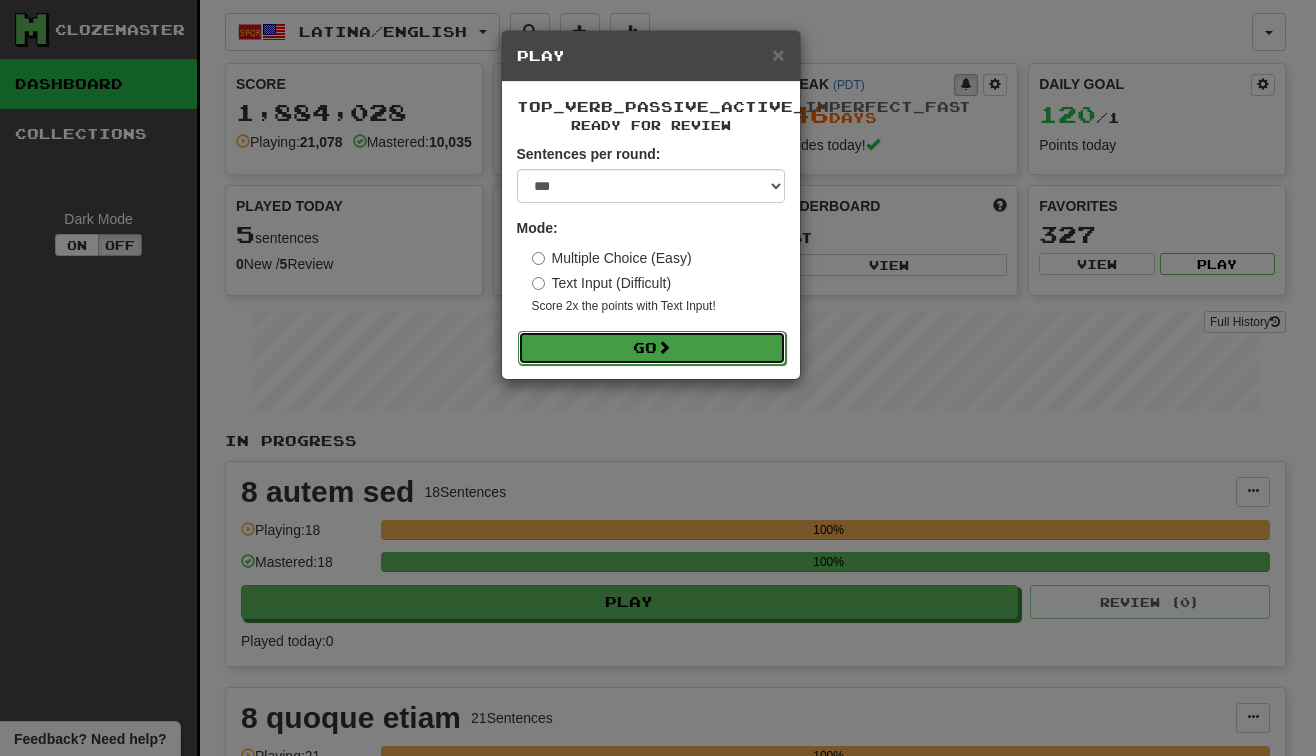 click on "Go" at bounding box center [652, 348] 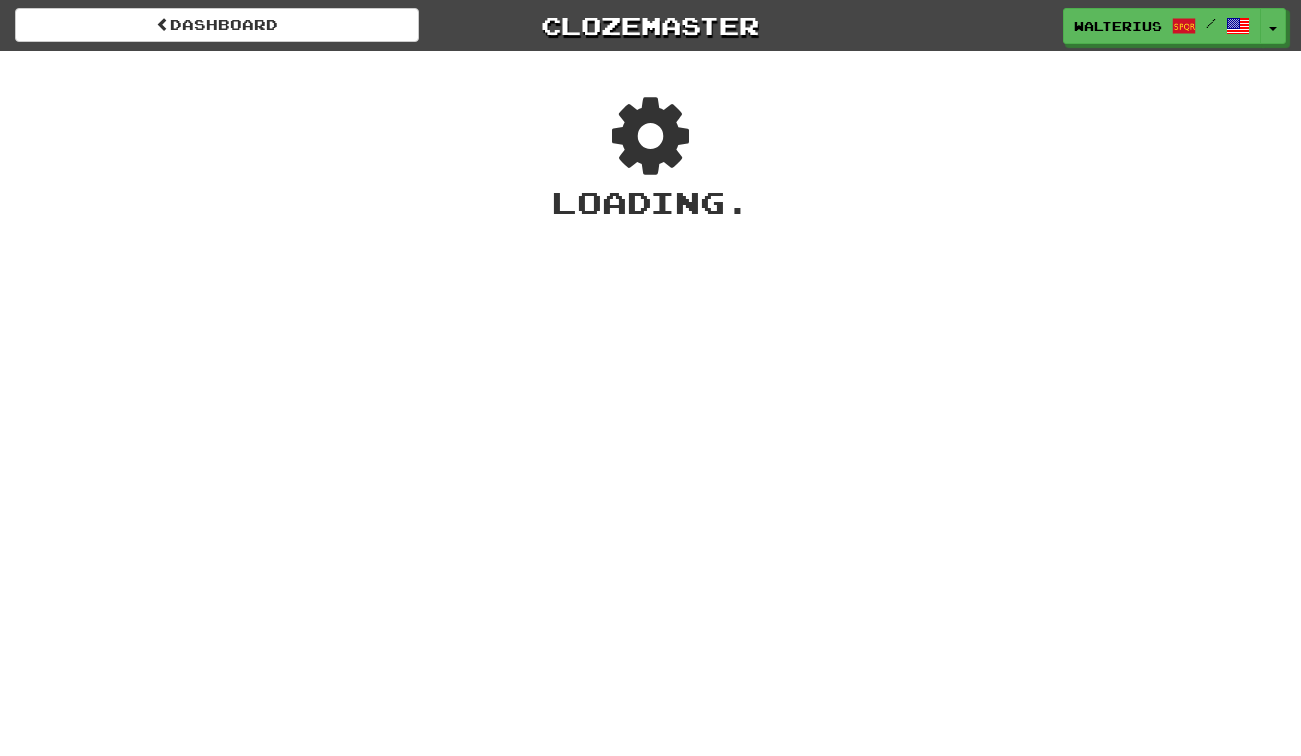 scroll, scrollTop: 0, scrollLeft: 0, axis: both 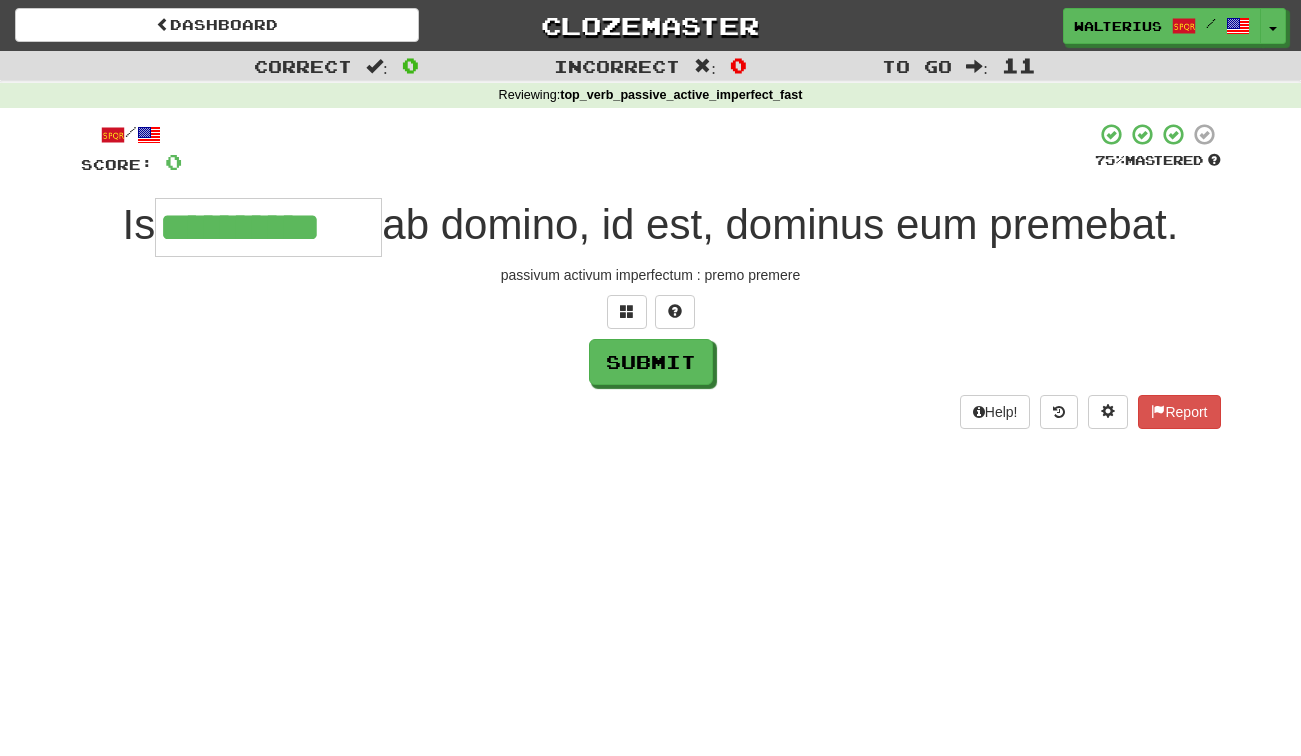 type on "**********" 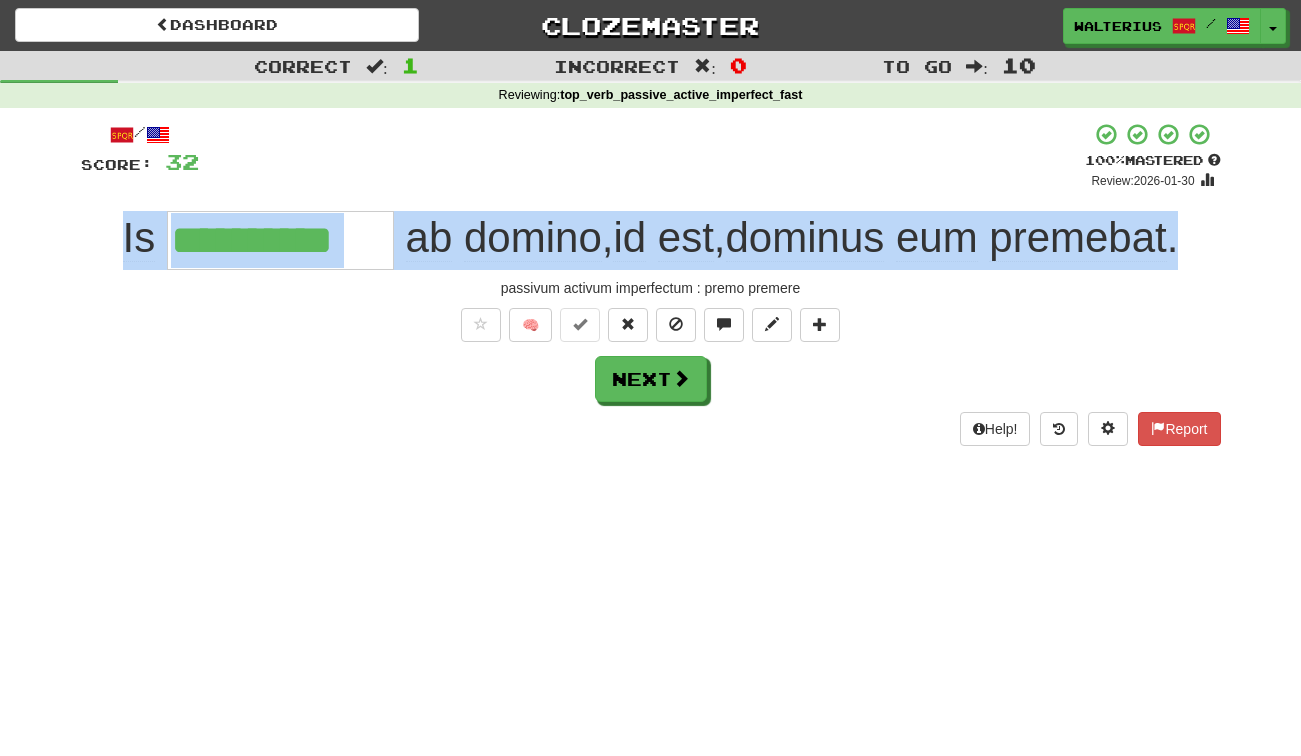drag, startPoint x: 1191, startPoint y: 247, endPoint x: 101, endPoint y: 266, distance: 1090.1655 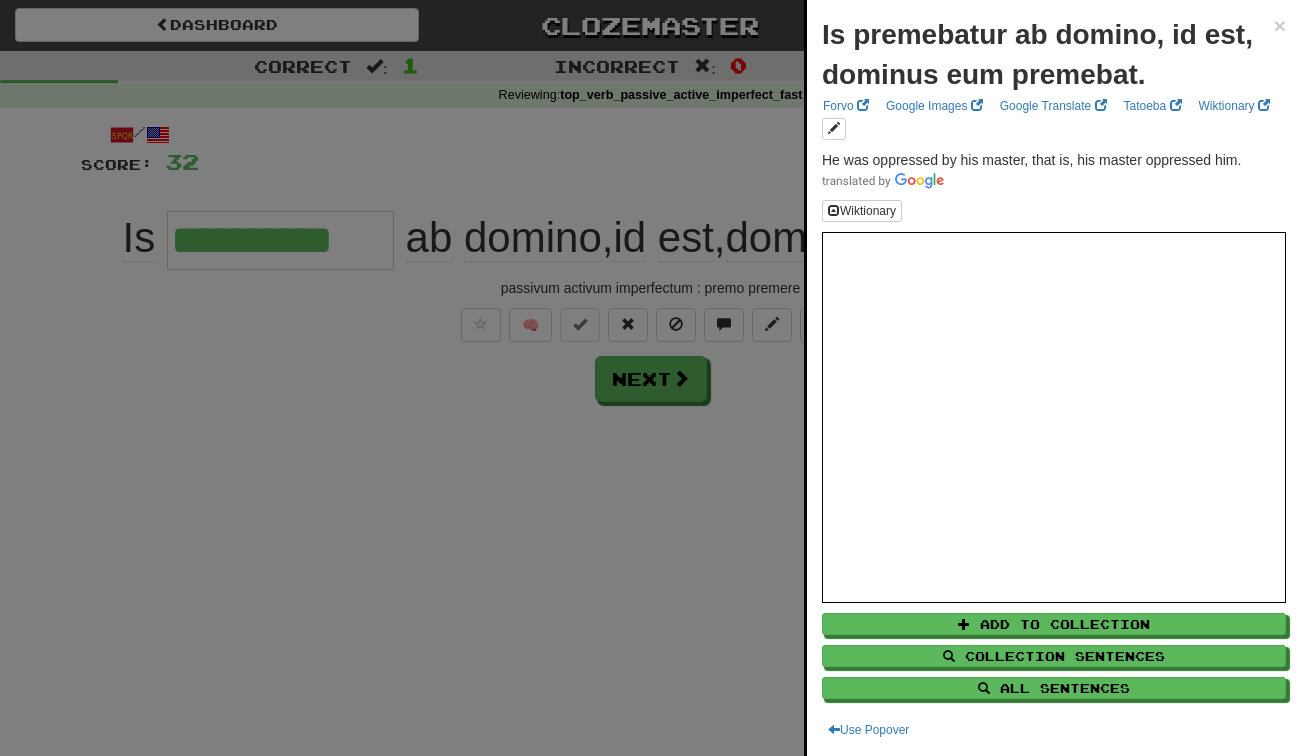 click at bounding box center [650, 378] 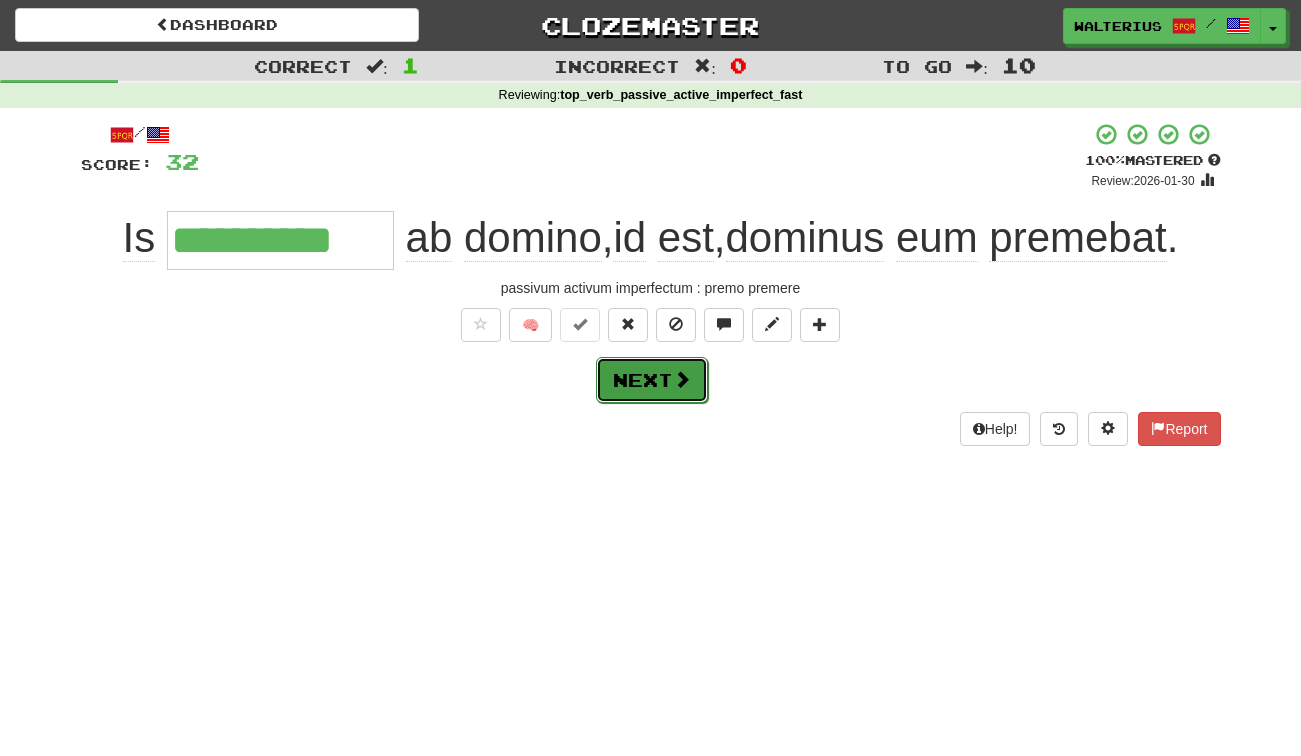 click on "Next" at bounding box center (652, 380) 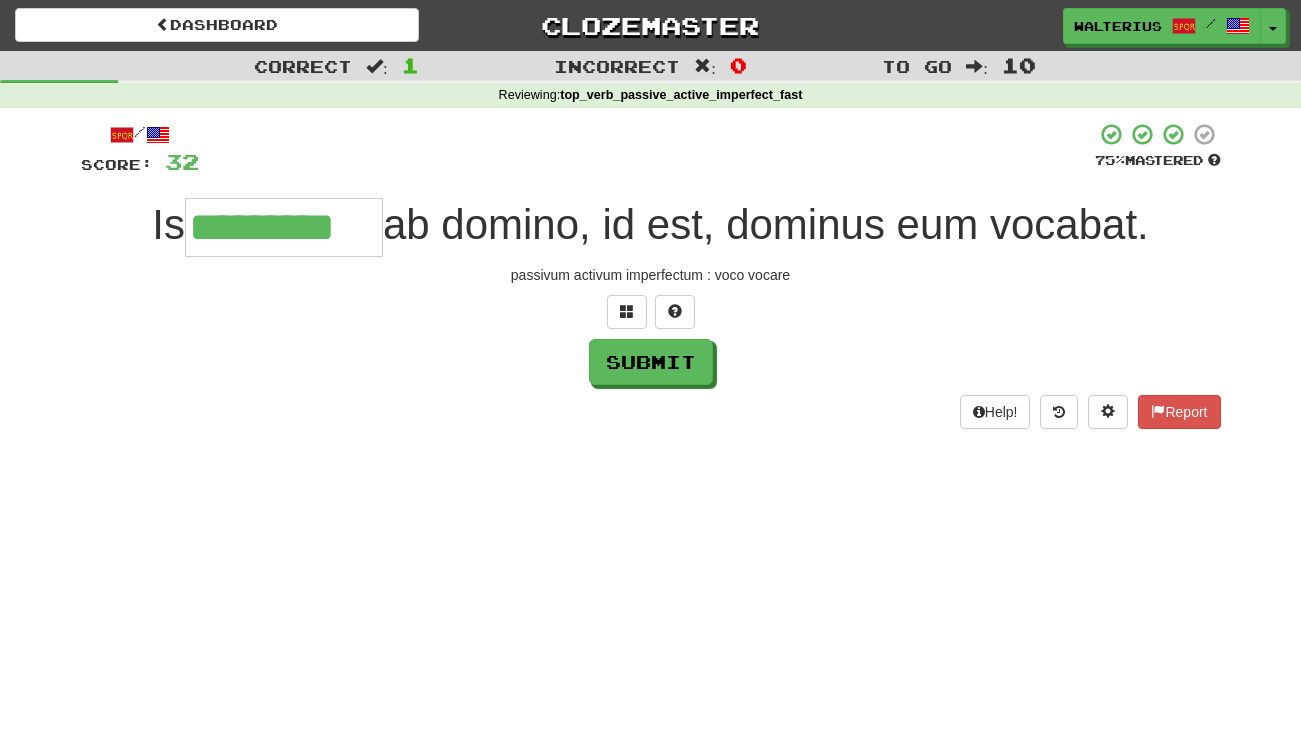 type on "*********" 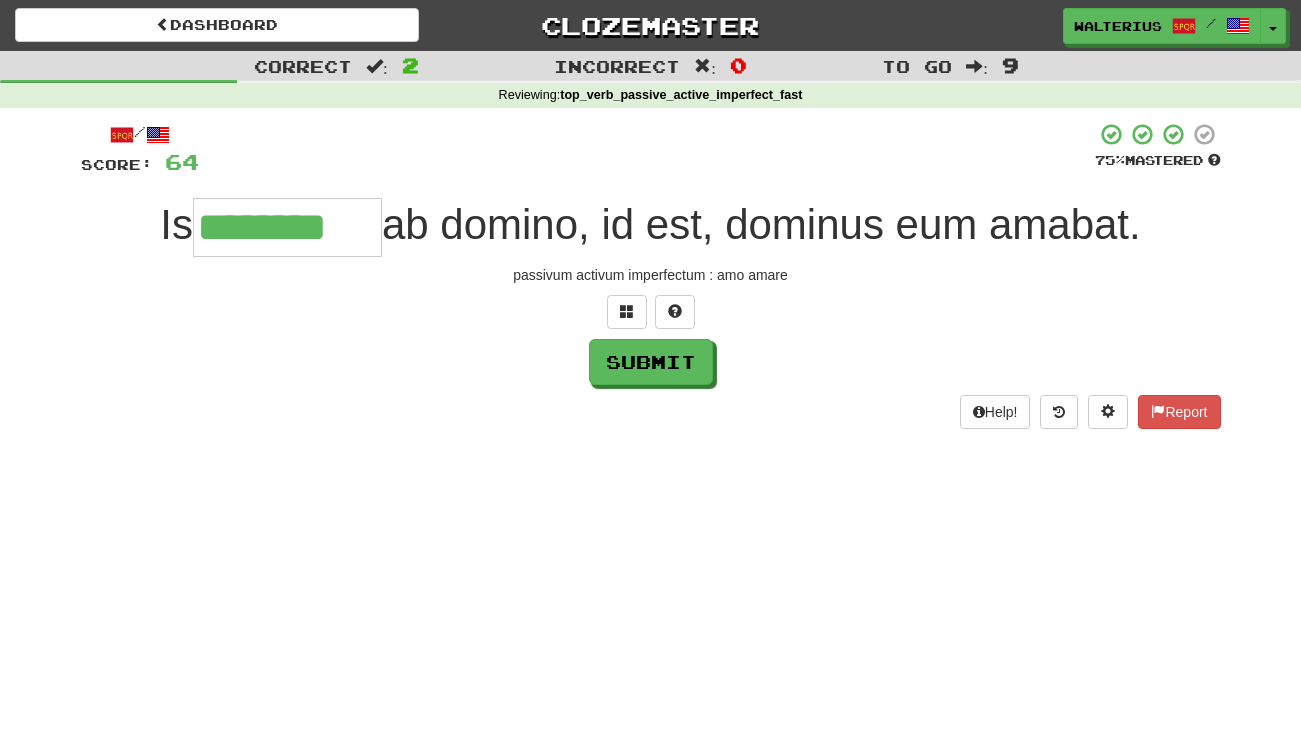 type on "********" 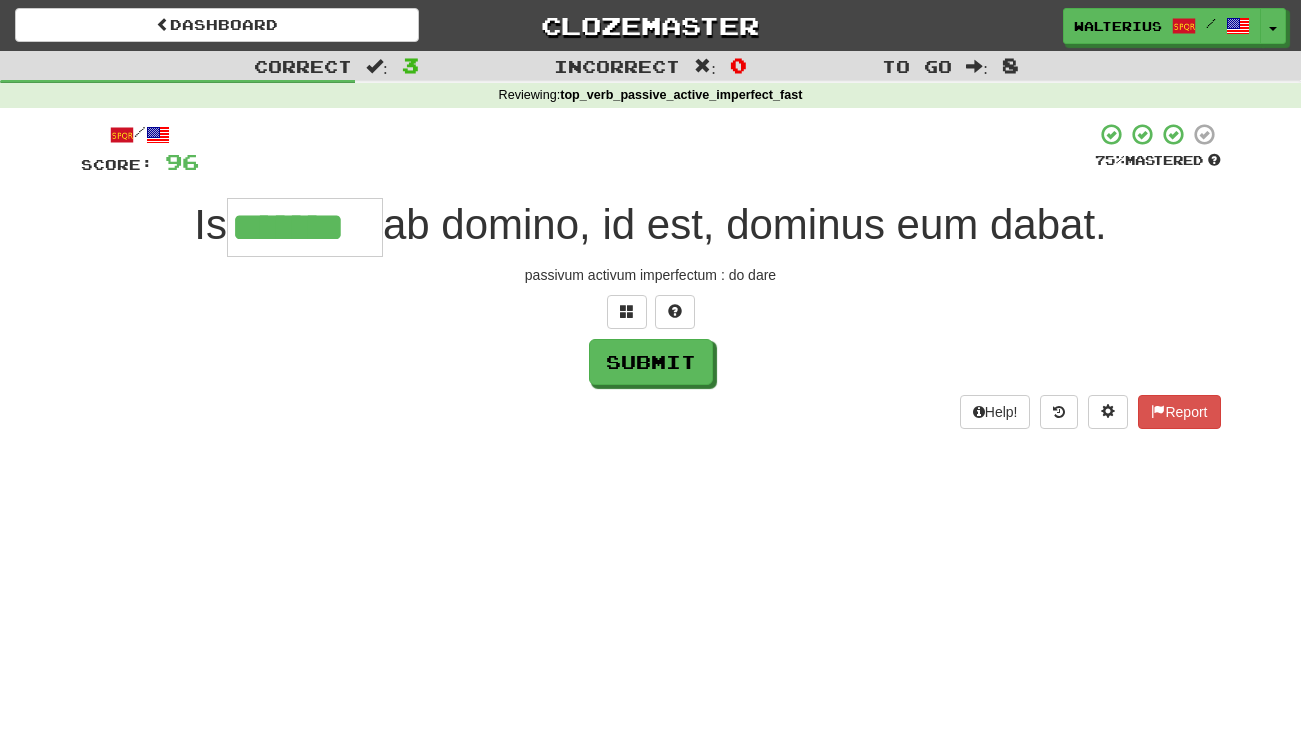 type on "*******" 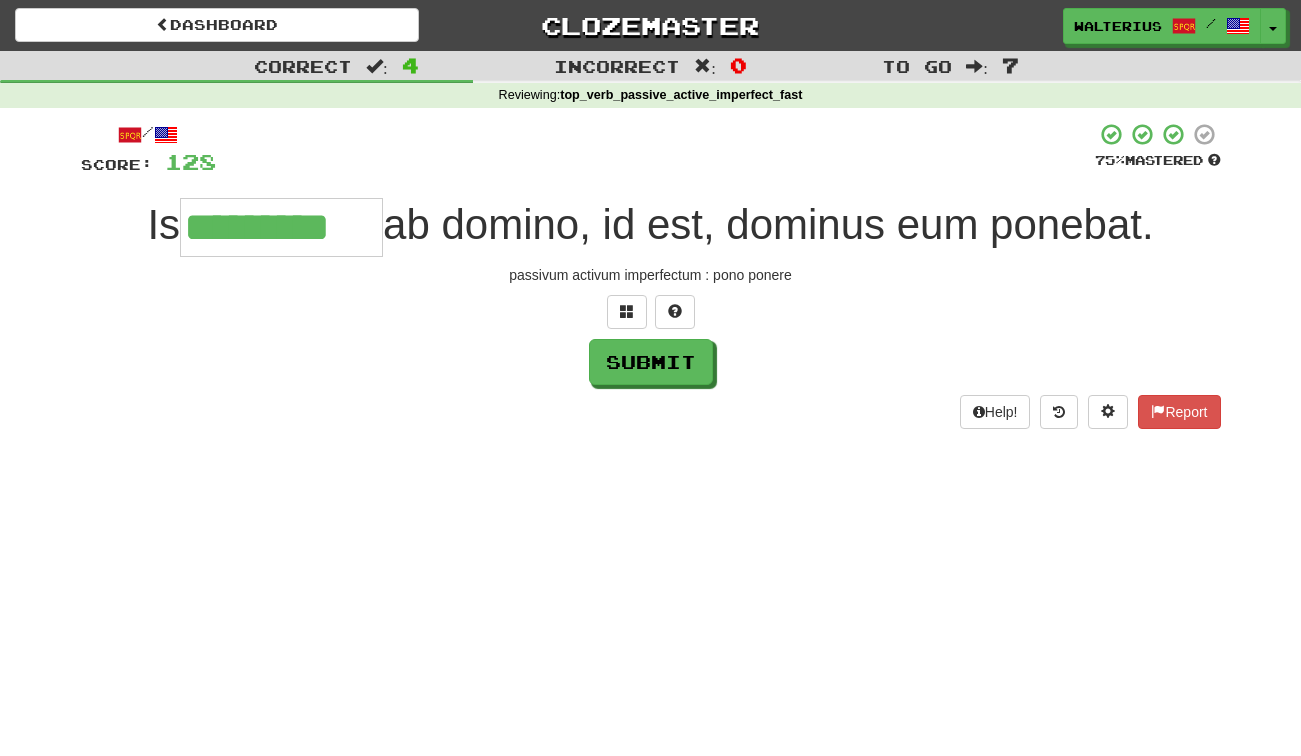 type on "*********" 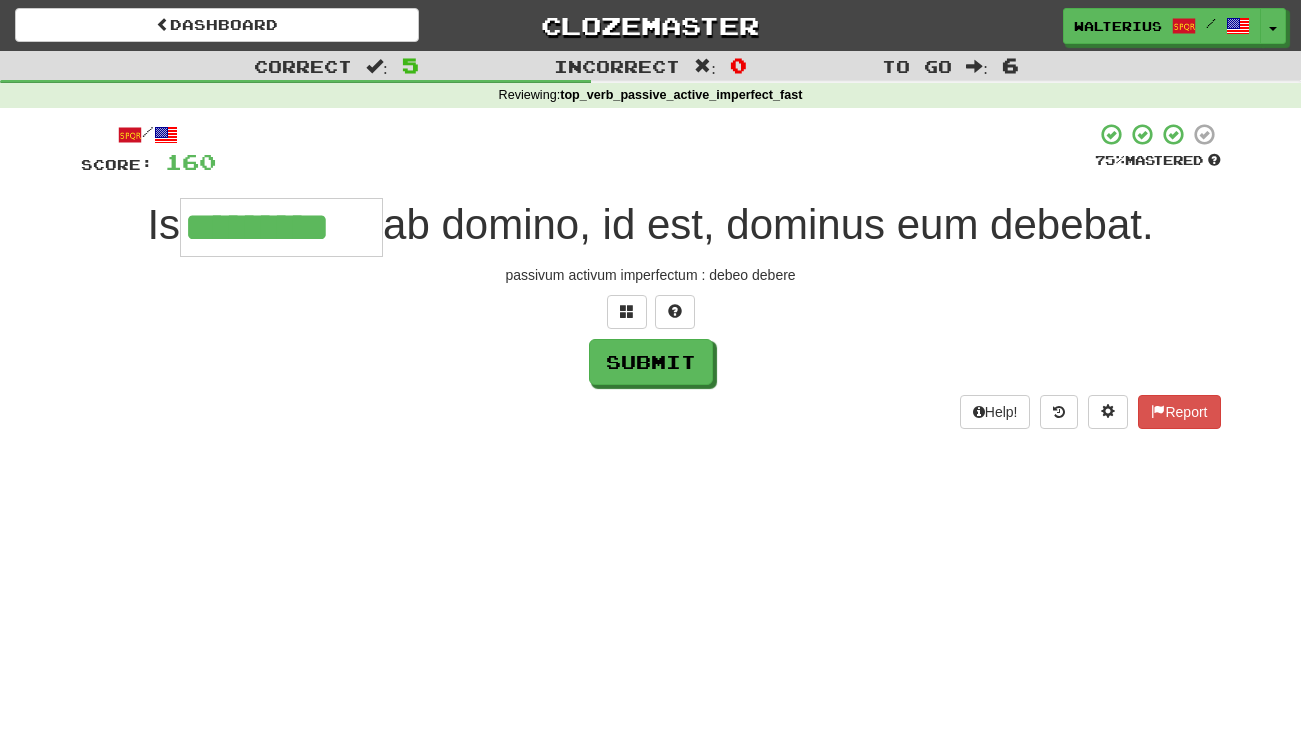 type on "*********" 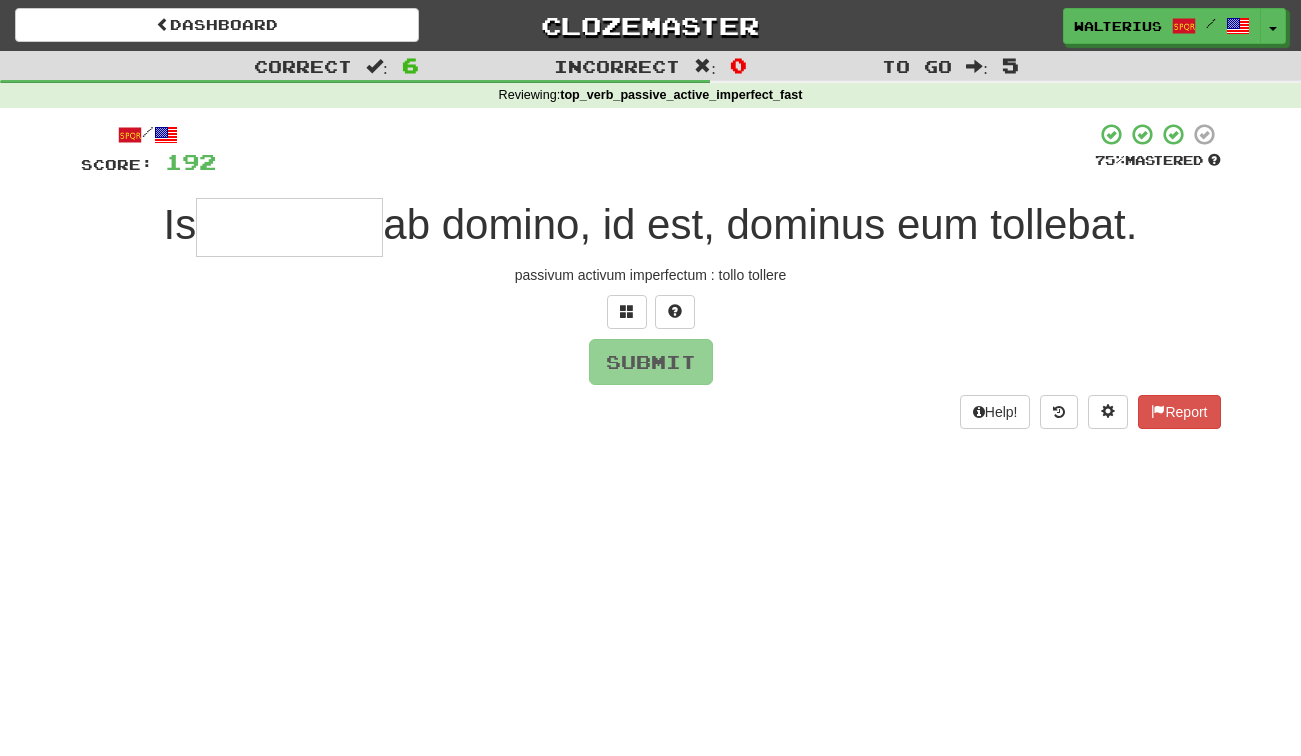 type on "*" 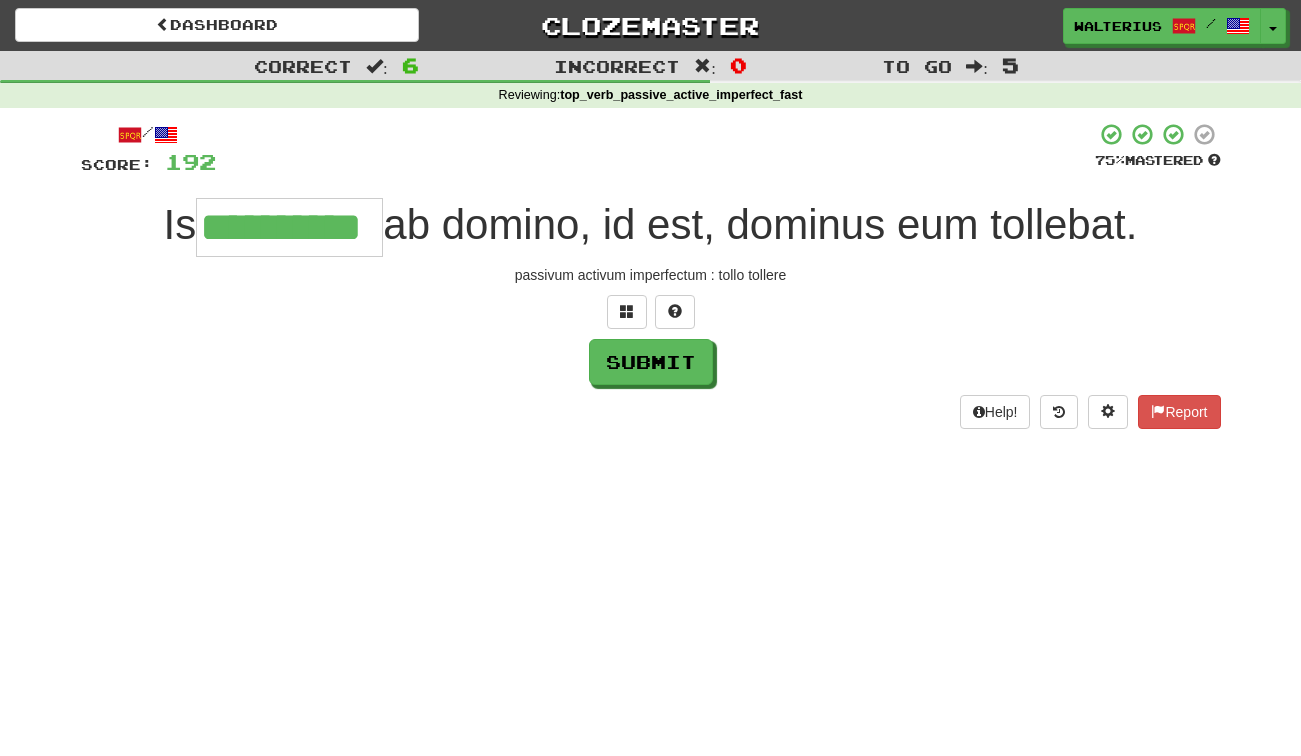 type on "**********" 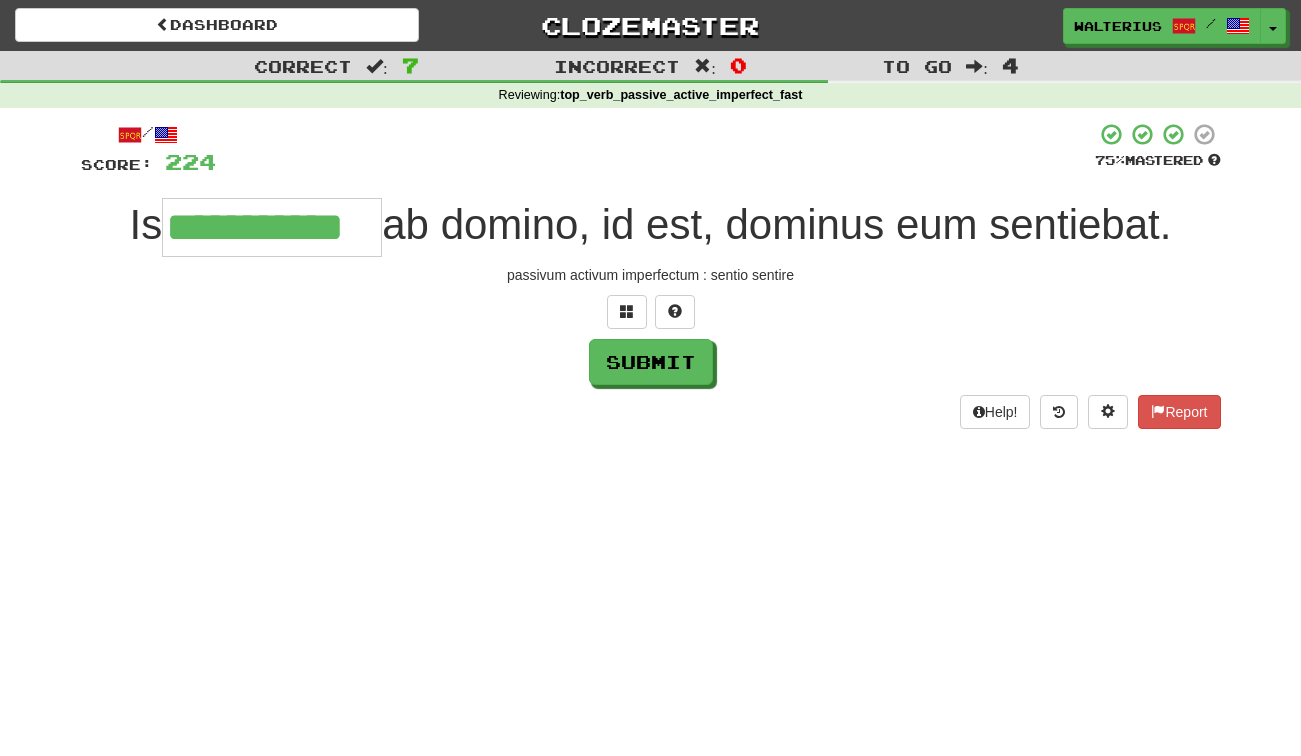 type on "**********" 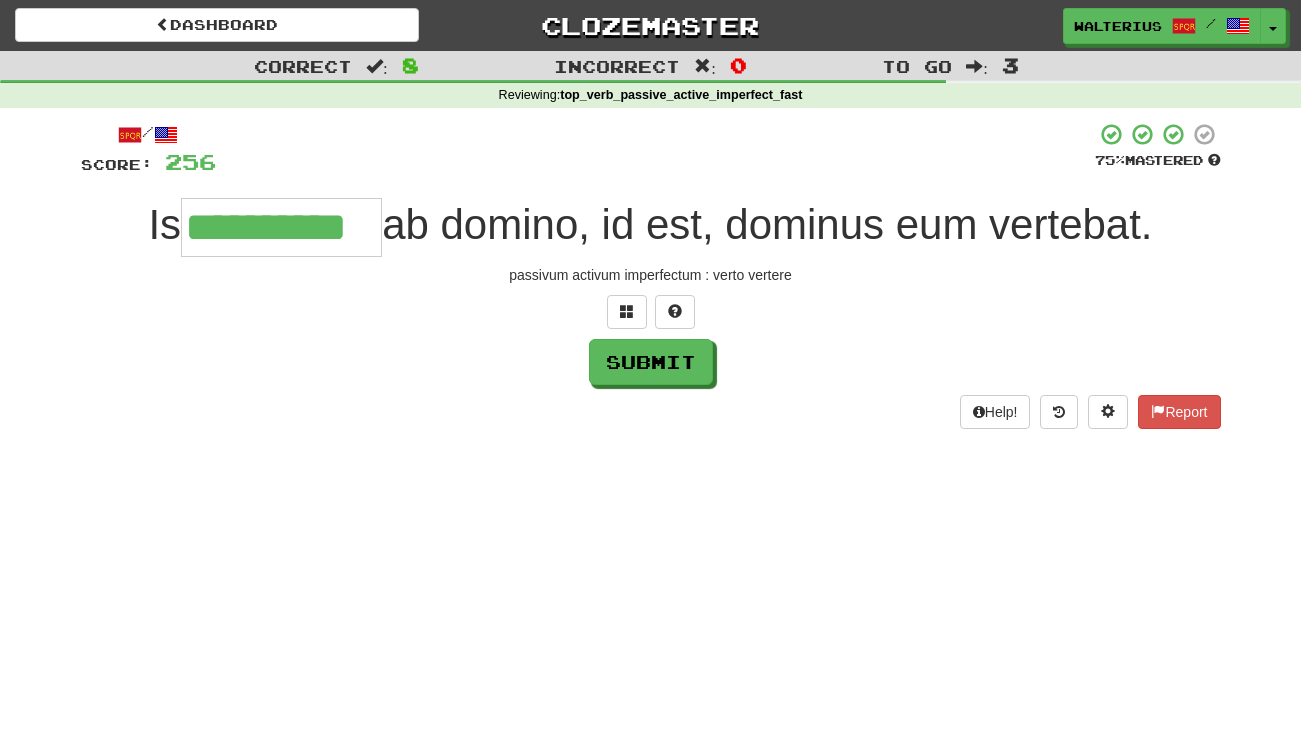 type on "**********" 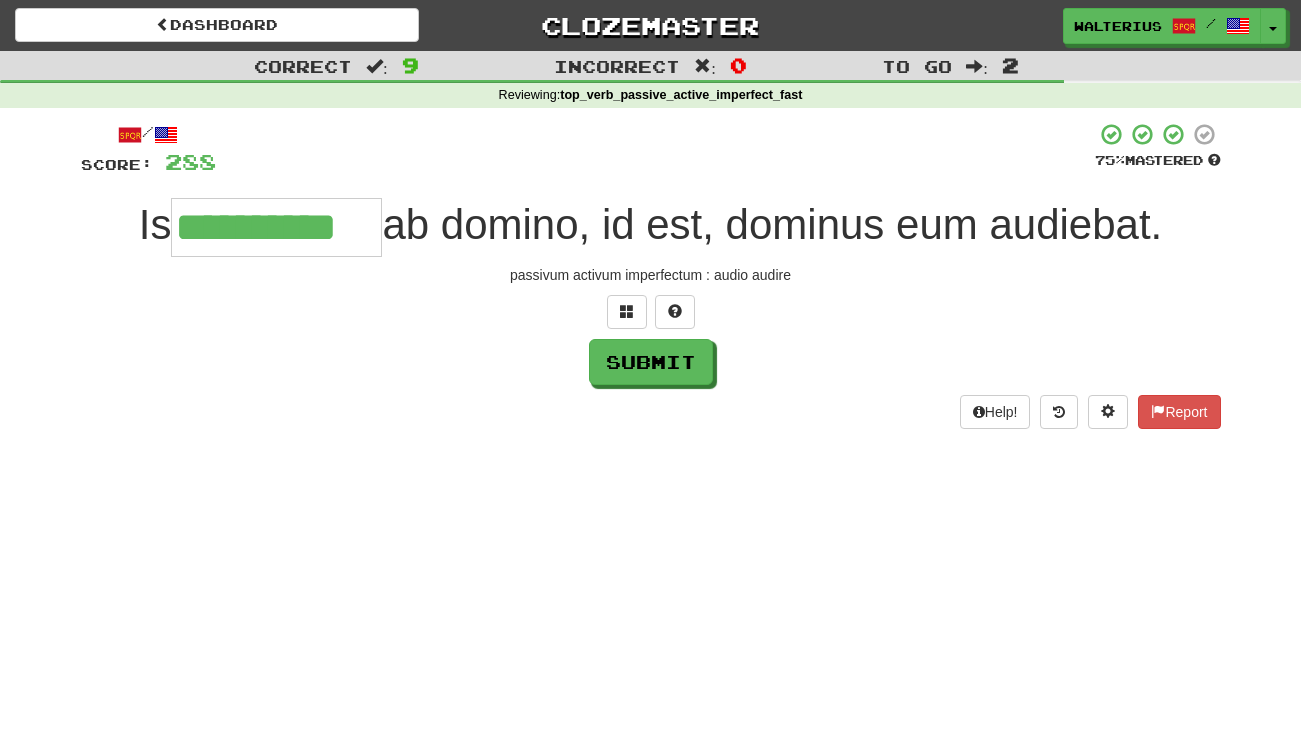 type on "**********" 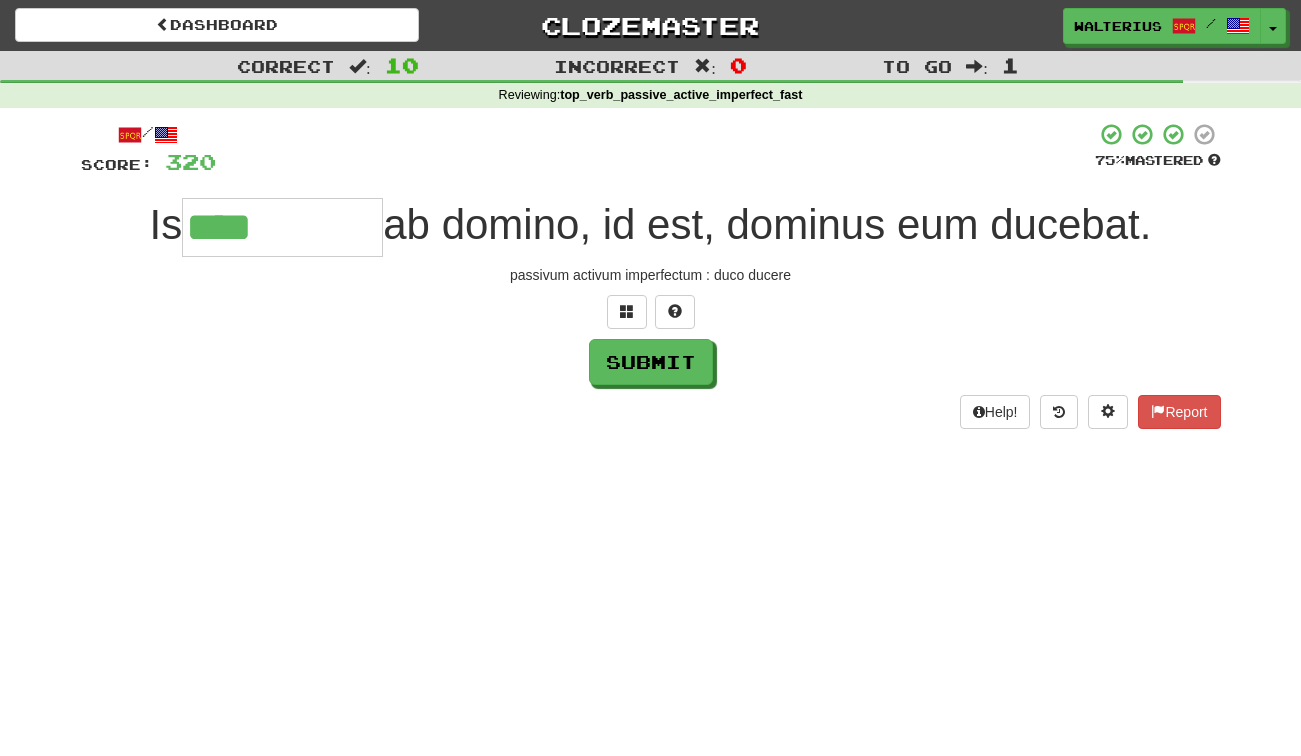 drag, startPoint x: 294, startPoint y: 220, endPoint x: 313, endPoint y: 210, distance: 21.470911 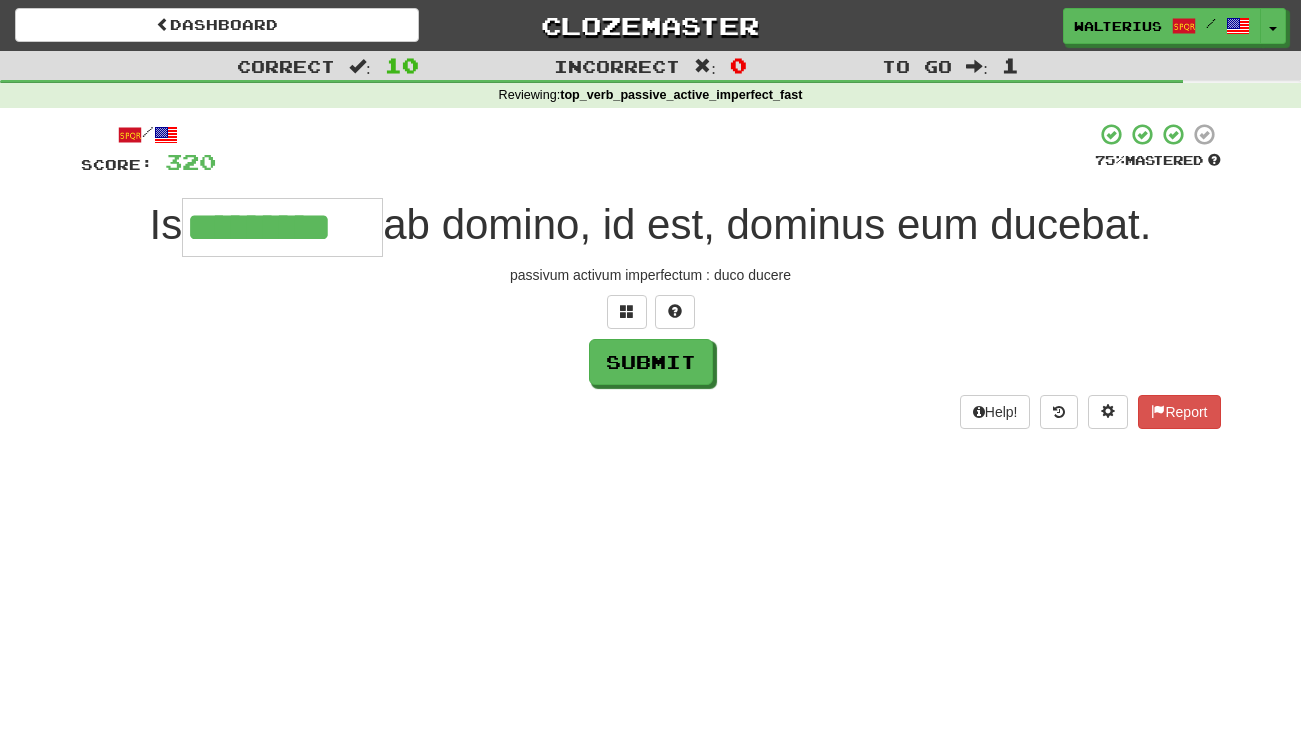 type on "*********" 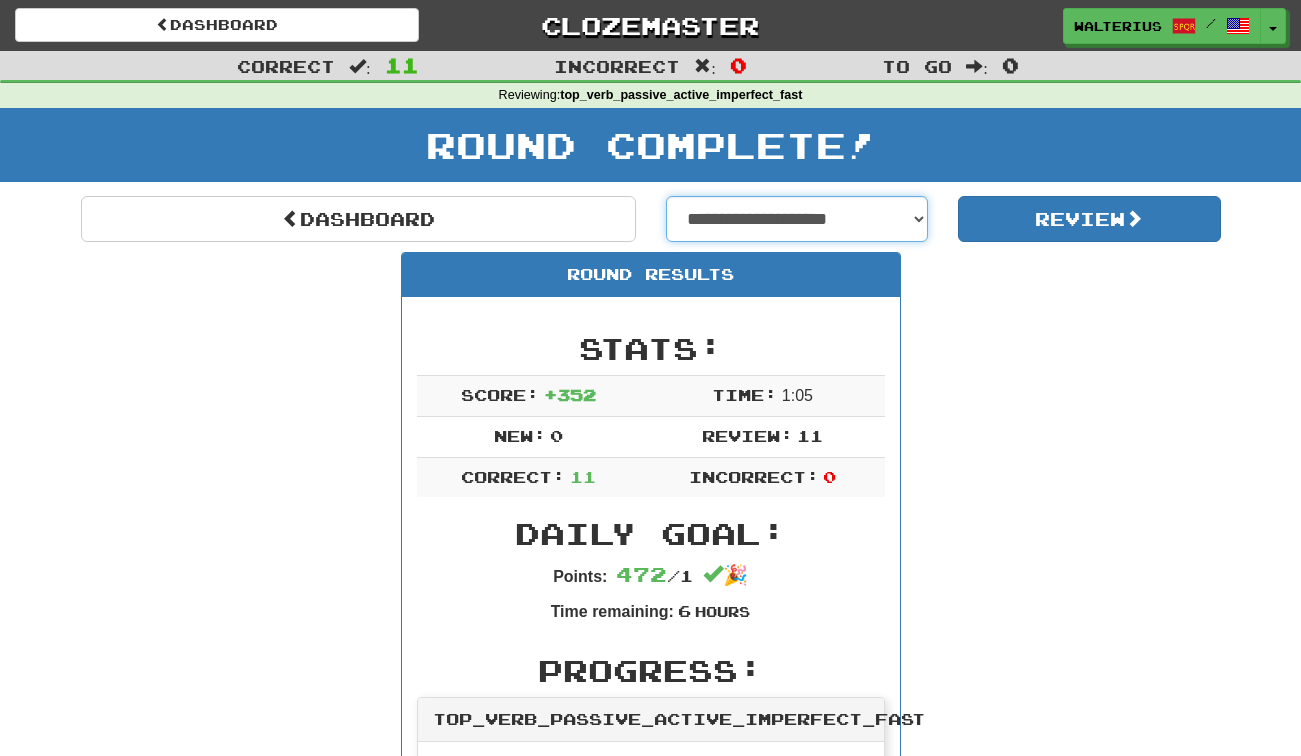 click on "**********" at bounding box center [797, 219] 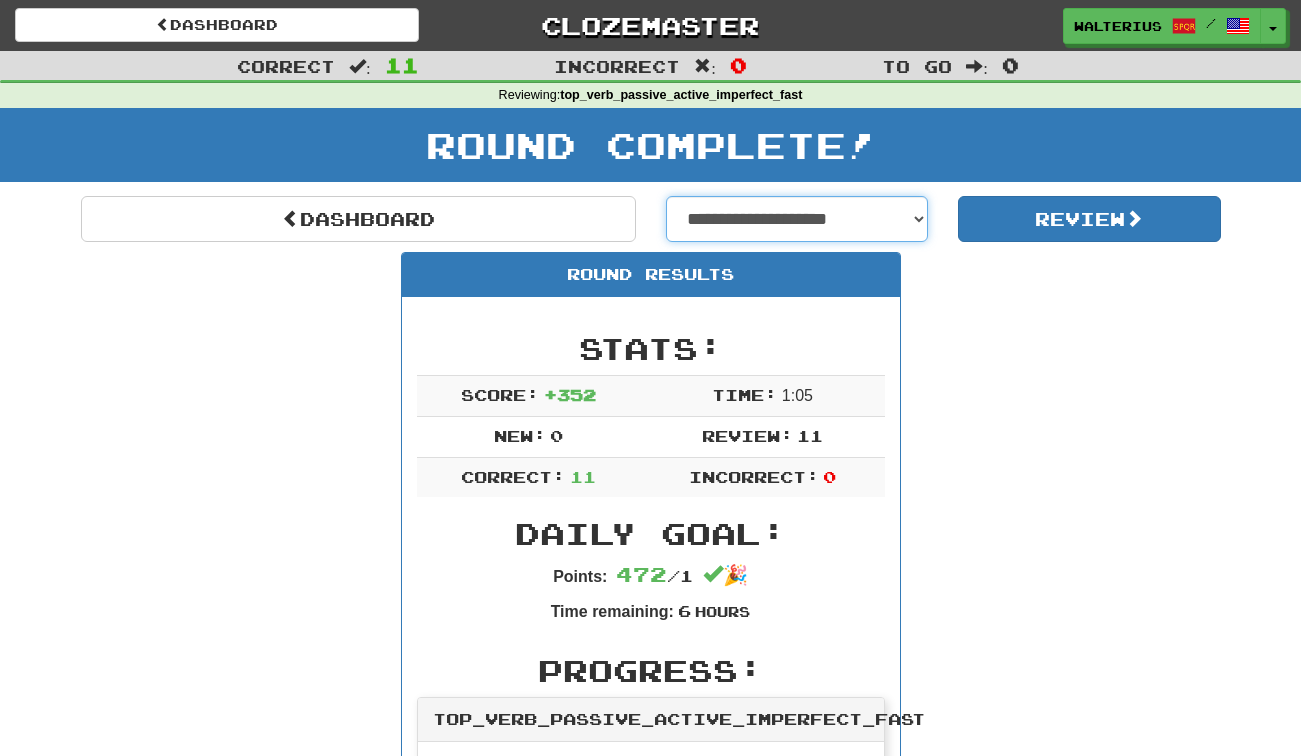 select on "**********" 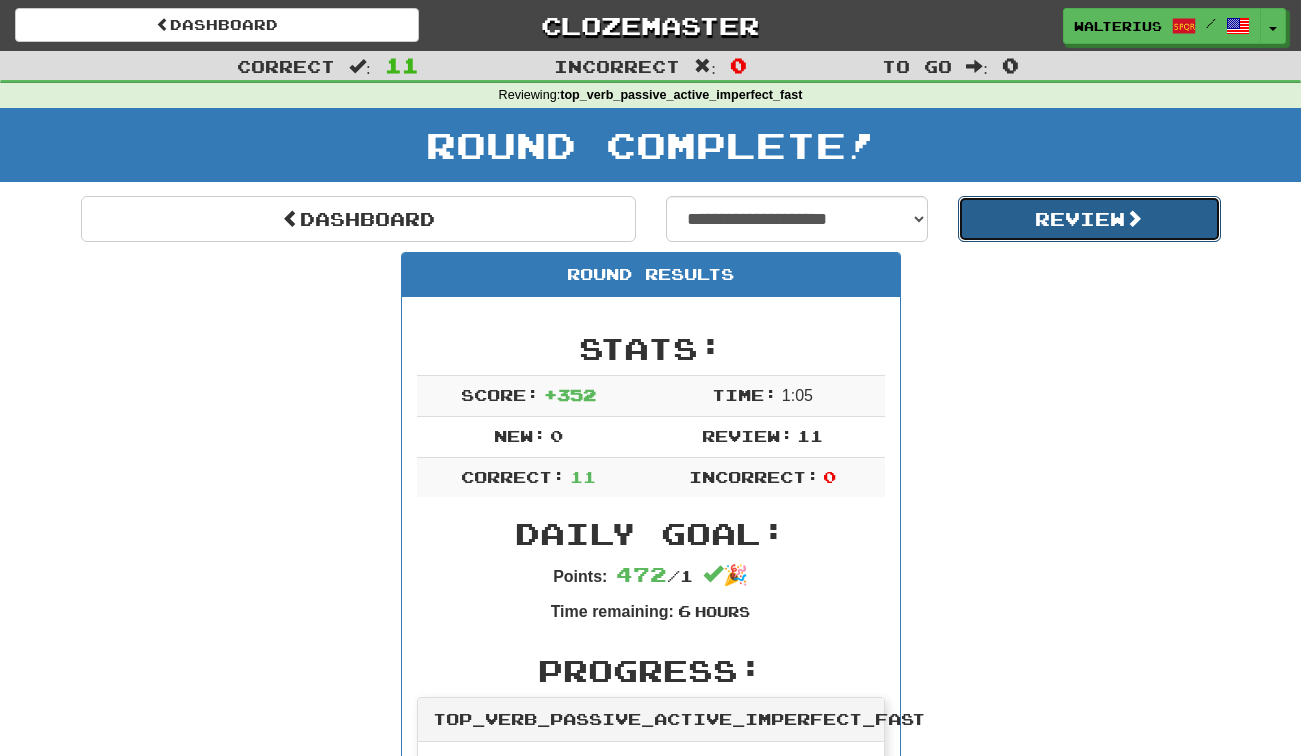 click on "Review" at bounding box center [1089, 219] 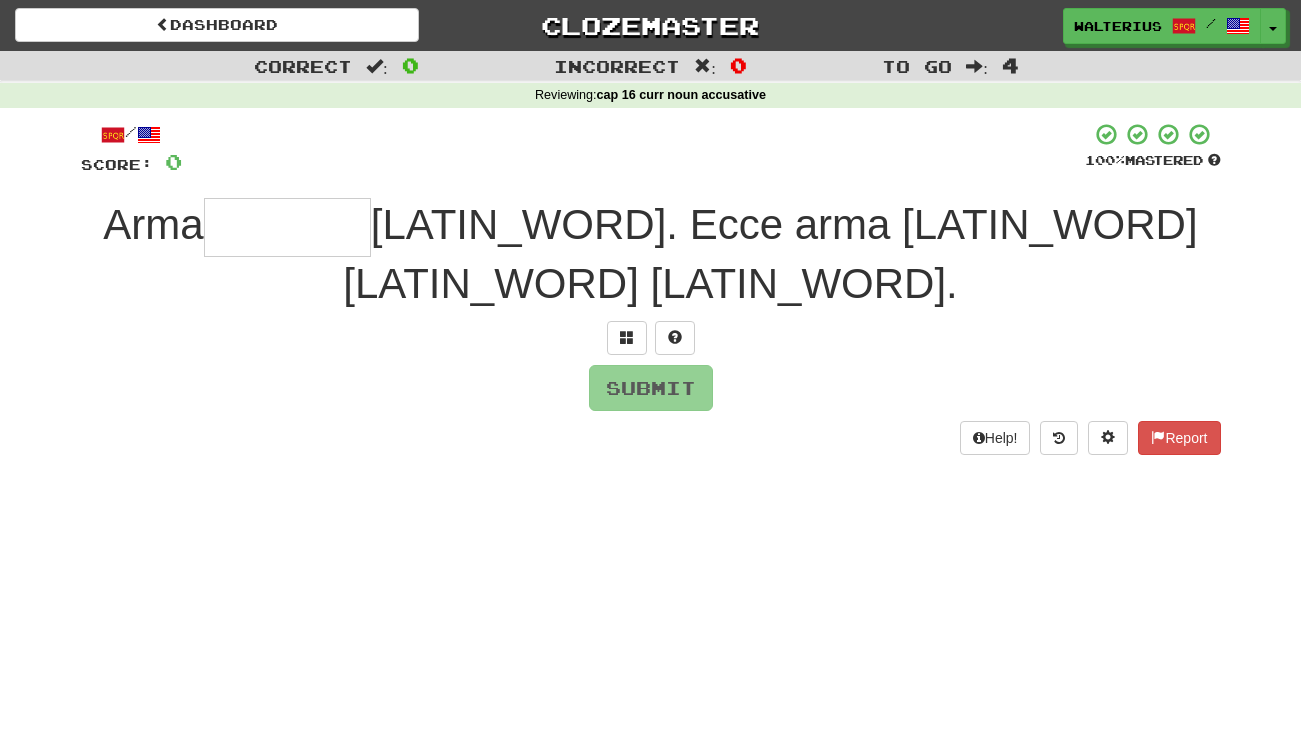 scroll, scrollTop: 0, scrollLeft: 0, axis: both 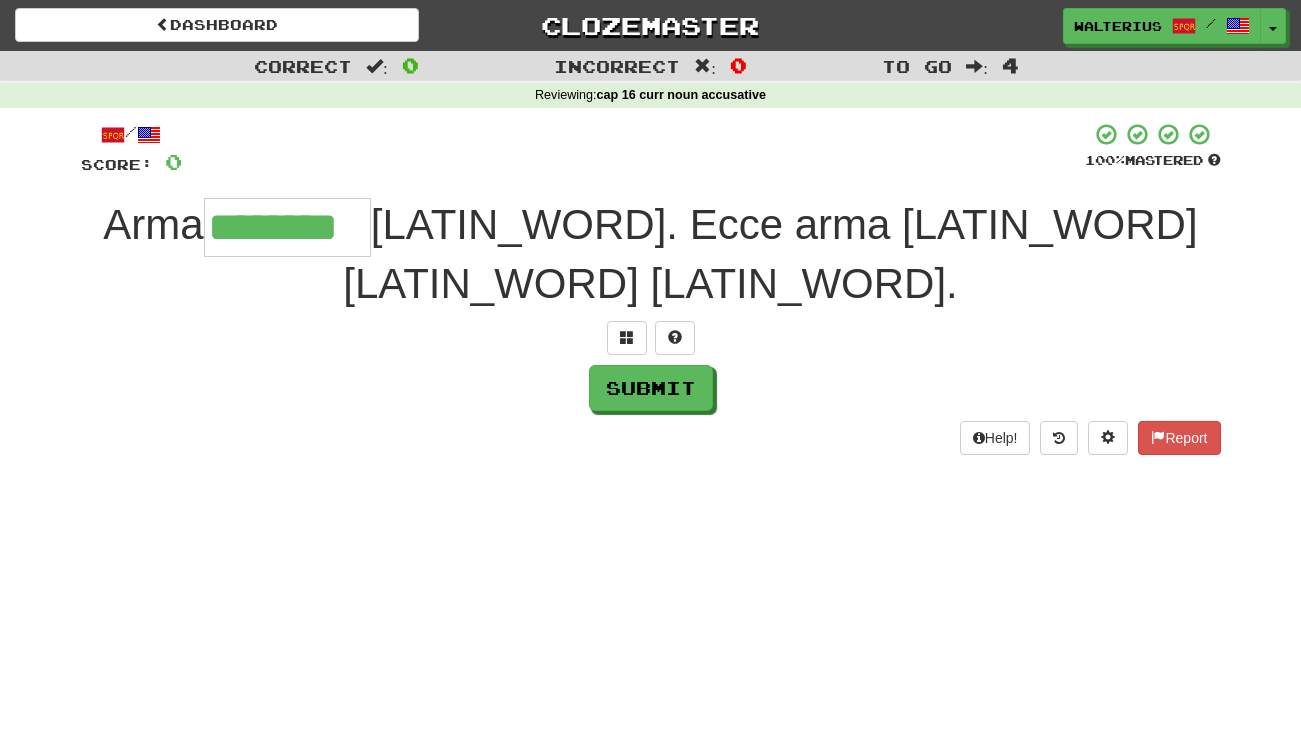 type on "********" 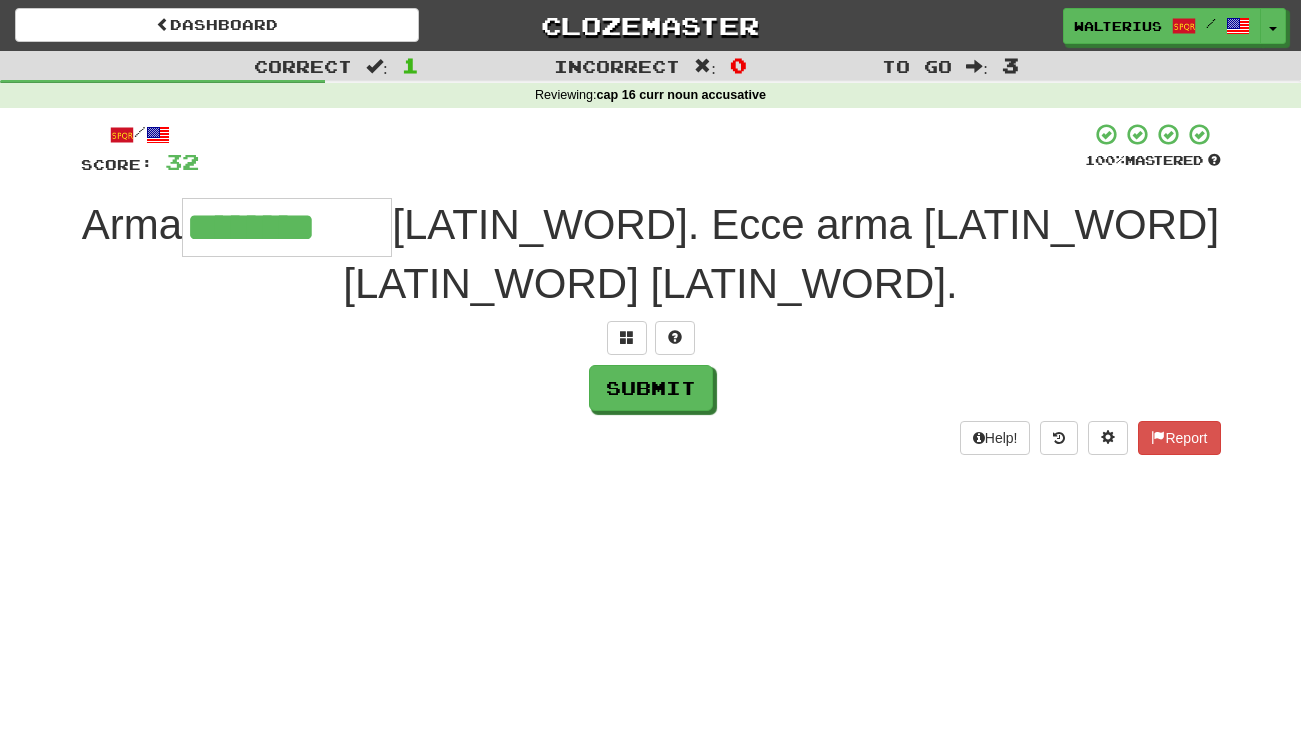 type on "********" 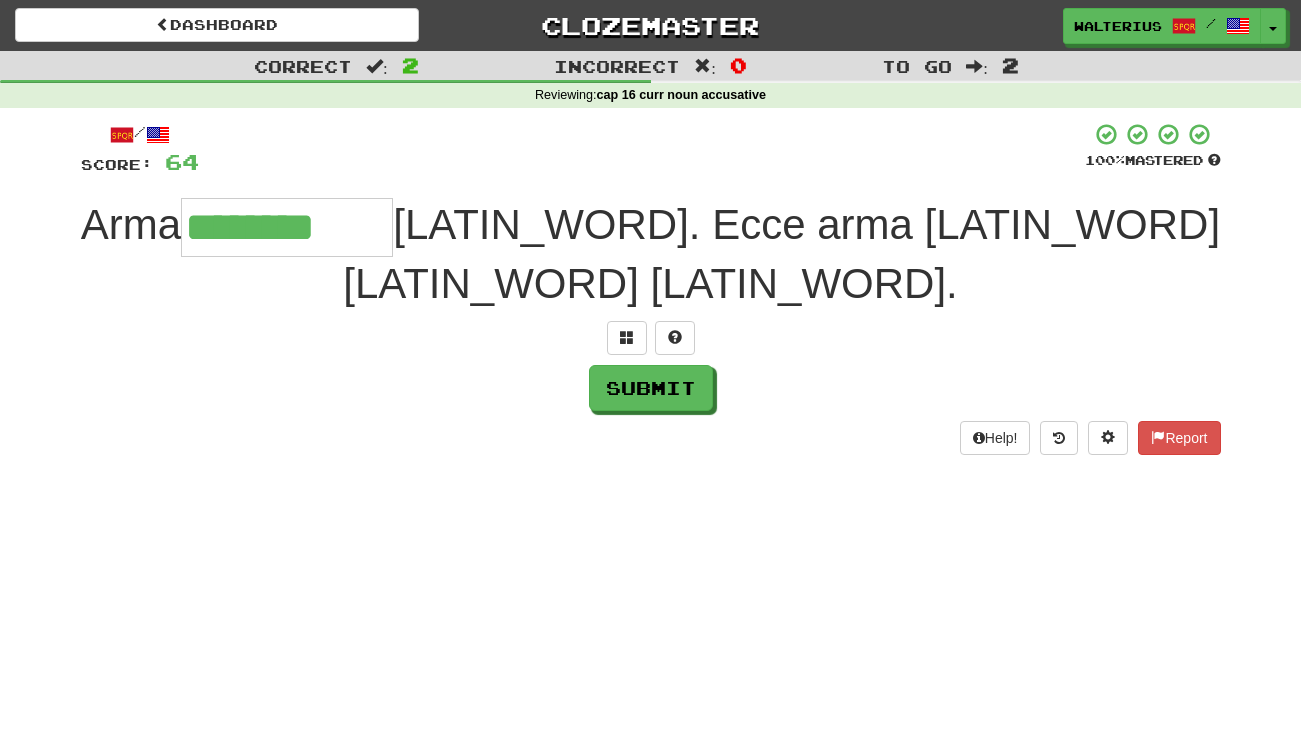 type on "********" 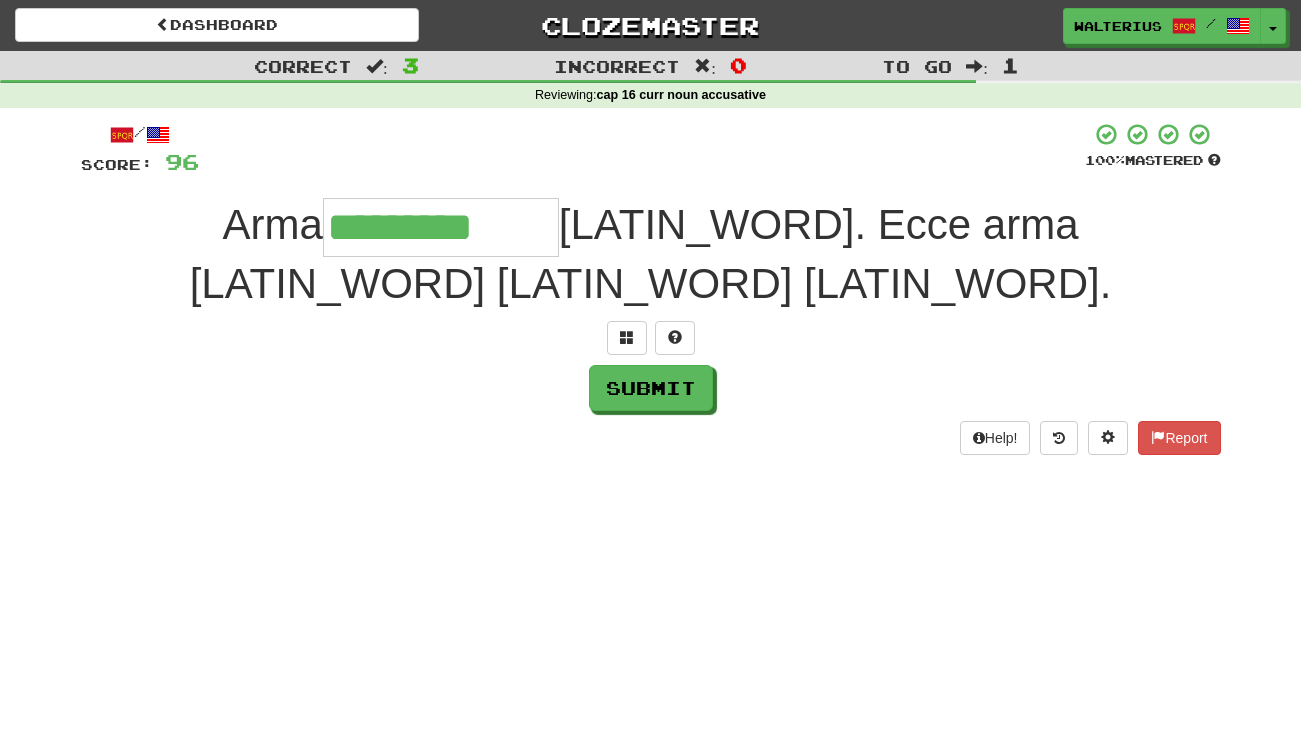 type on "*********" 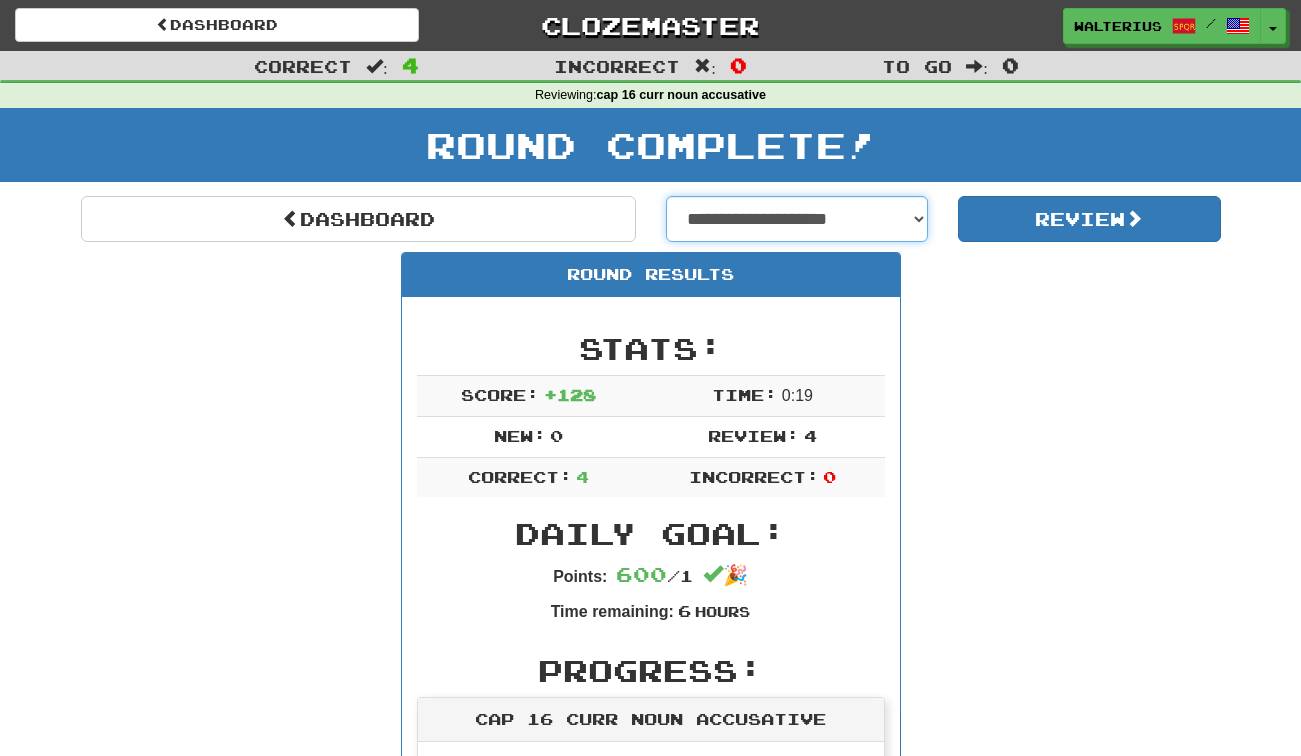 click on "**********" at bounding box center [797, 219] 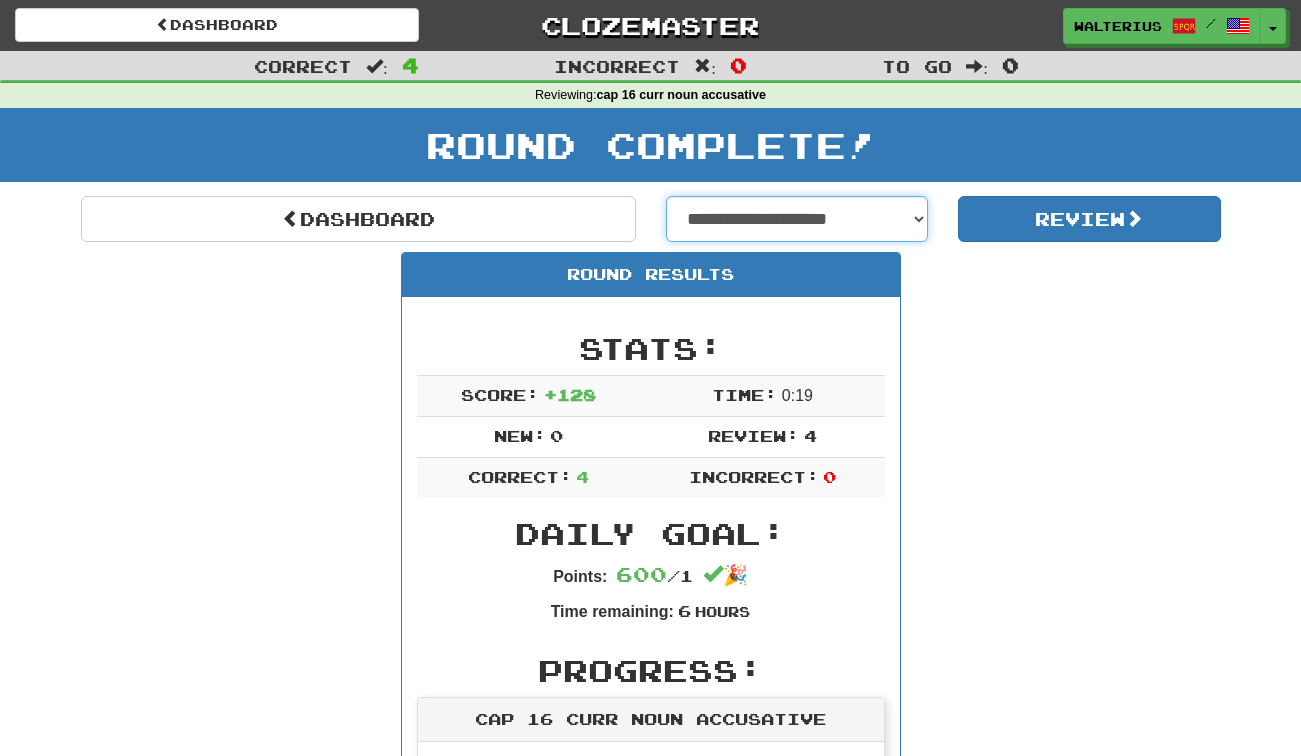 select on "**********" 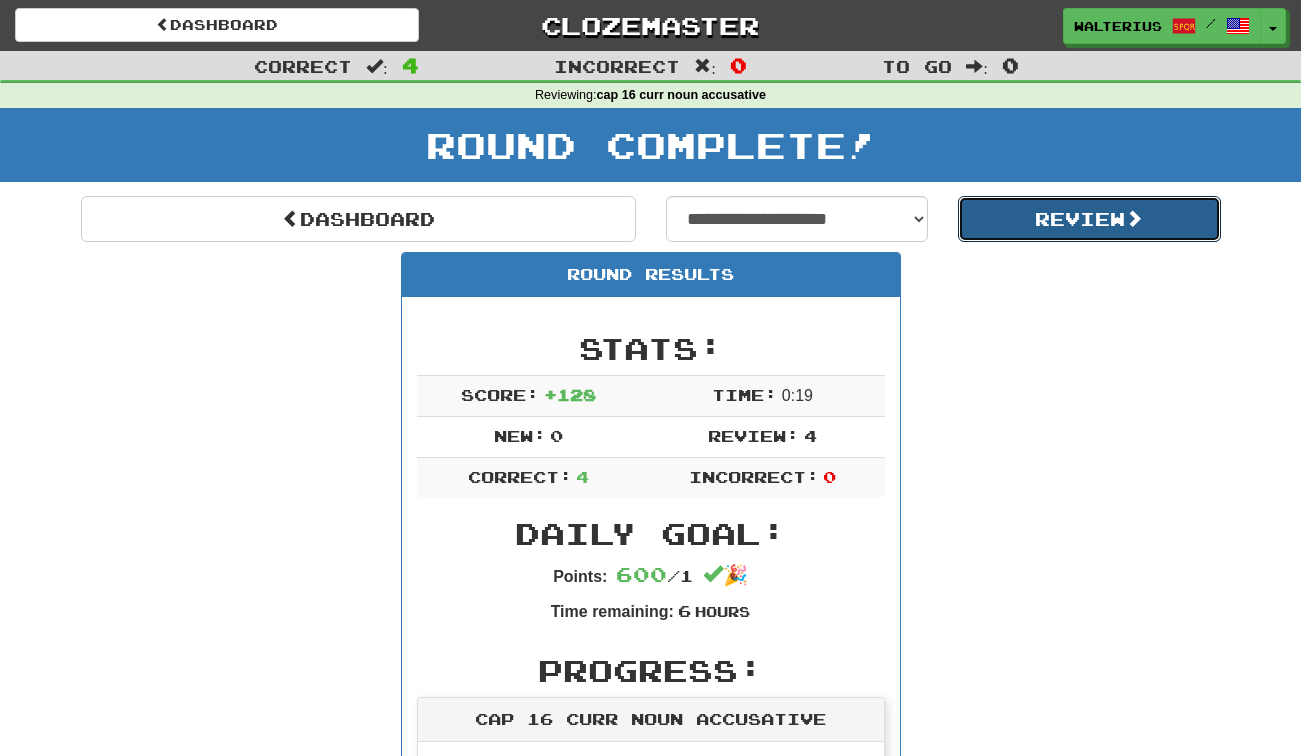 click on "Review" at bounding box center [1089, 219] 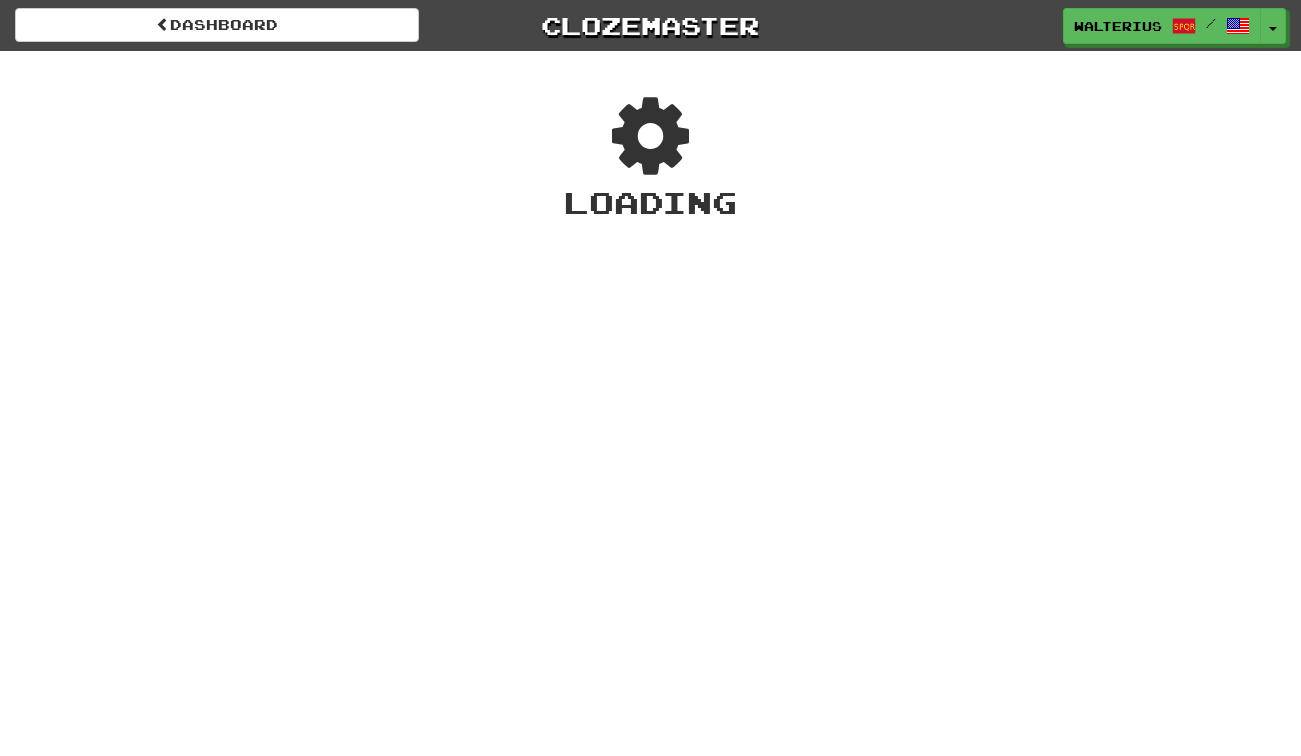 scroll, scrollTop: 0, scrollLeft: 0, axis: both 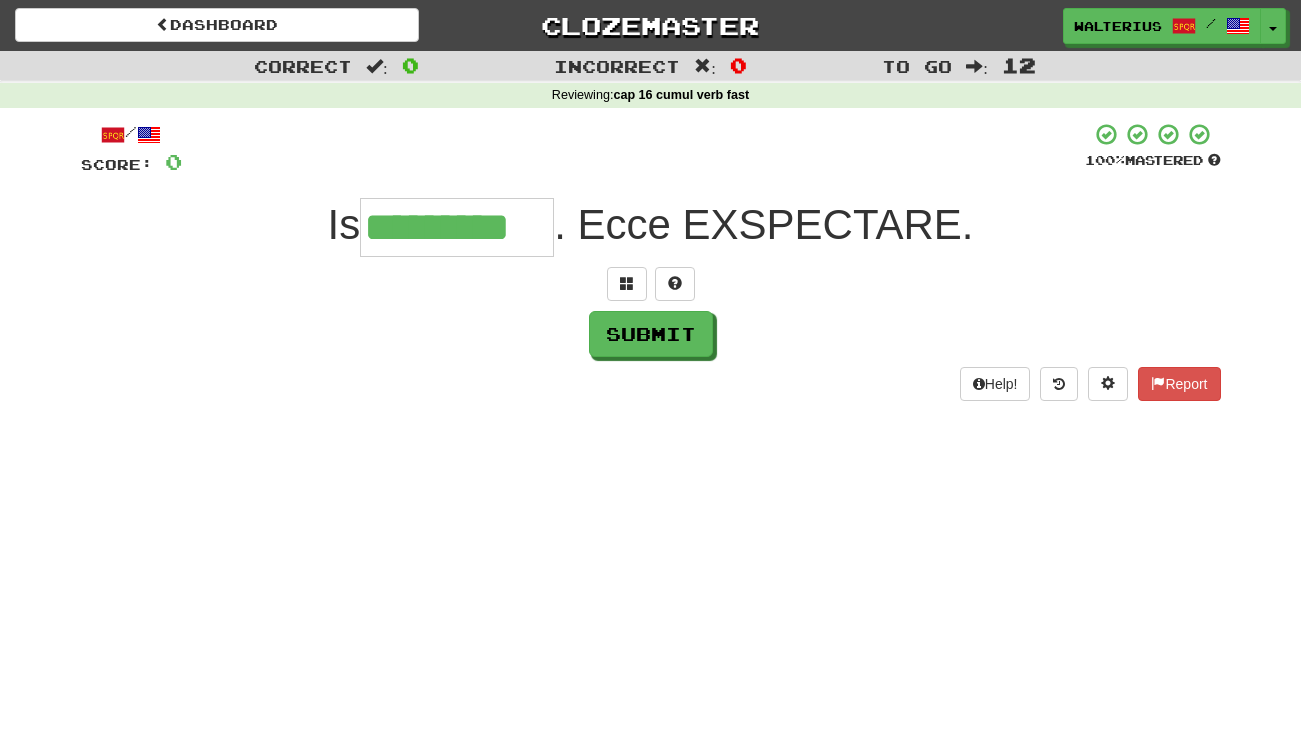 type on "*********" 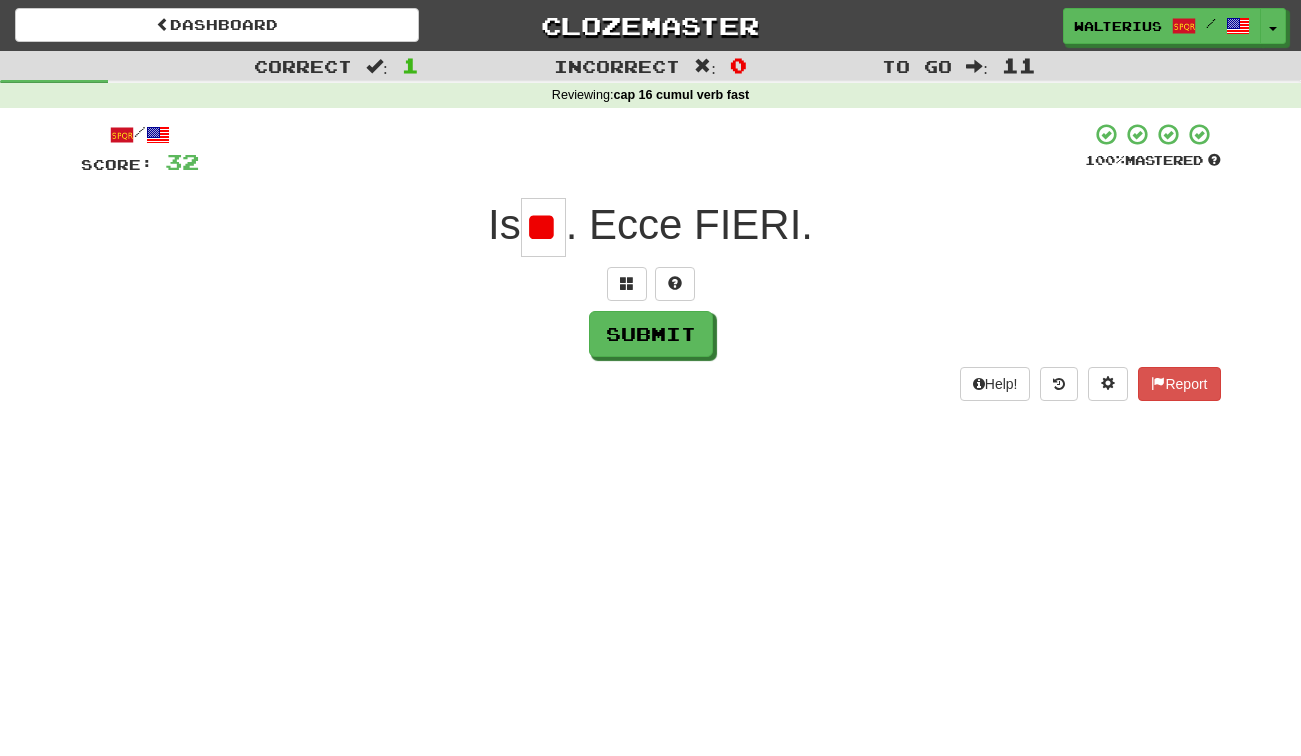 scroll, scrollTop: 0, scrollLeft: 0, axis: both 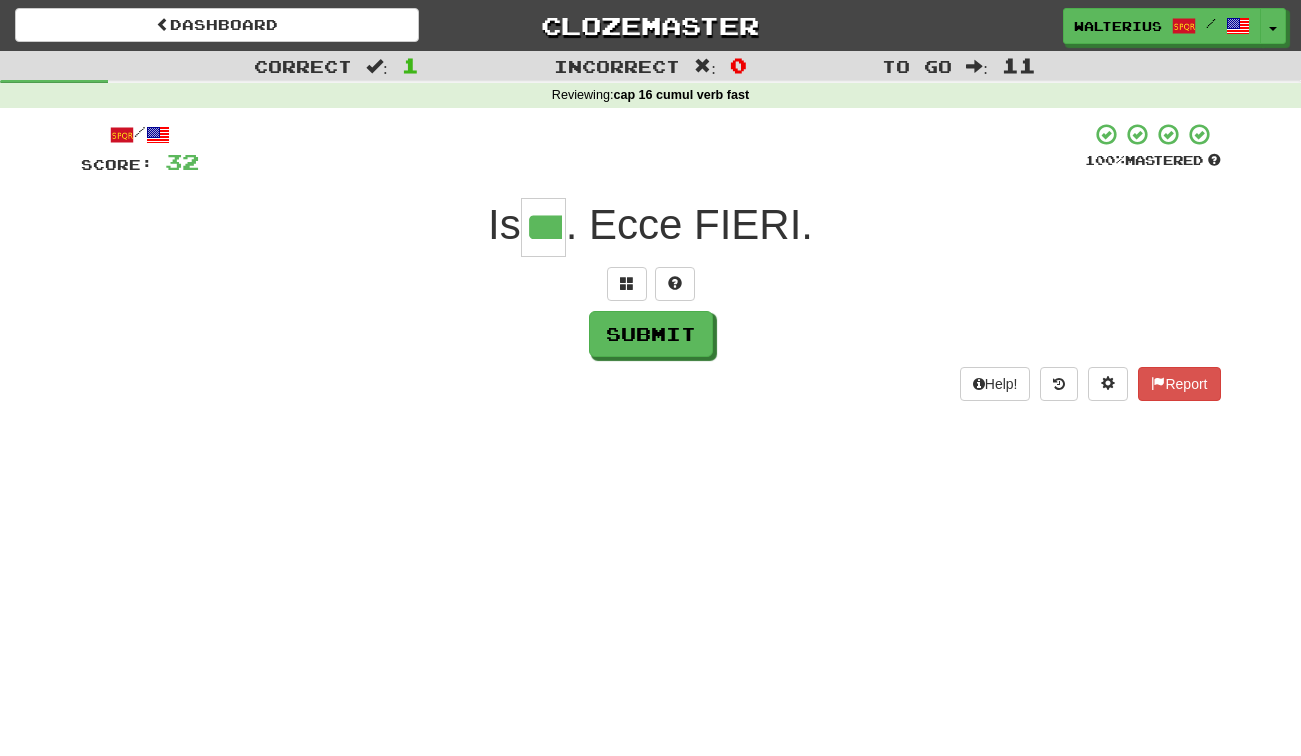 type on "***" 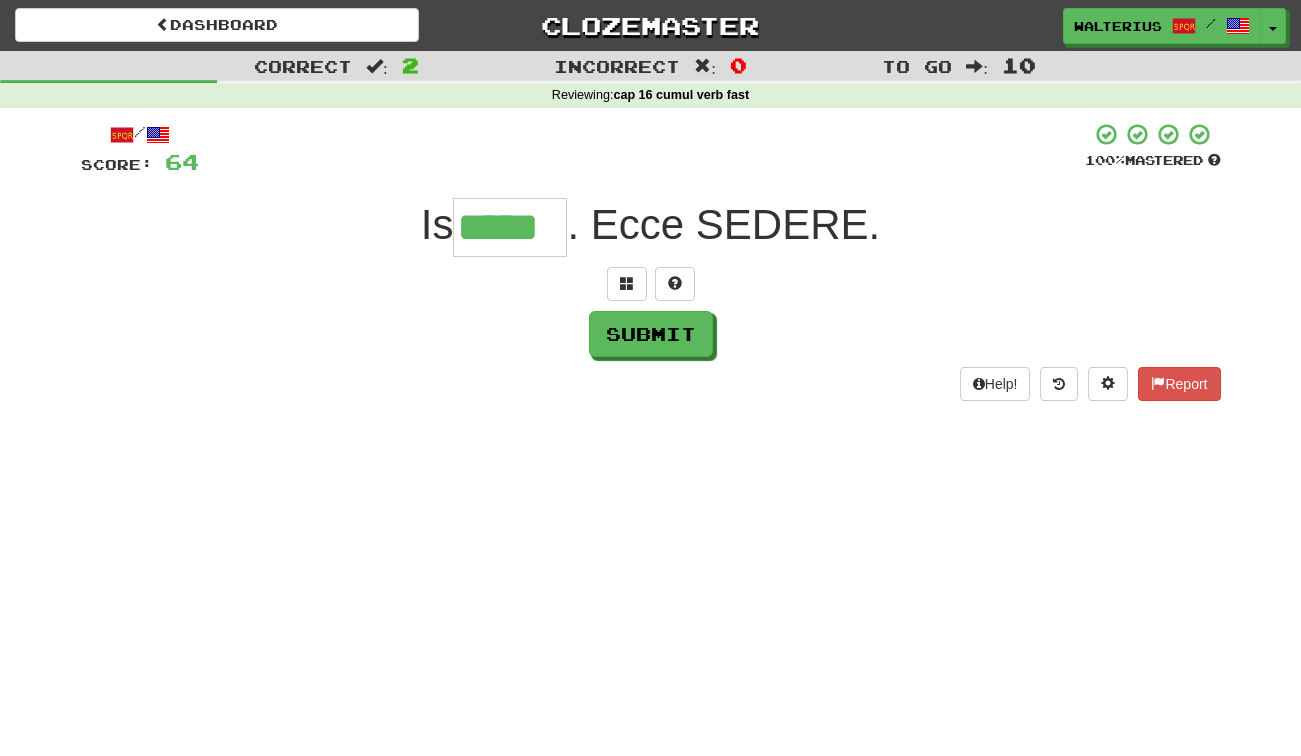 type on "*****" 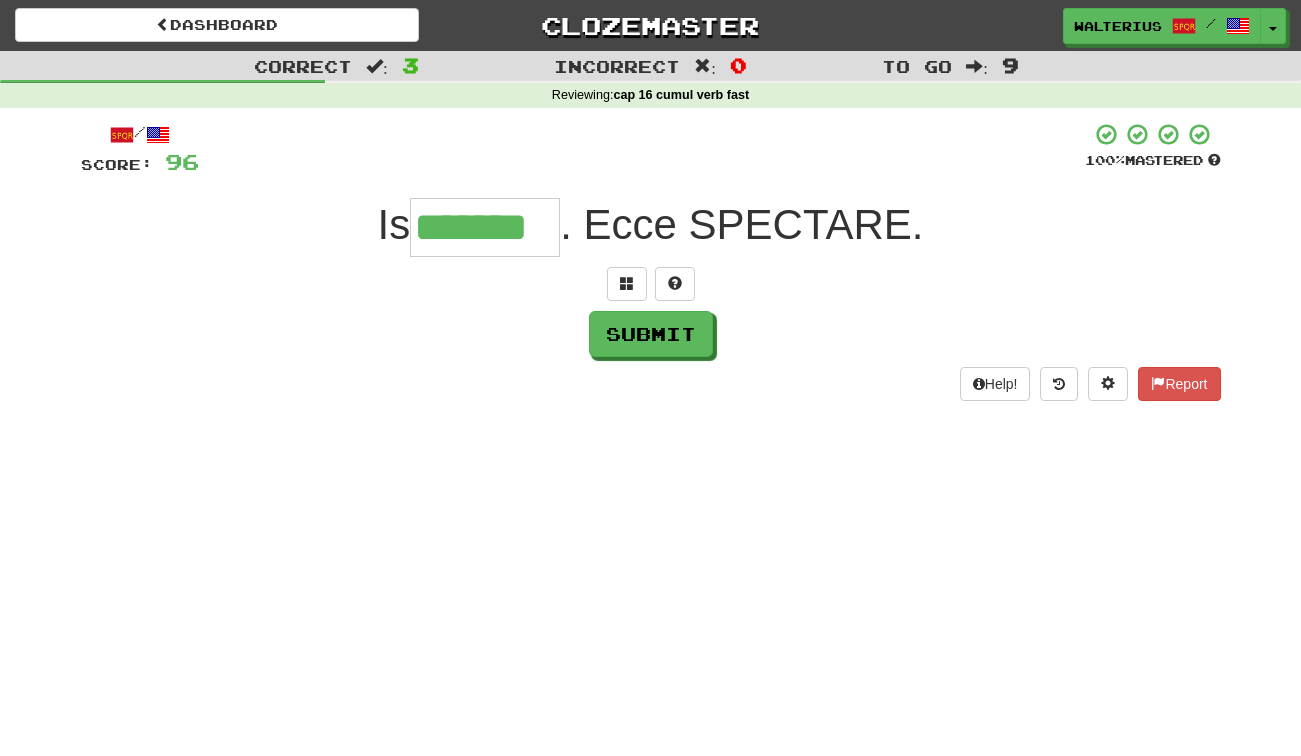 type on "*******" 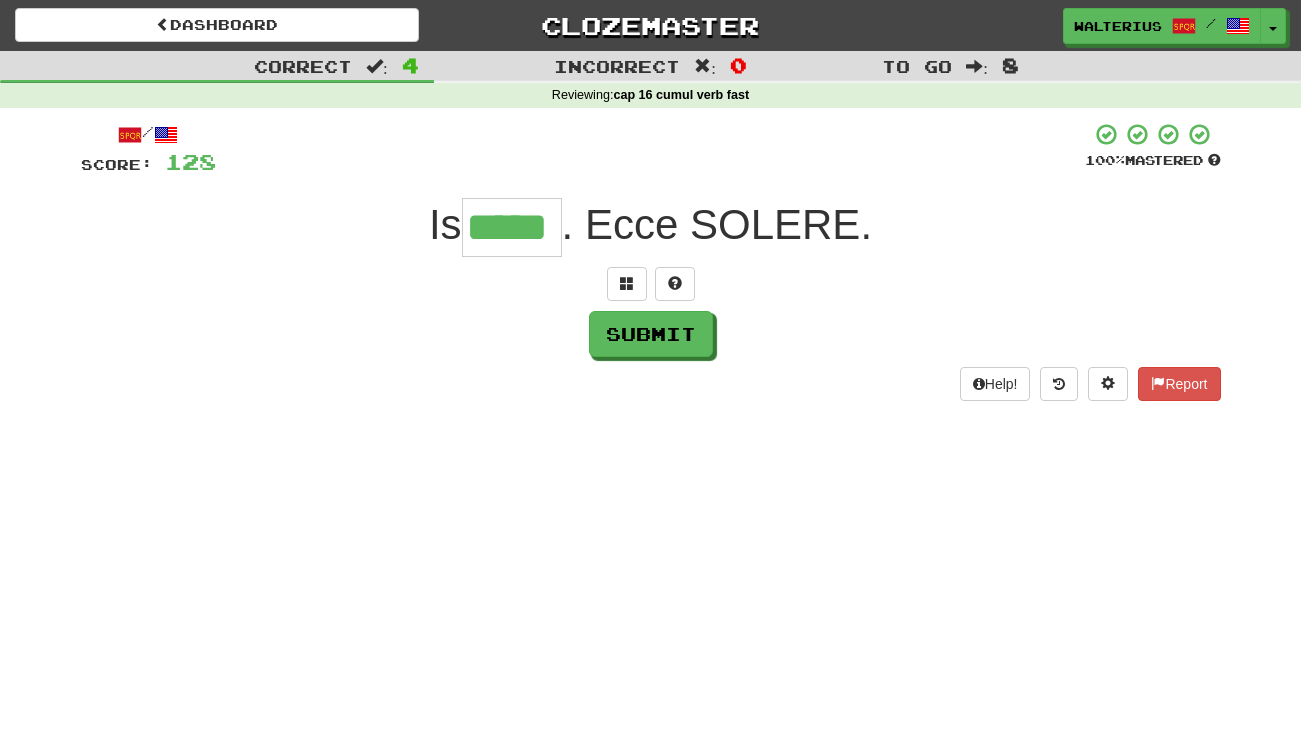 type on "*****" 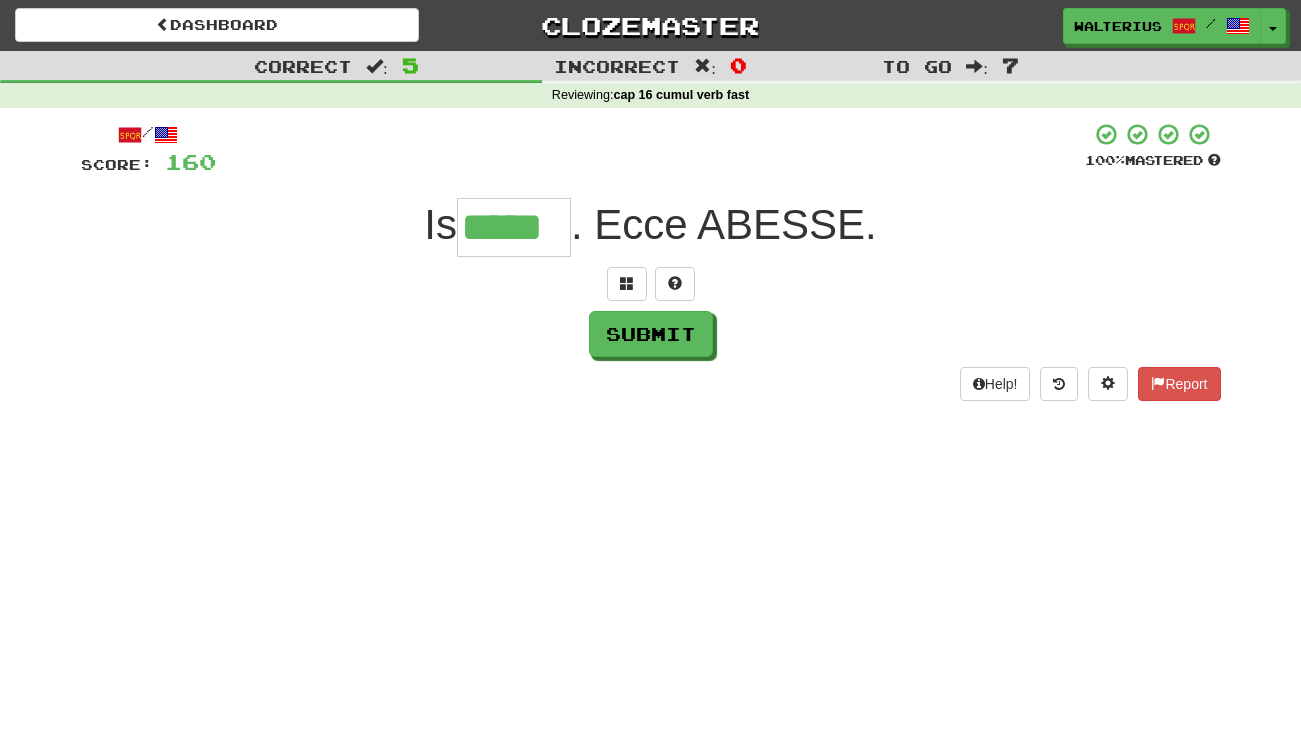 type on "*****" 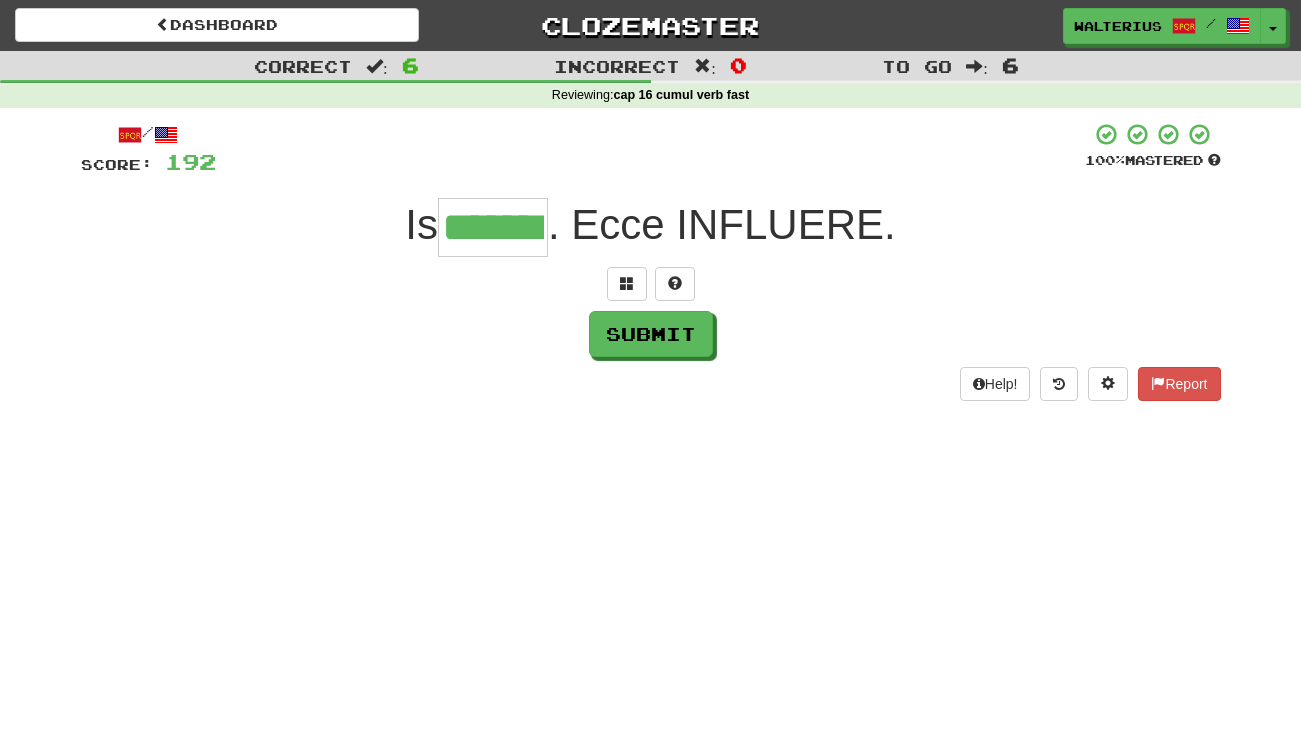 type on "*******" 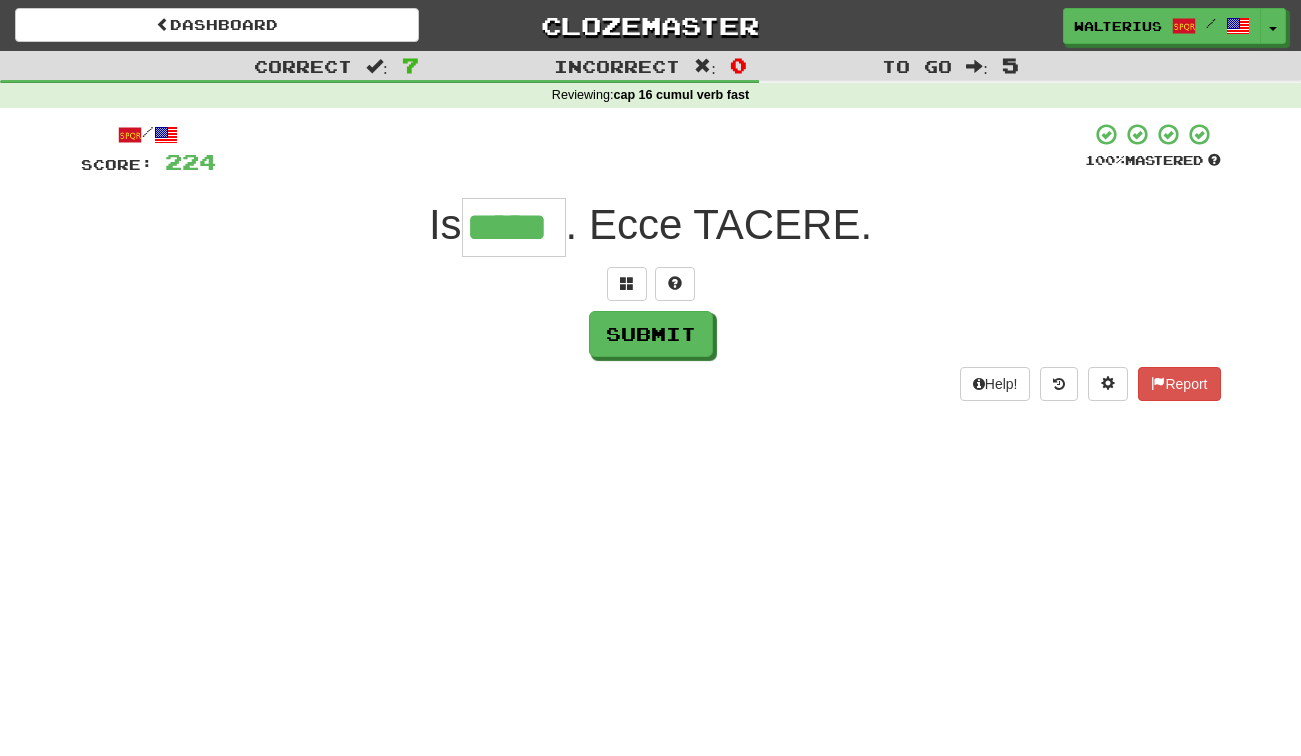 type on "*****" 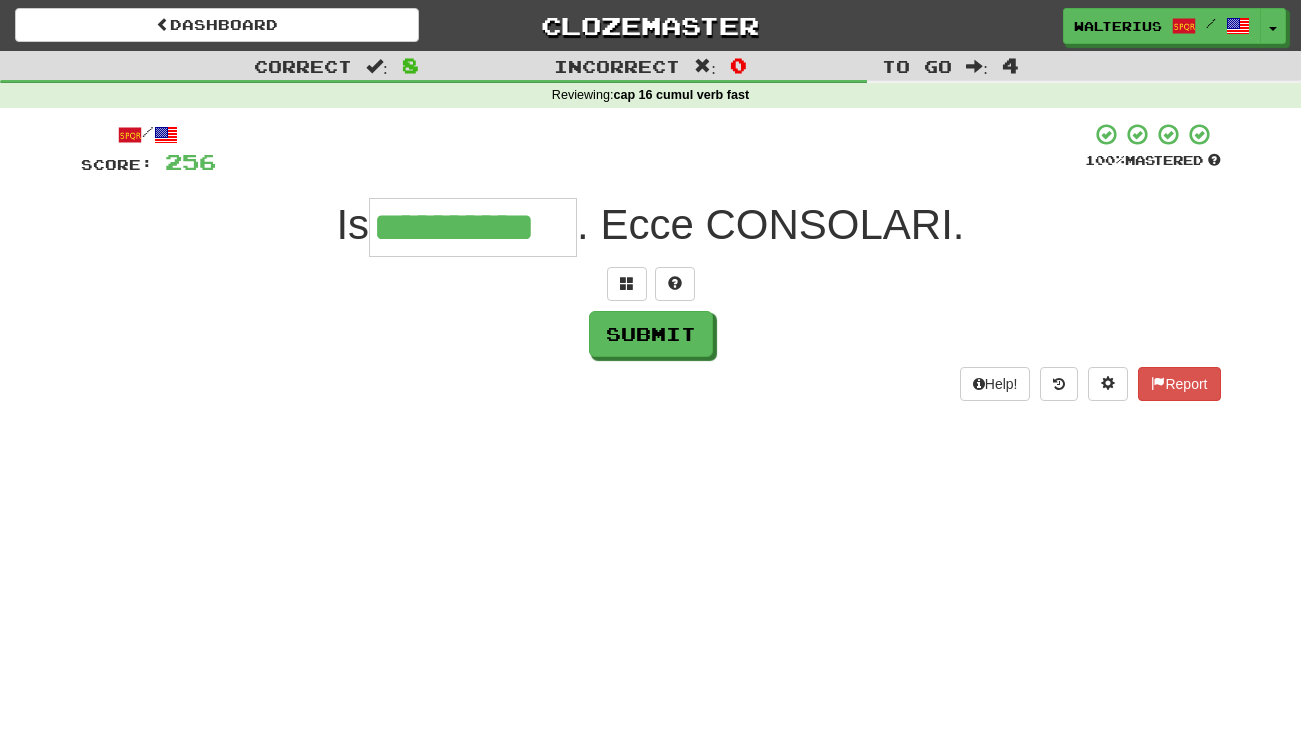 type on "**********" 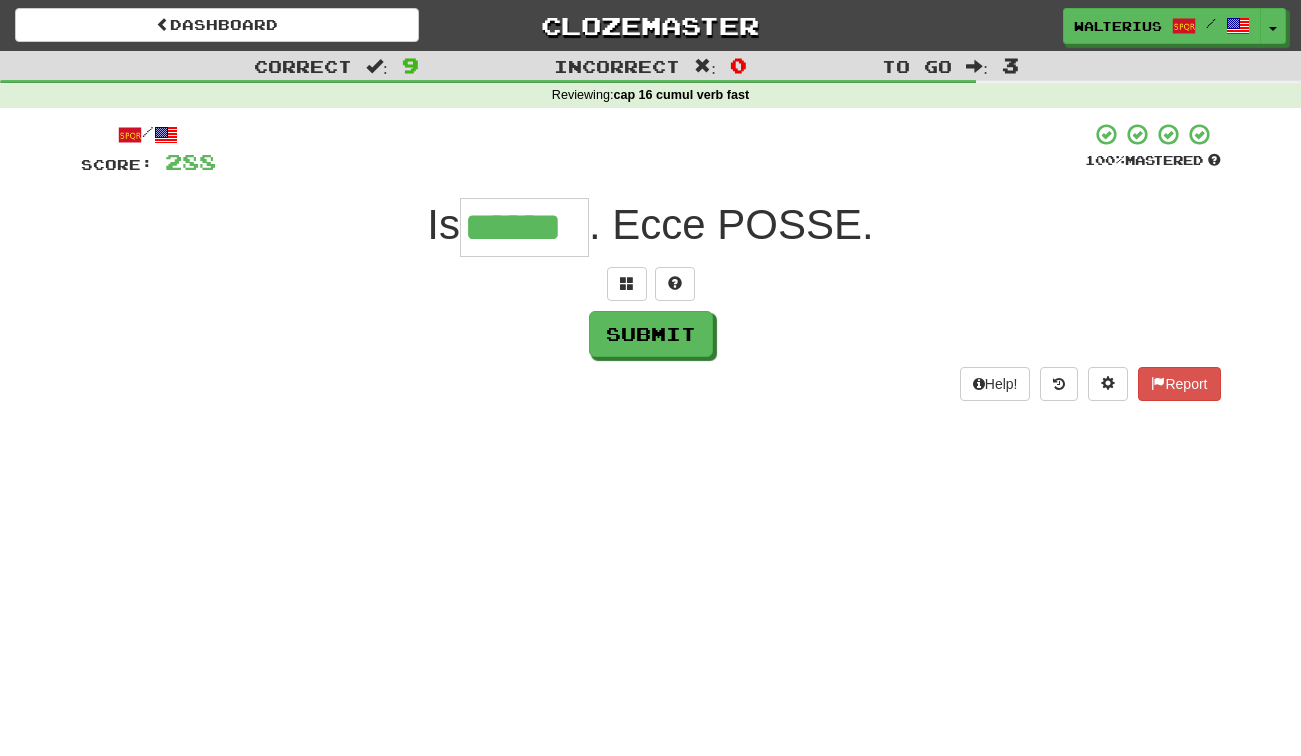 type on "******" 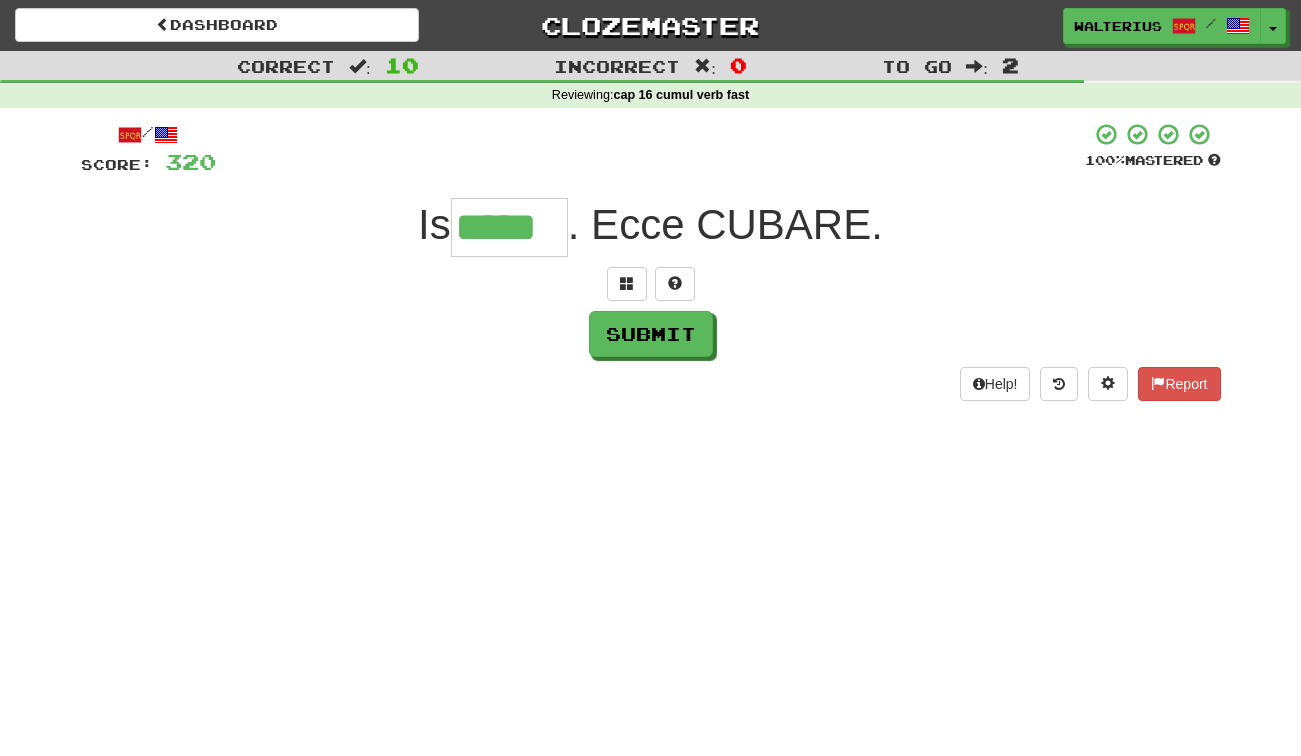 type on "*****" 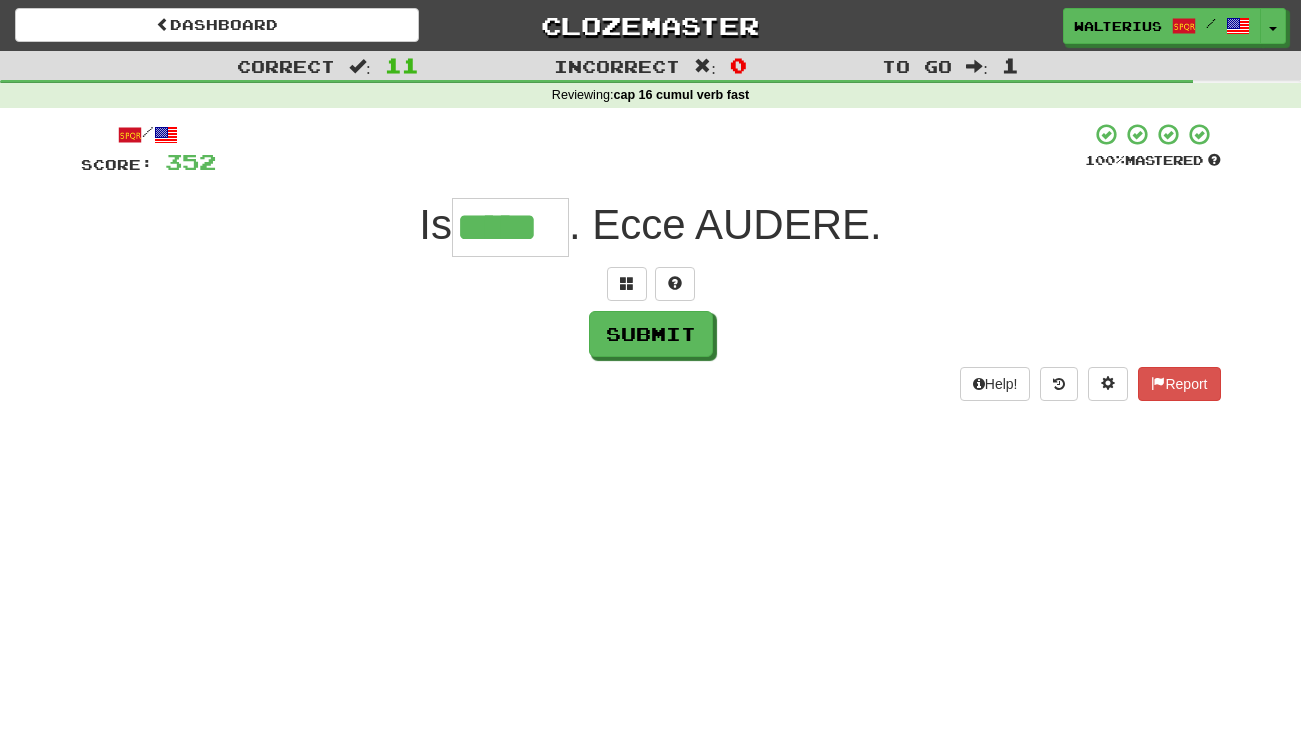 type on "*****" 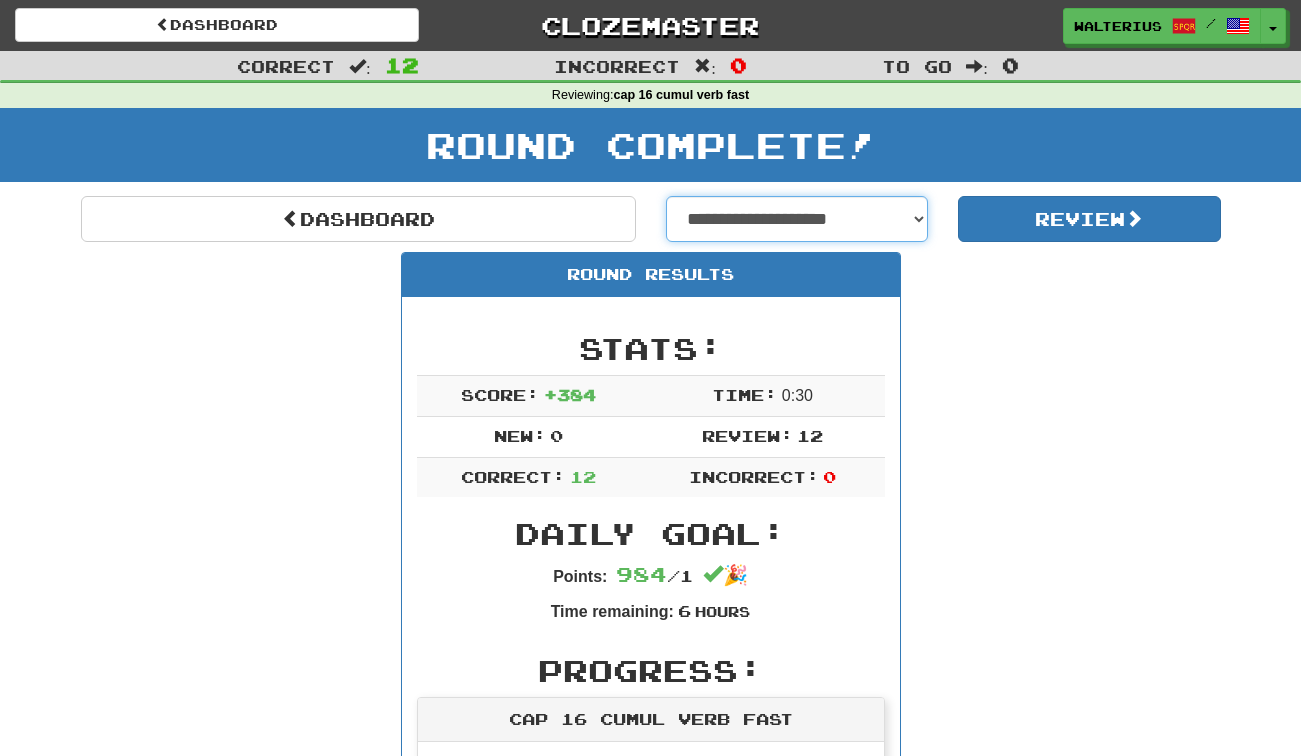 click on "**********" at bounding box center (797, 219) 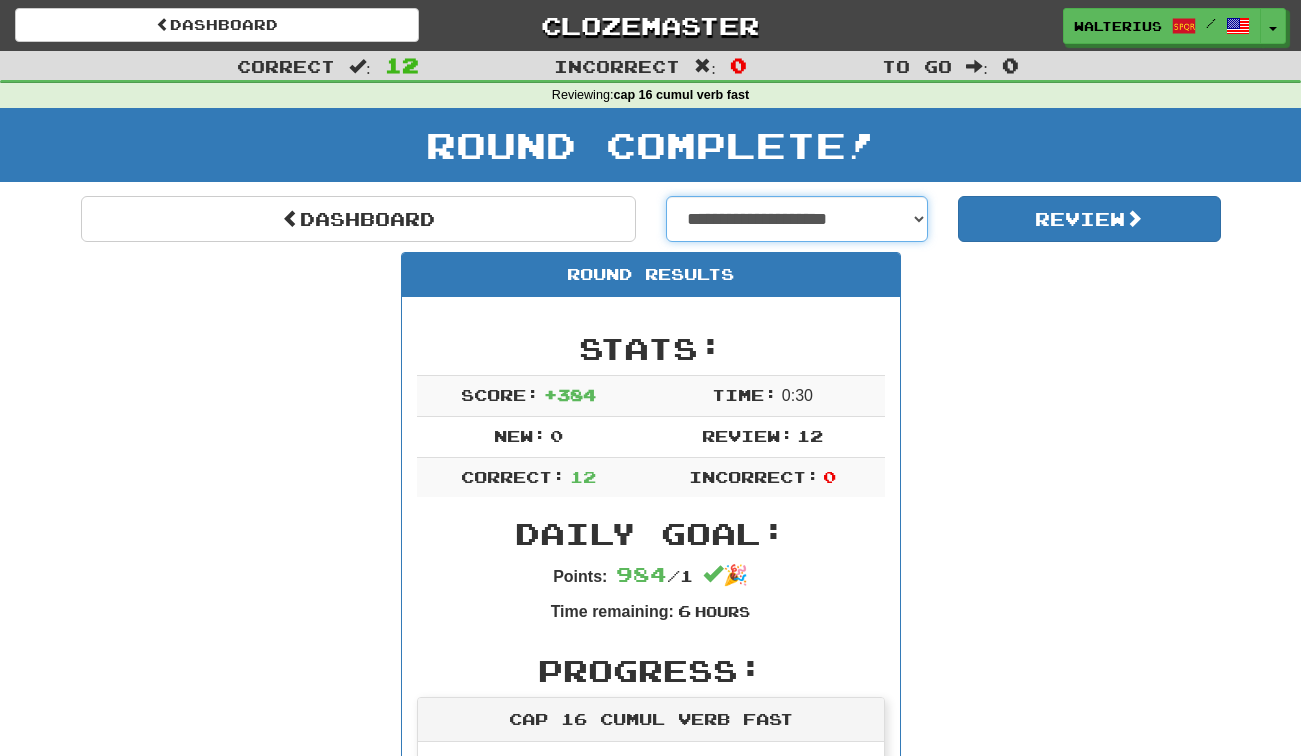 select on "**********" 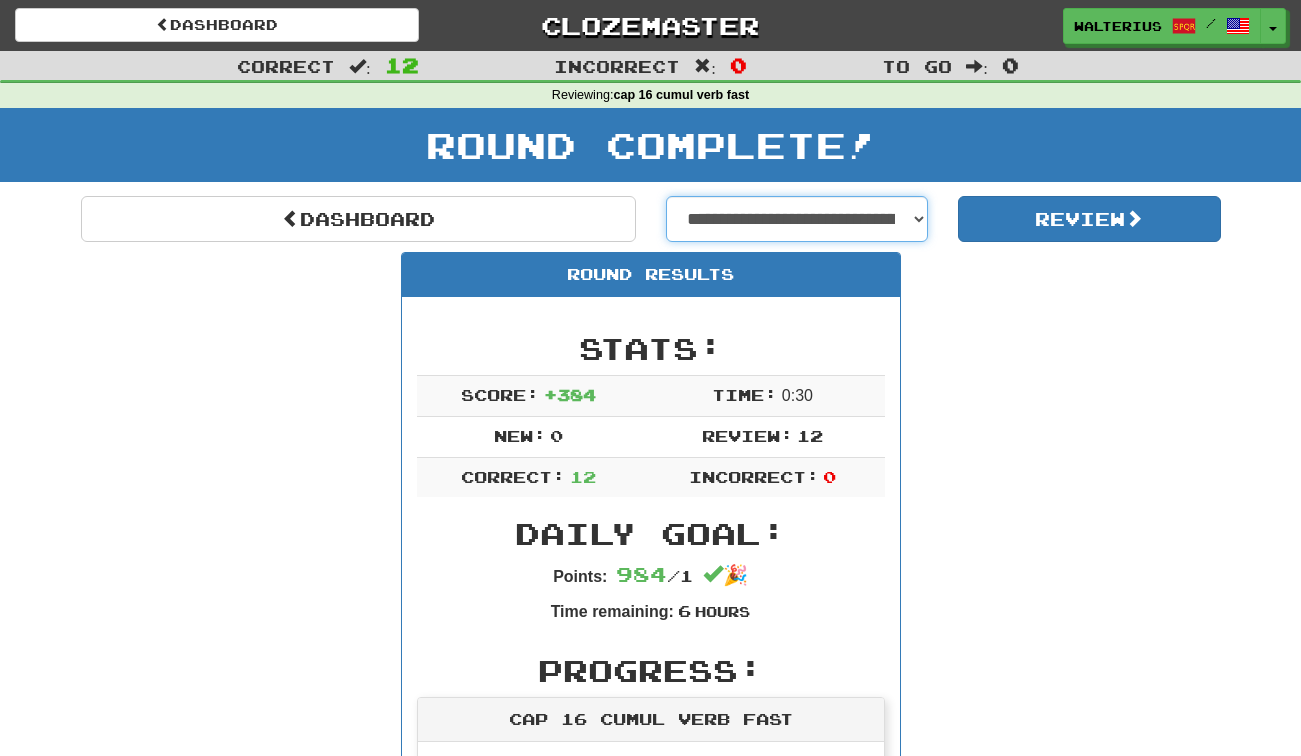 select on "**********" 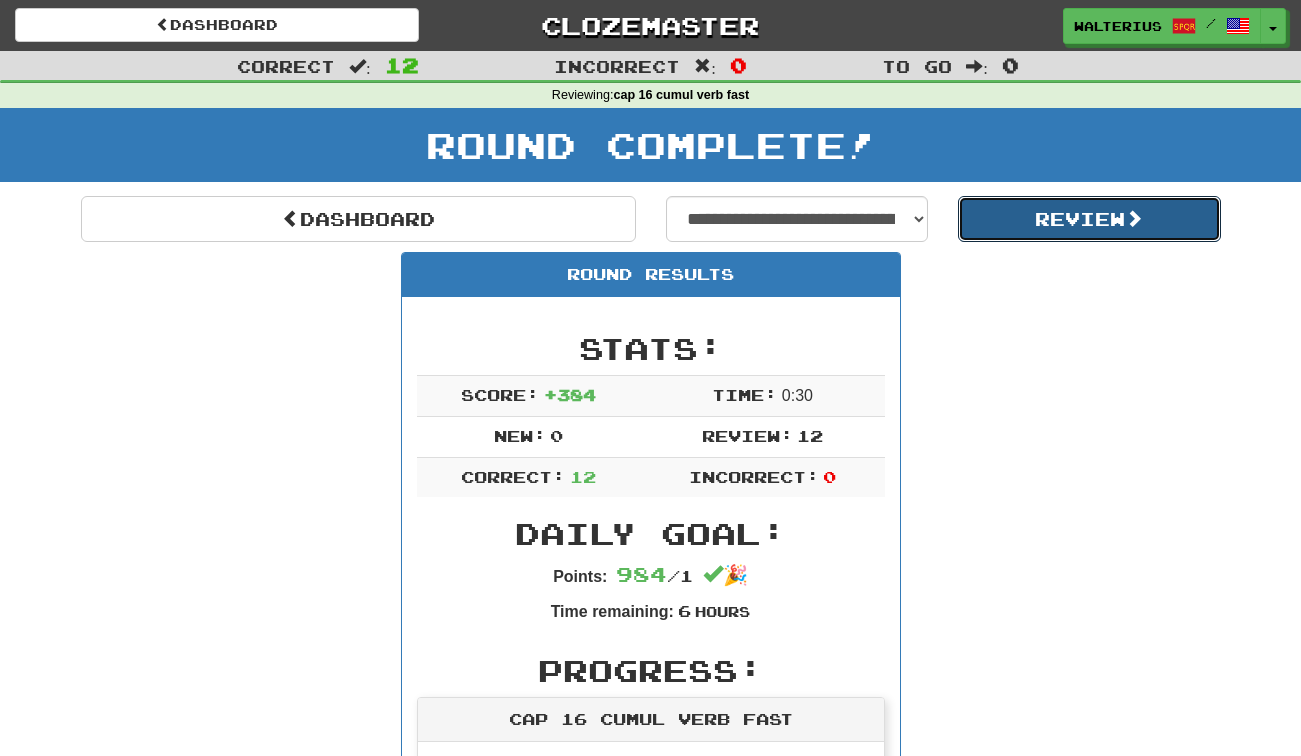 click on "Review" at bounding box center [1089, 219] 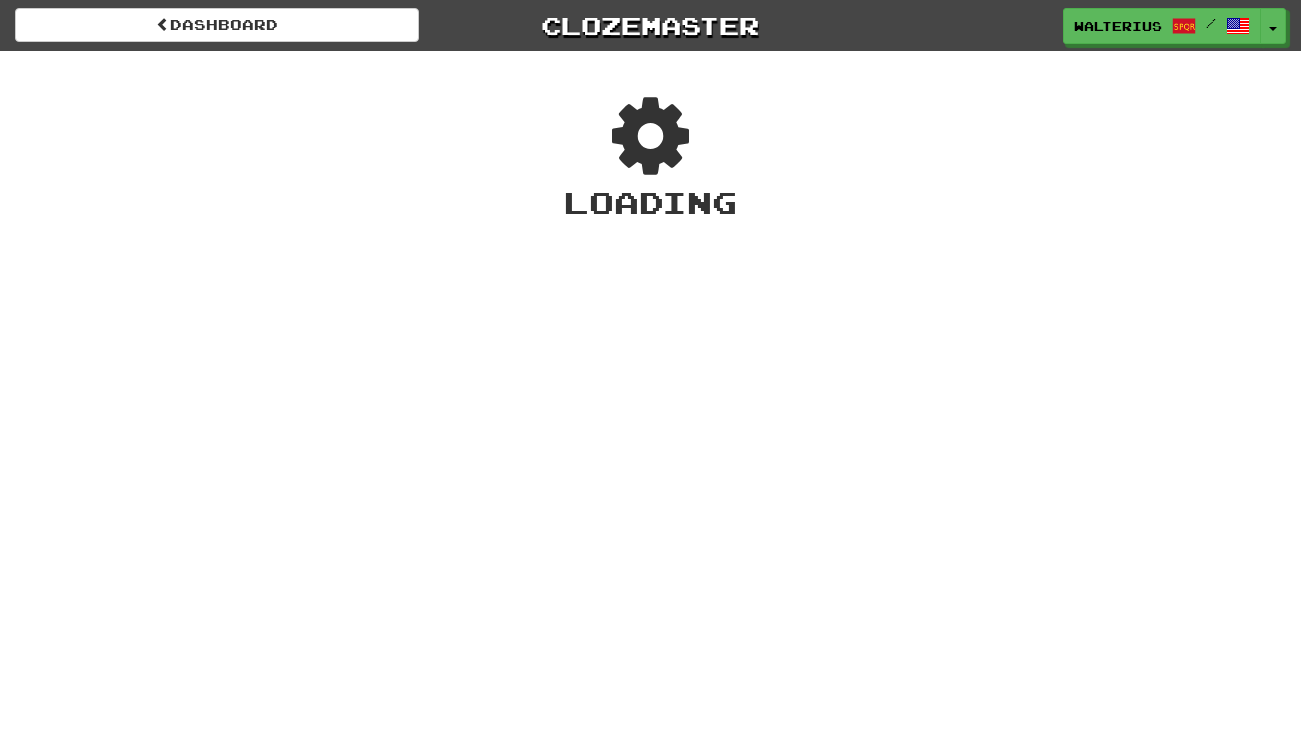 scroll, scrollTop: 0, scrollLeft: 0, axis: both 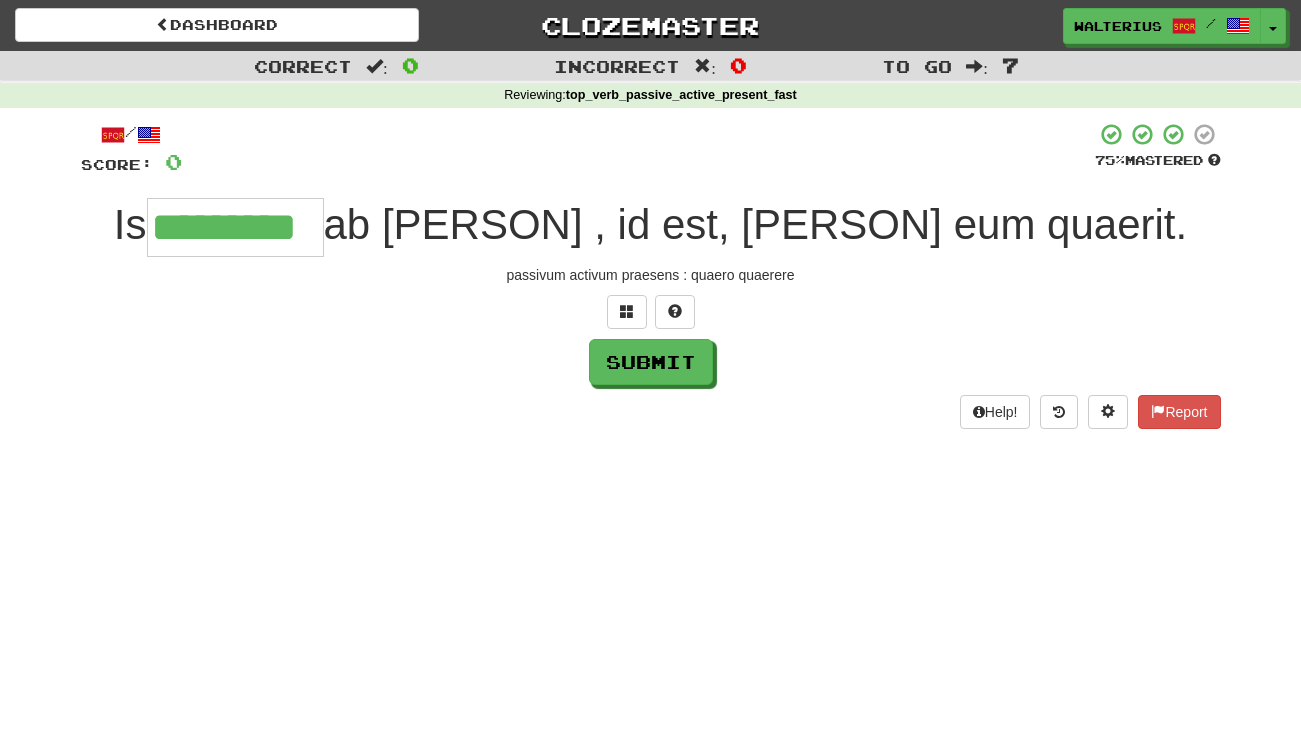 type on "*********" 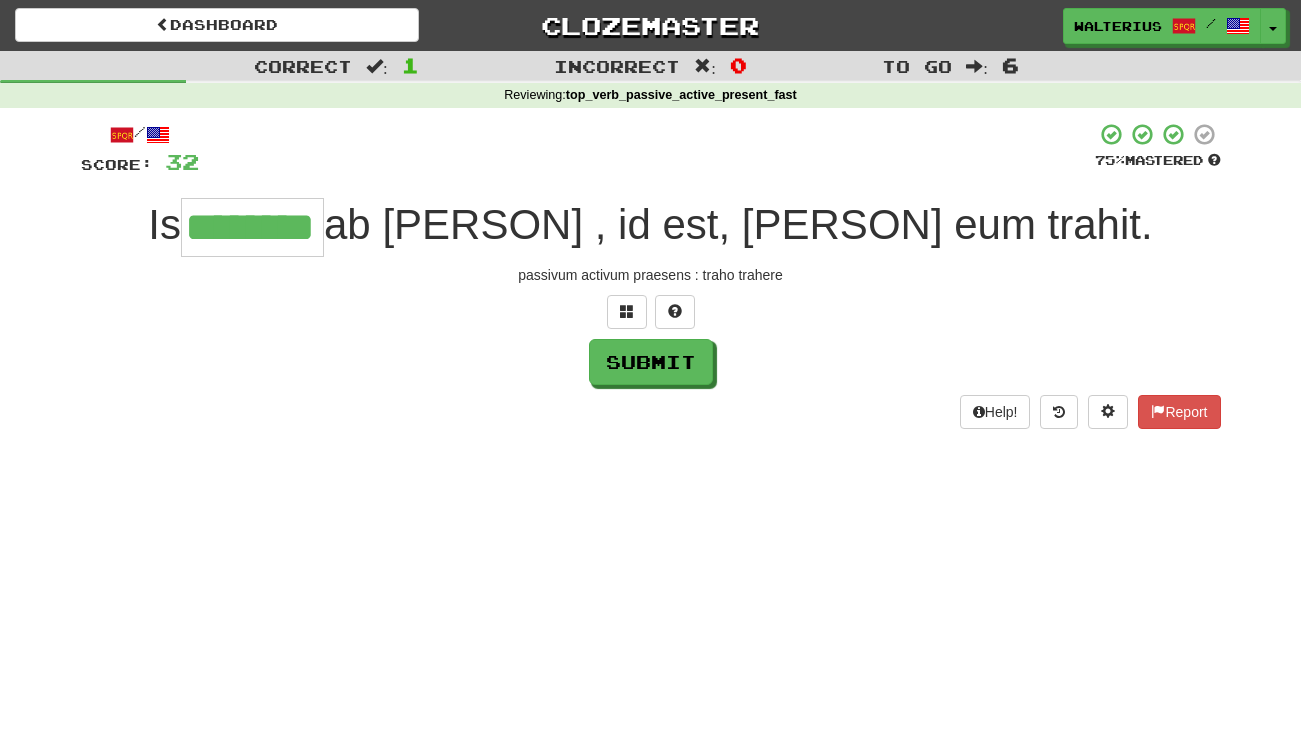 type on "********" 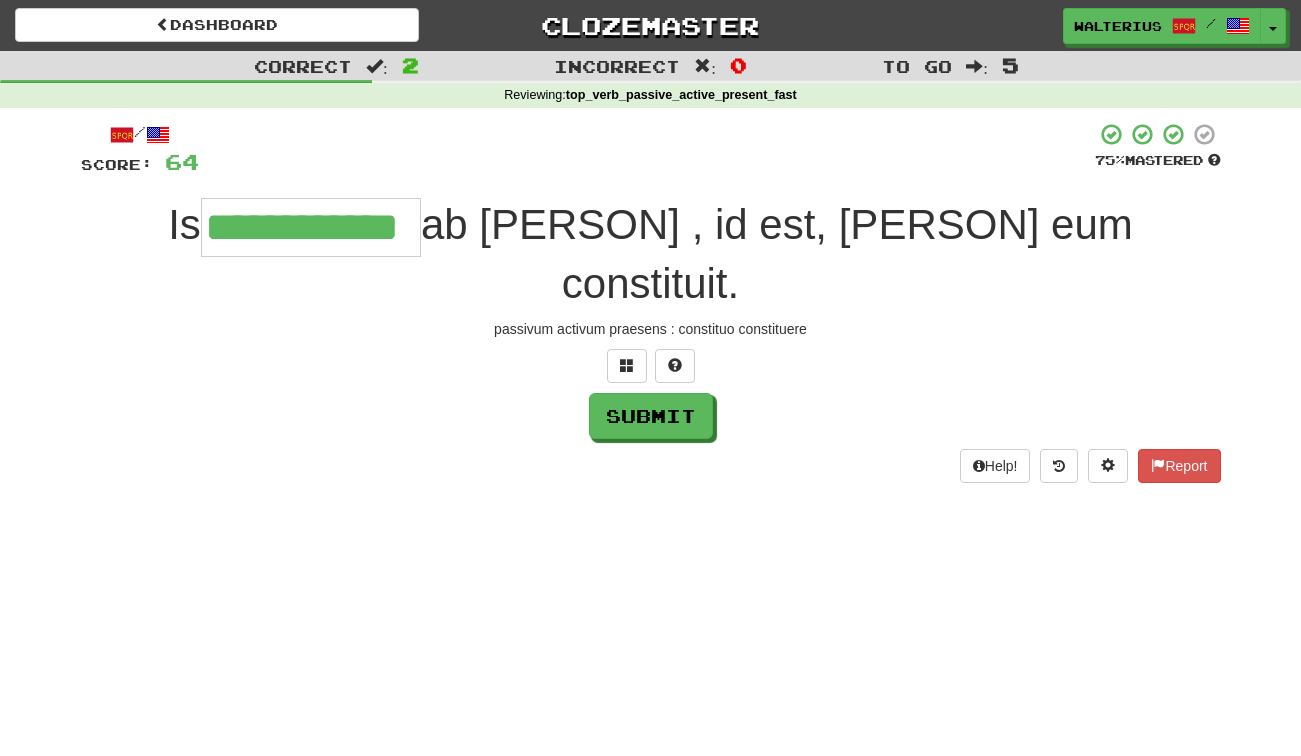 type on "**********" 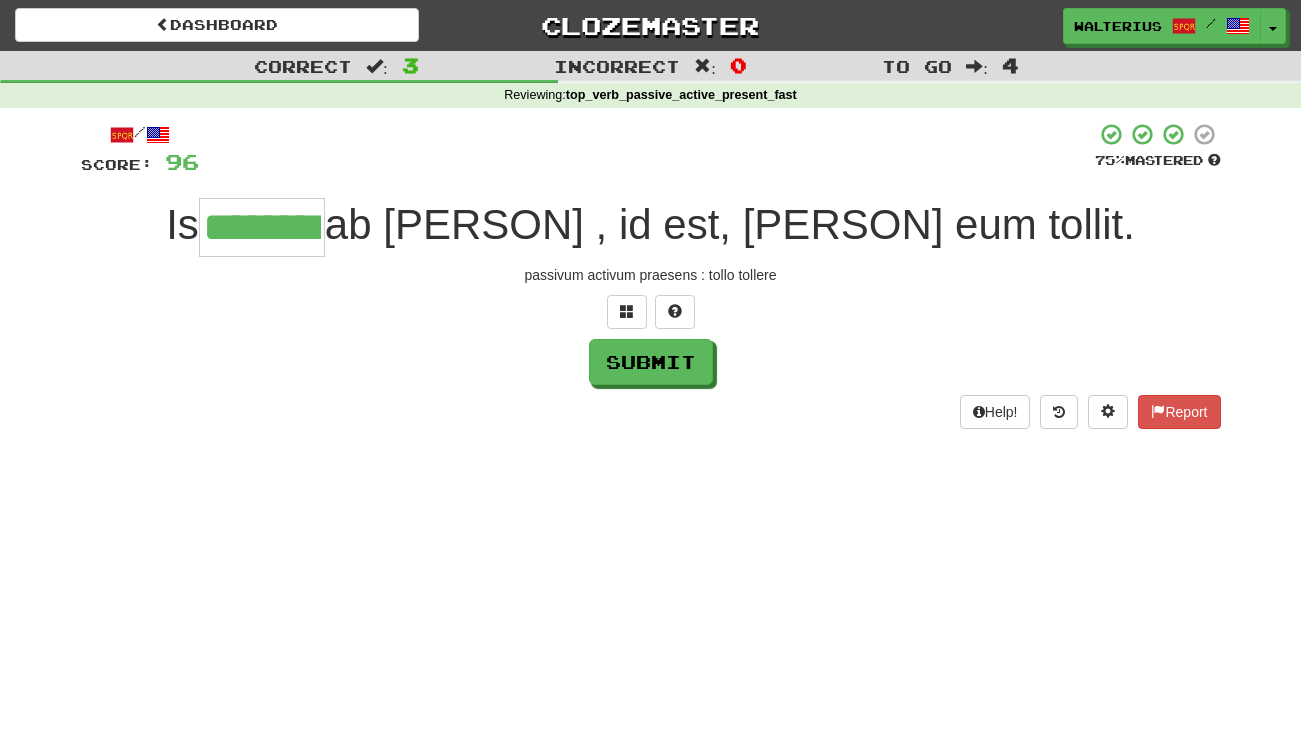 type on "********" 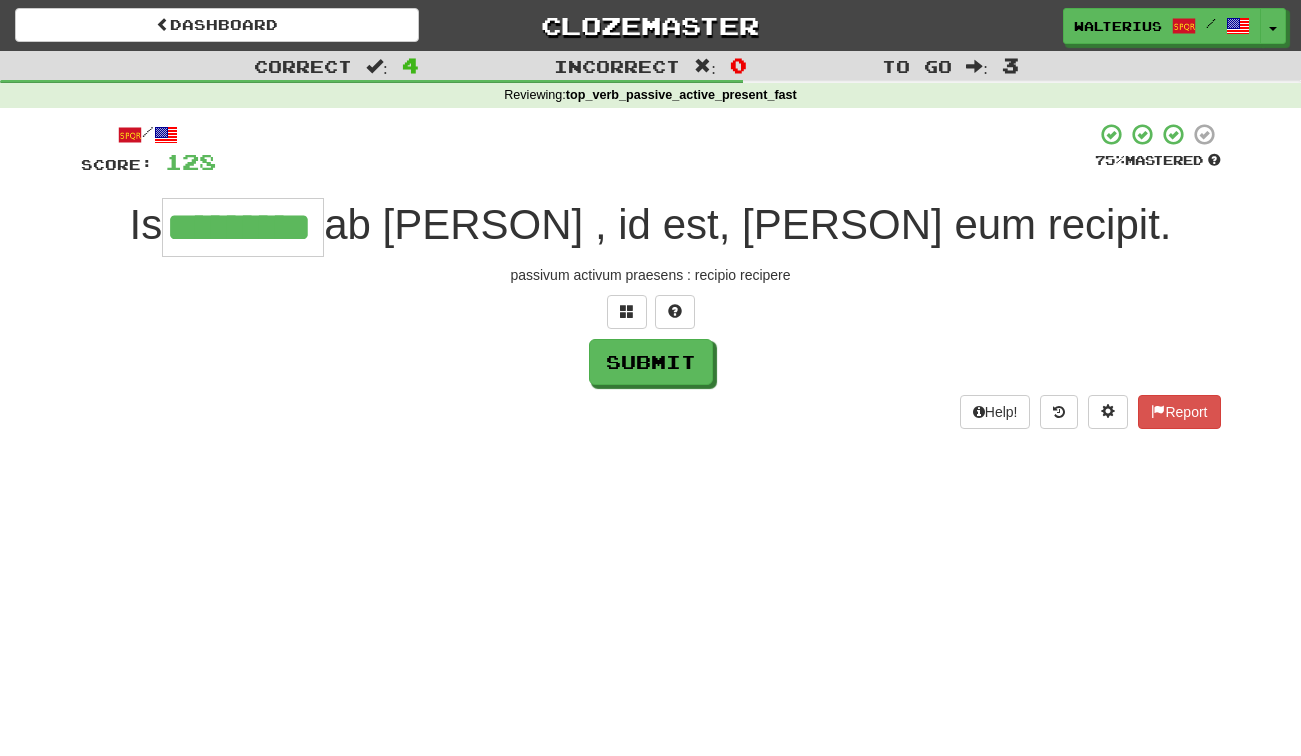 type on "*********" 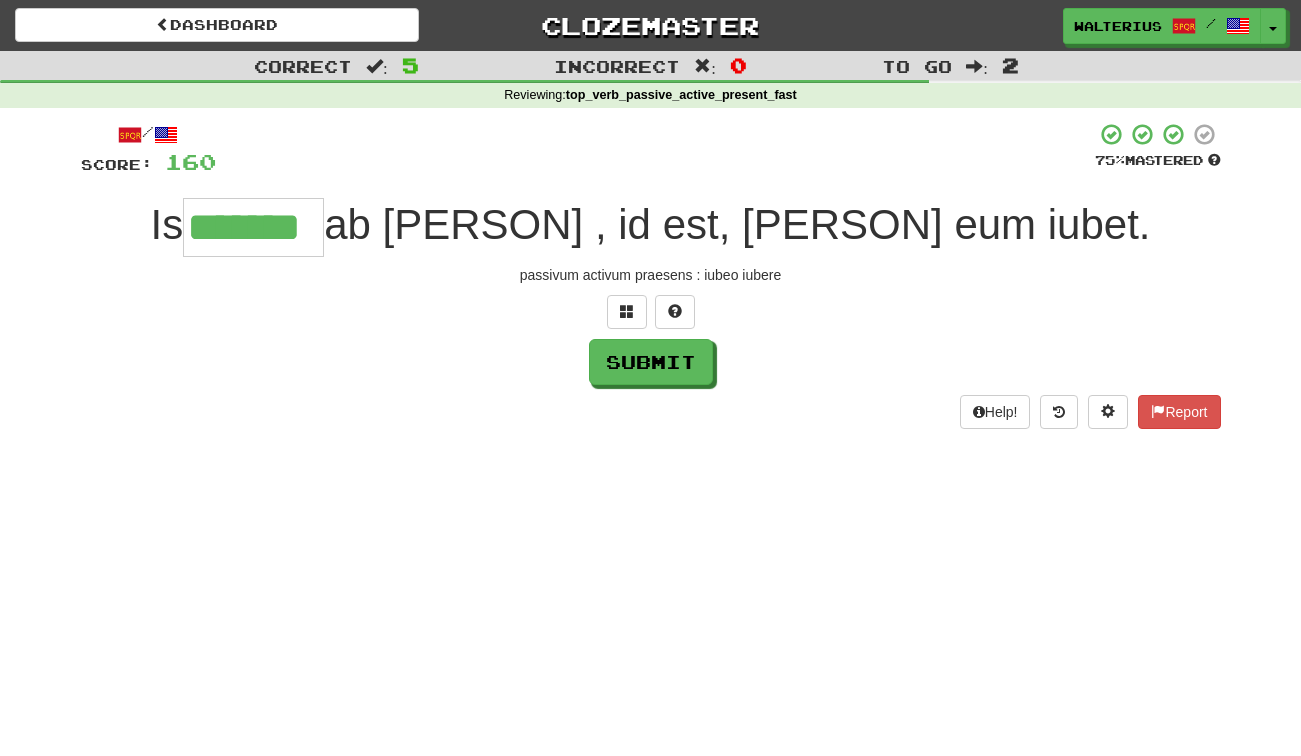 type on "*******" 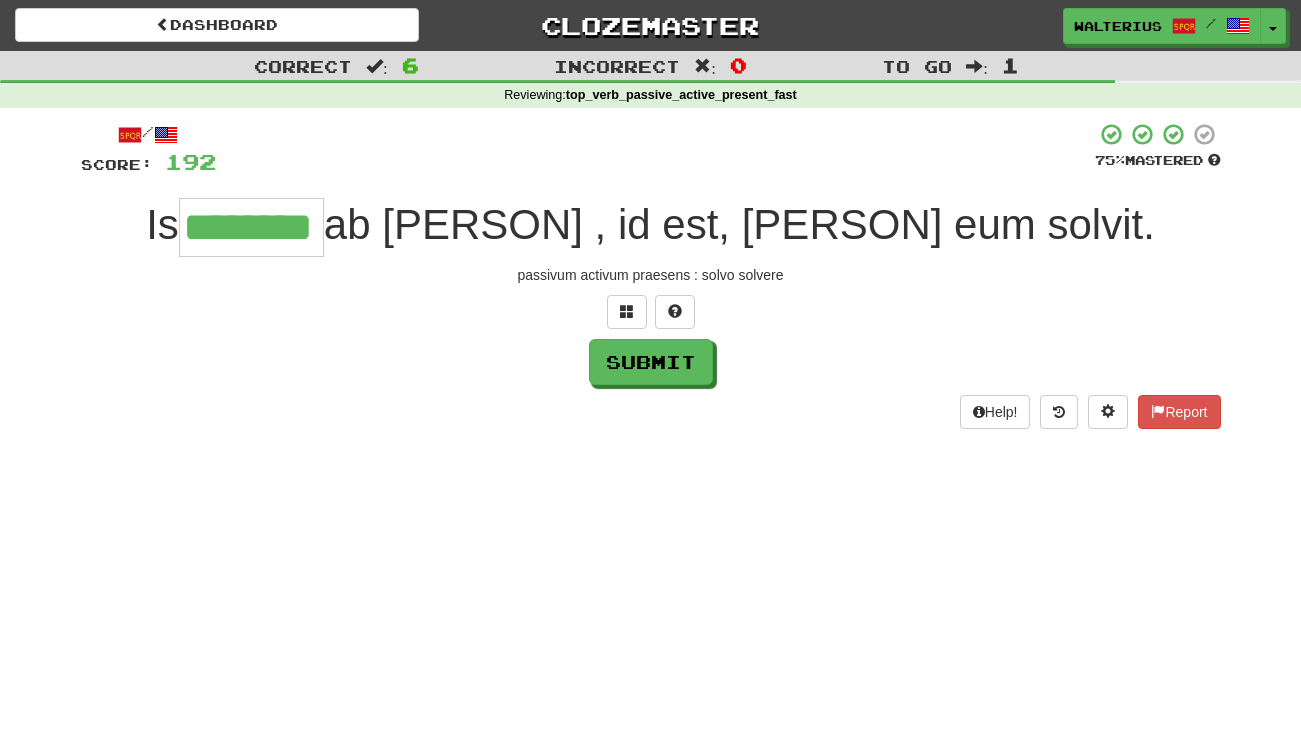 type on "********" 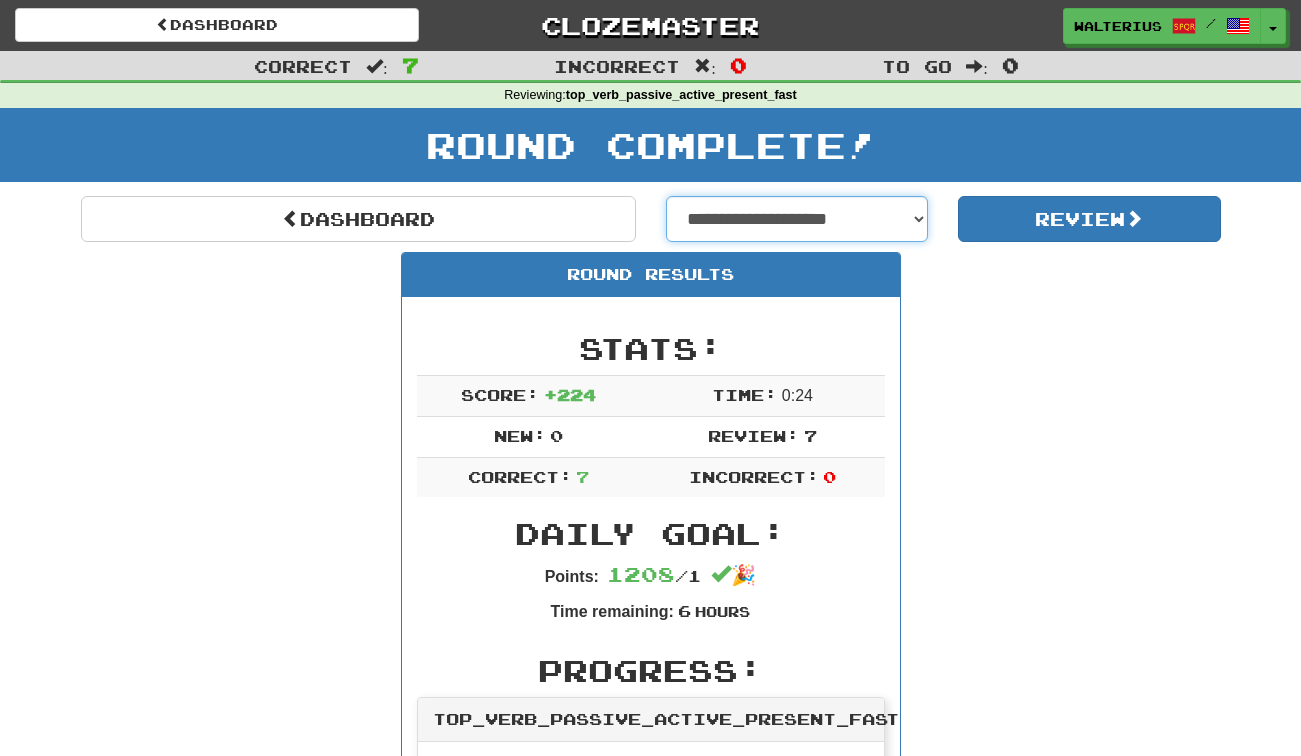 click on "**********" at bounding box center (797, 219) 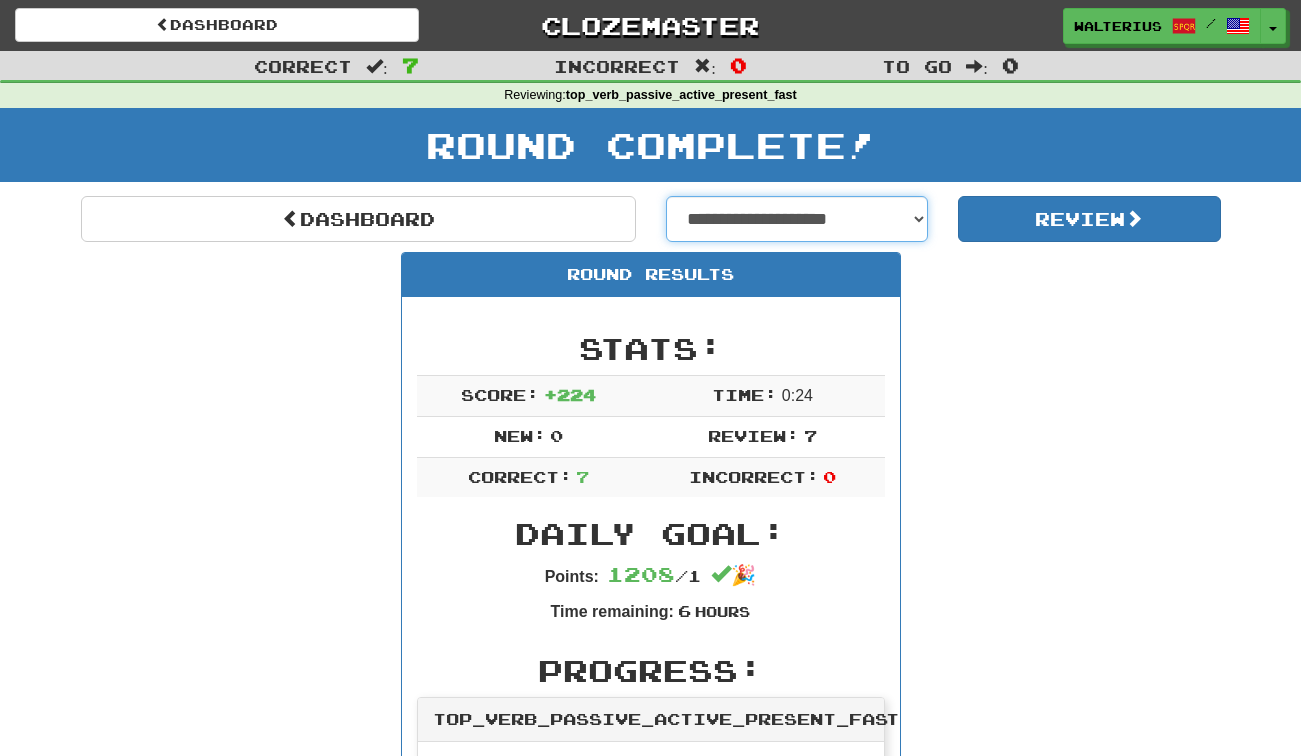 select on "**********" 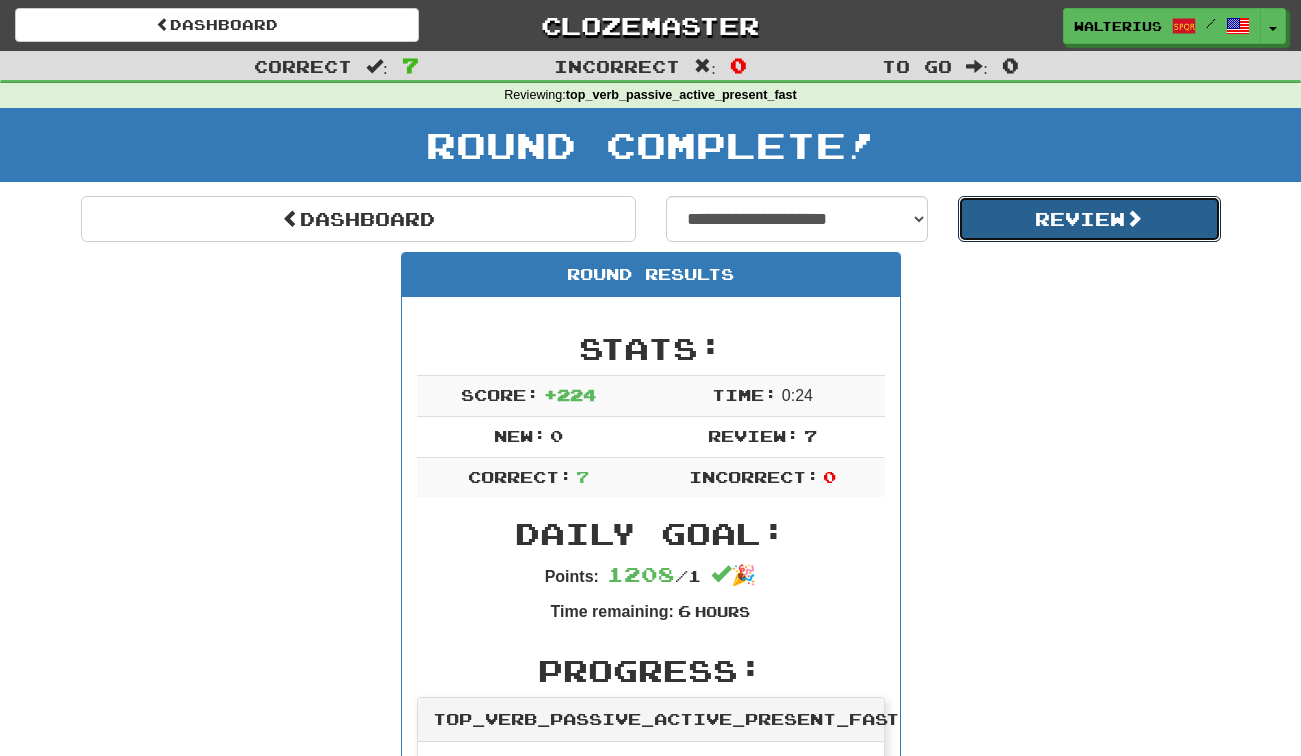 click on "Review" at bounding box center [1089, 219] 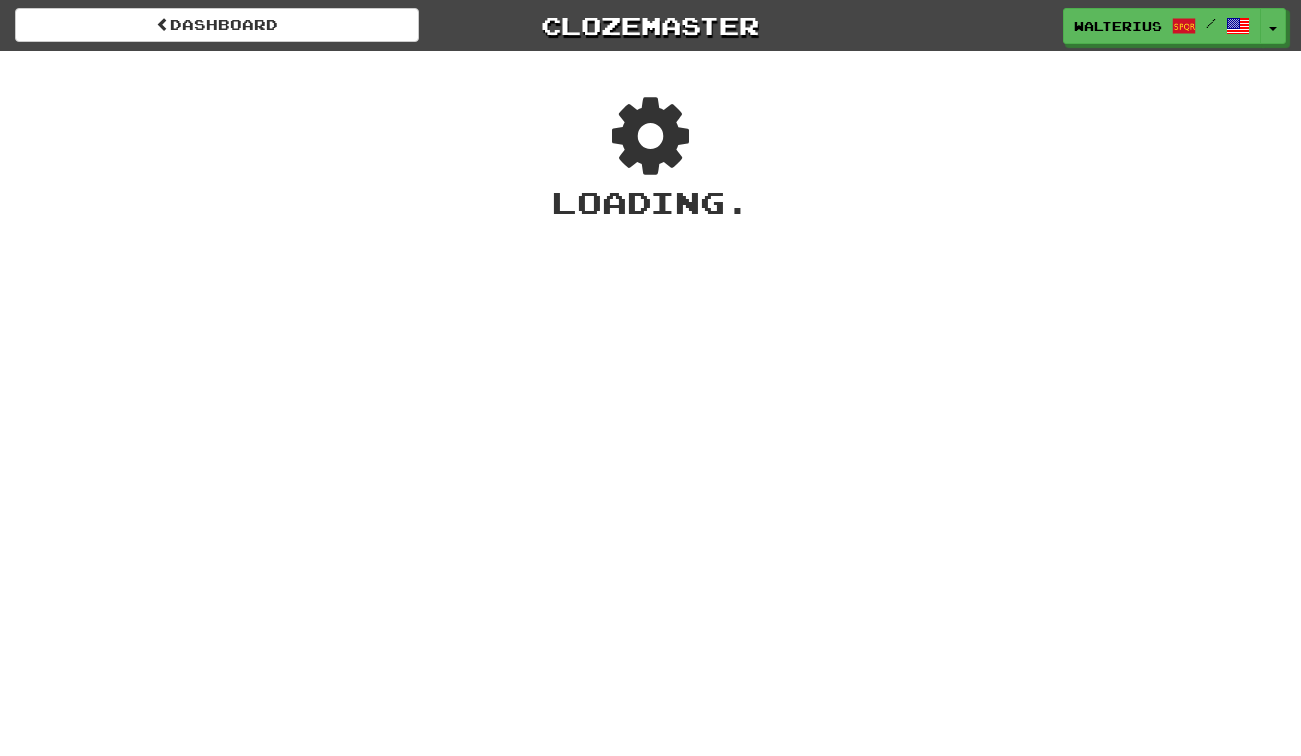 scroll, scrollTop: 0, scrollLeft: 0, axis: both 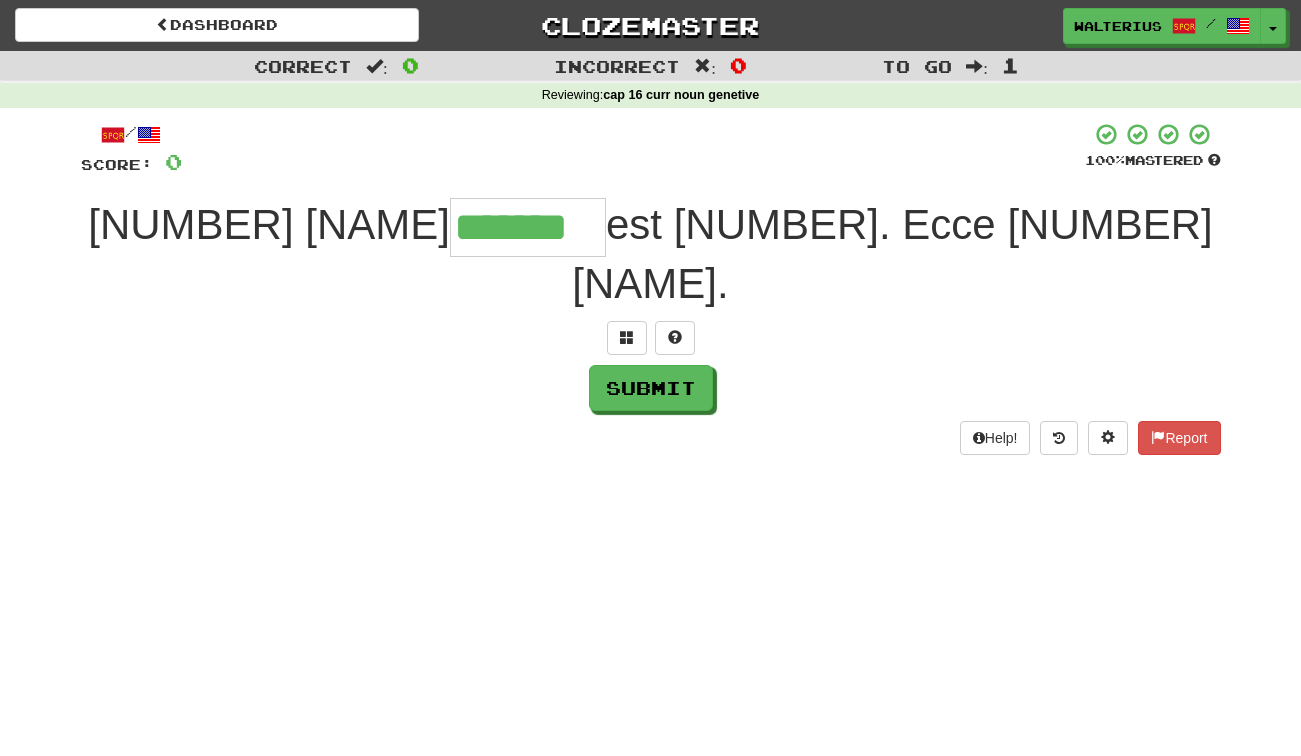 type on "*******" 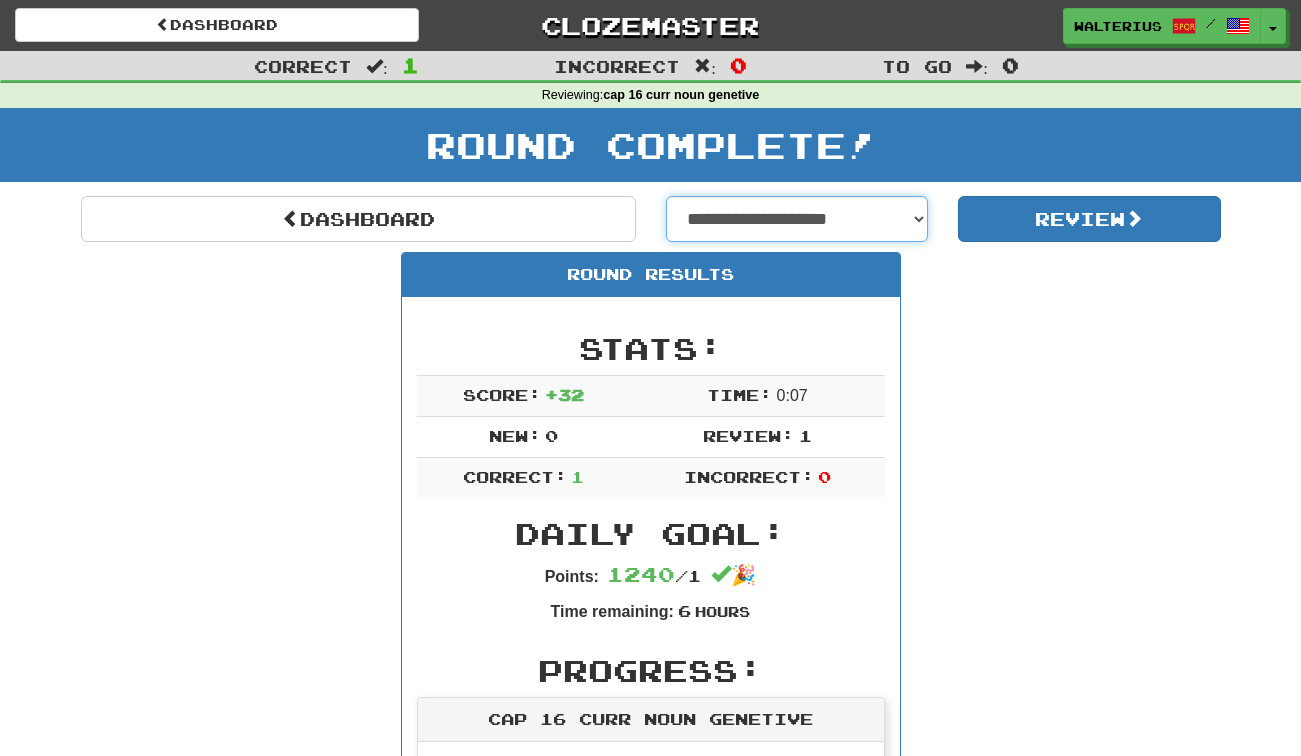 click on "**********" at bounding box center [797, 219] 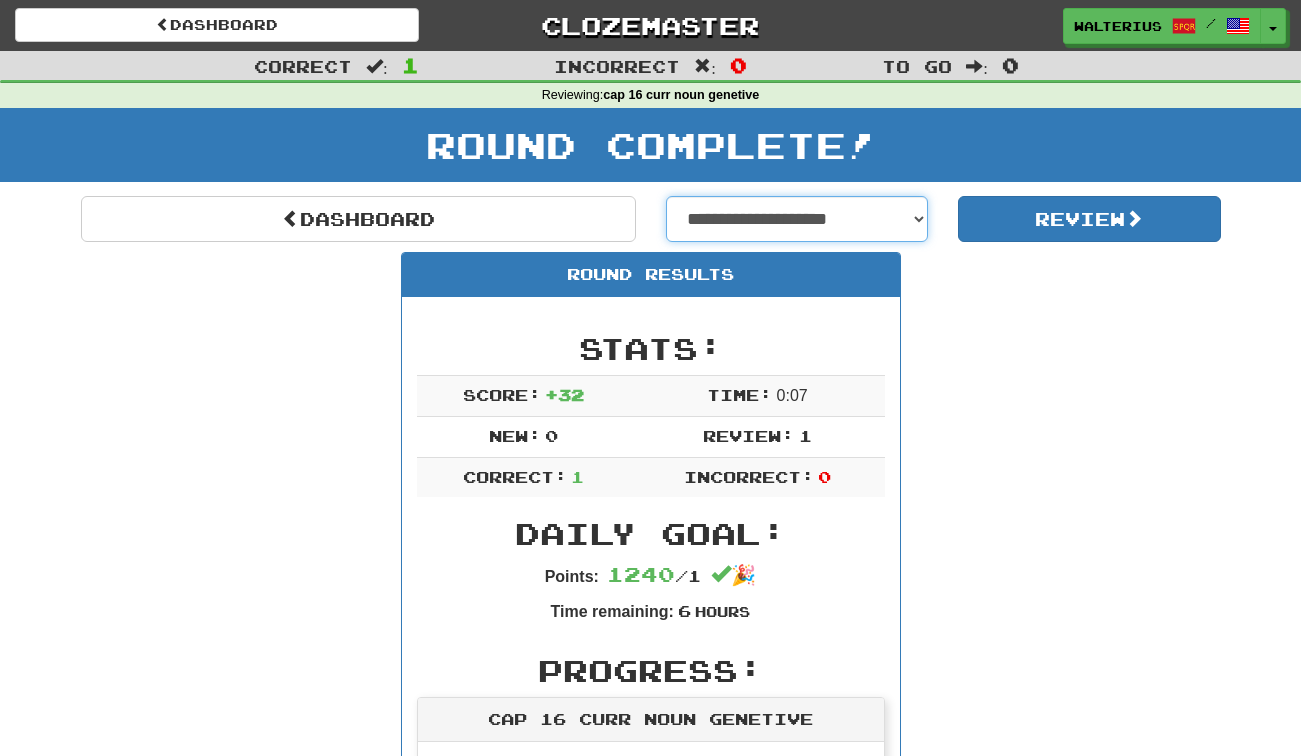 select on "**********" 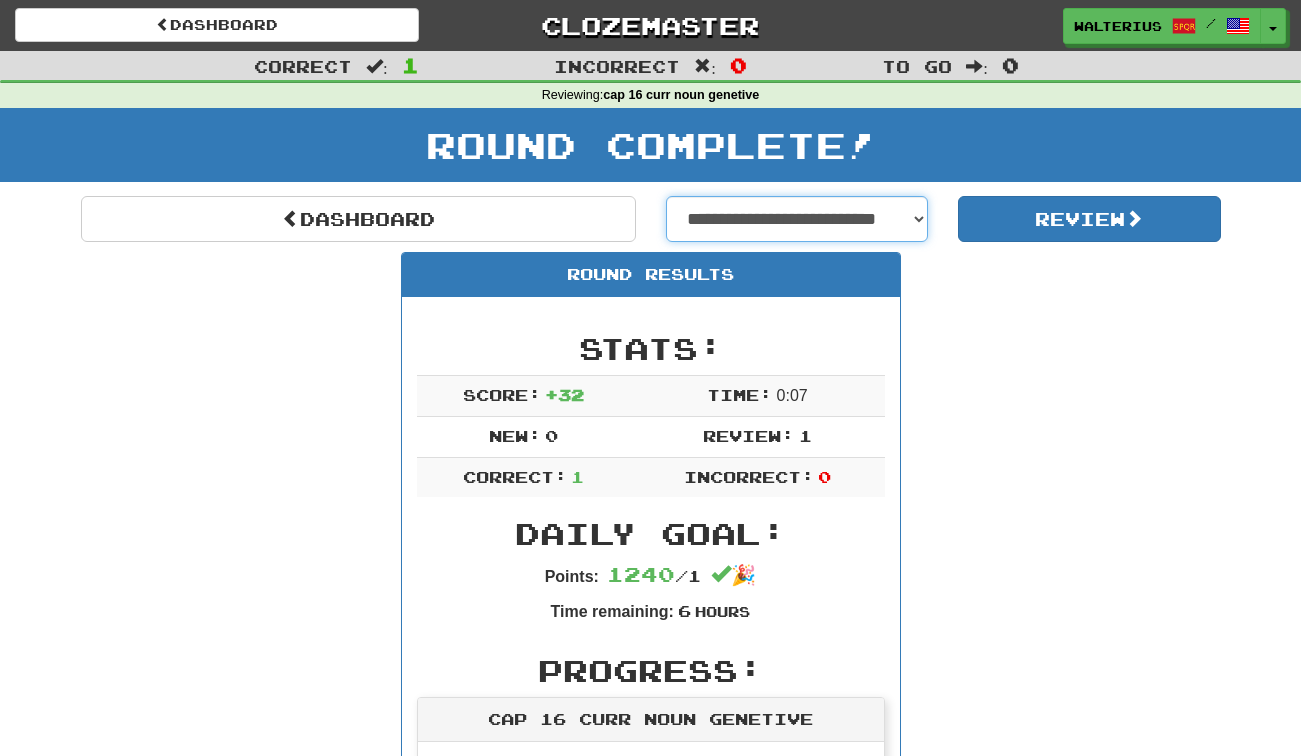 select on "**********" 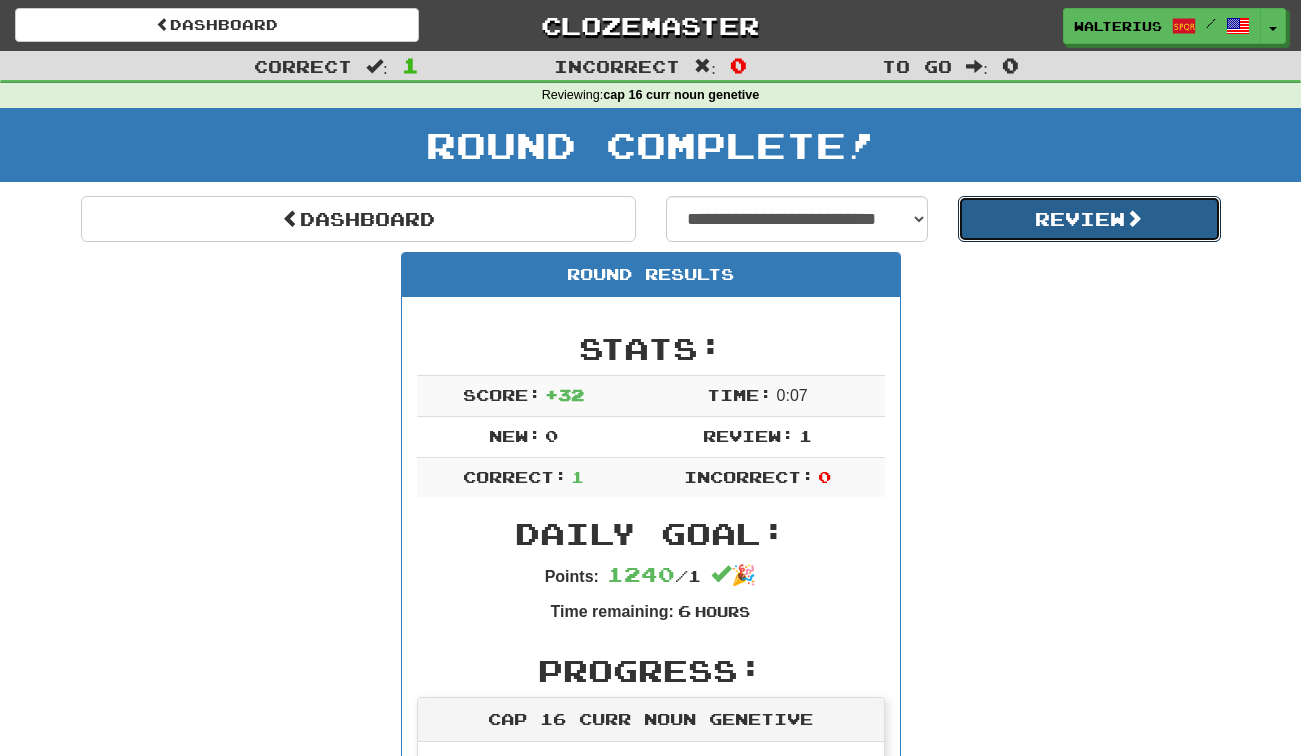 click on "Review" at bounding box center (1089, 219) 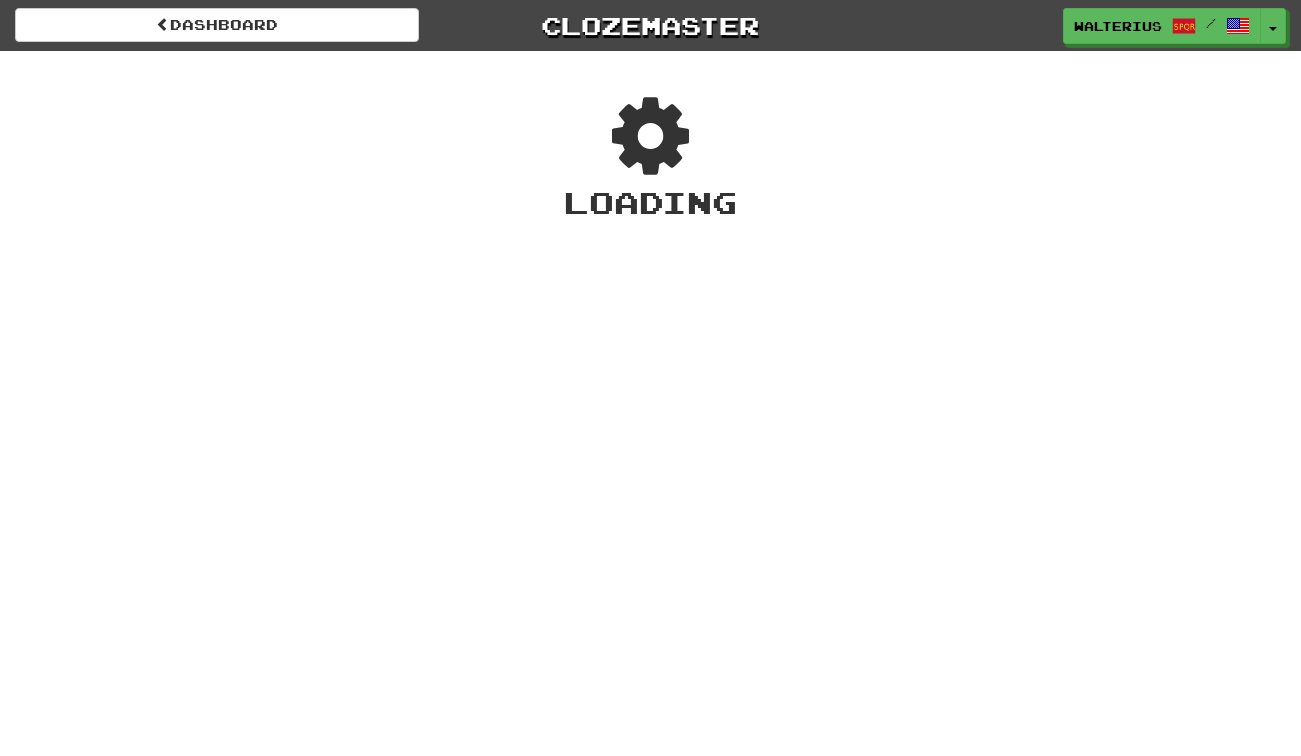 scroll, scrollTop: 0, scrollLeft: 0, axis: both 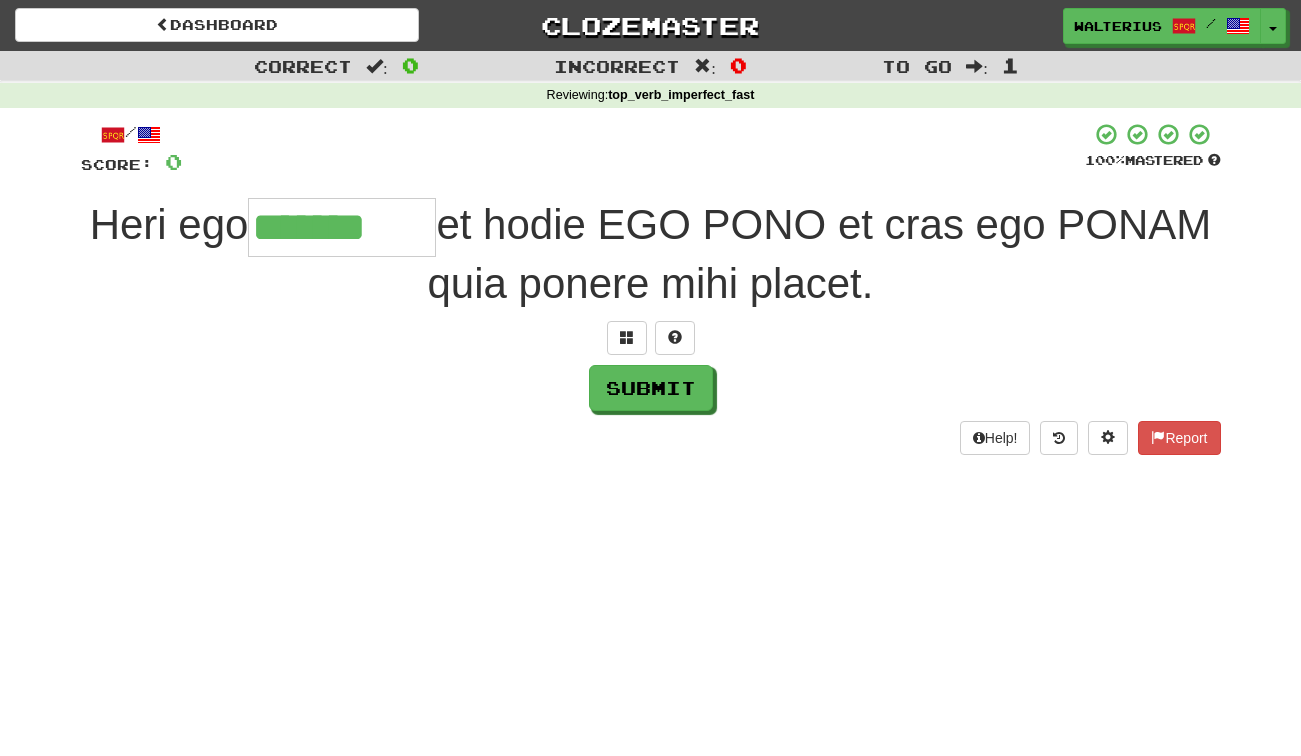 type on "*******" 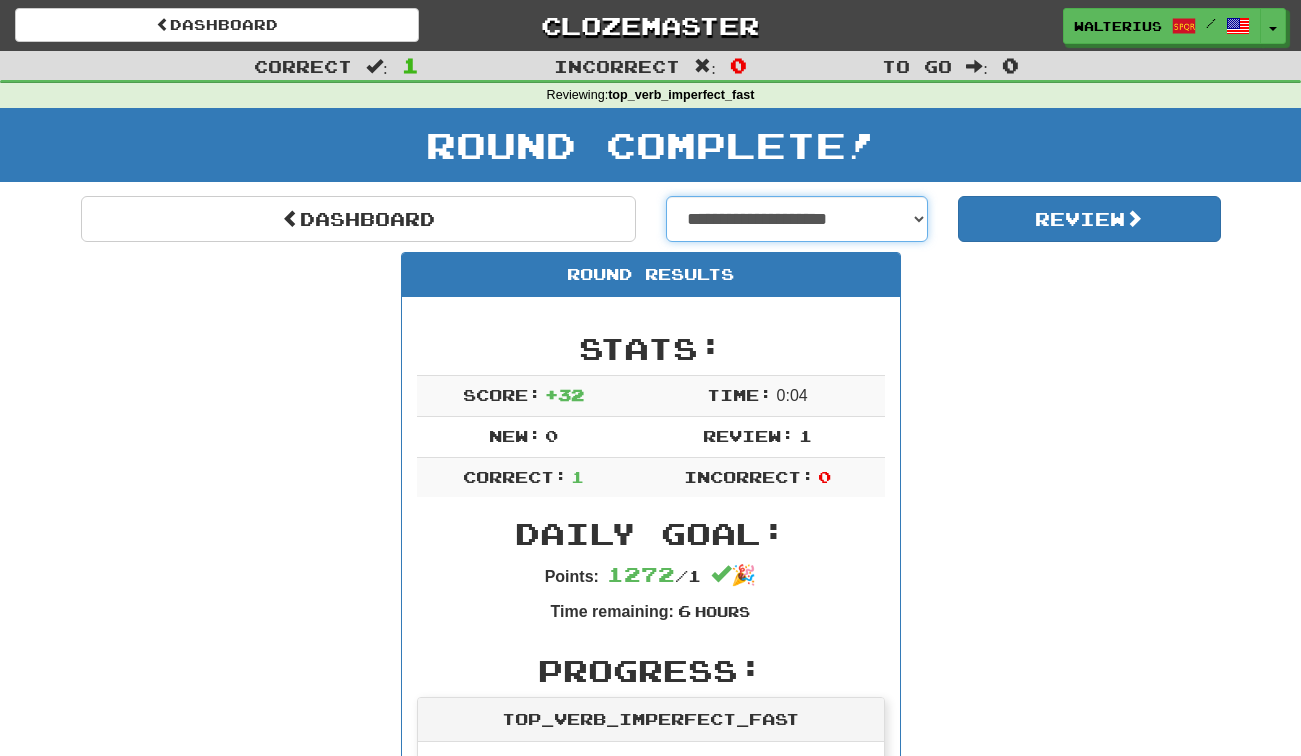 click on "**********" at bounding box center [797, 219] 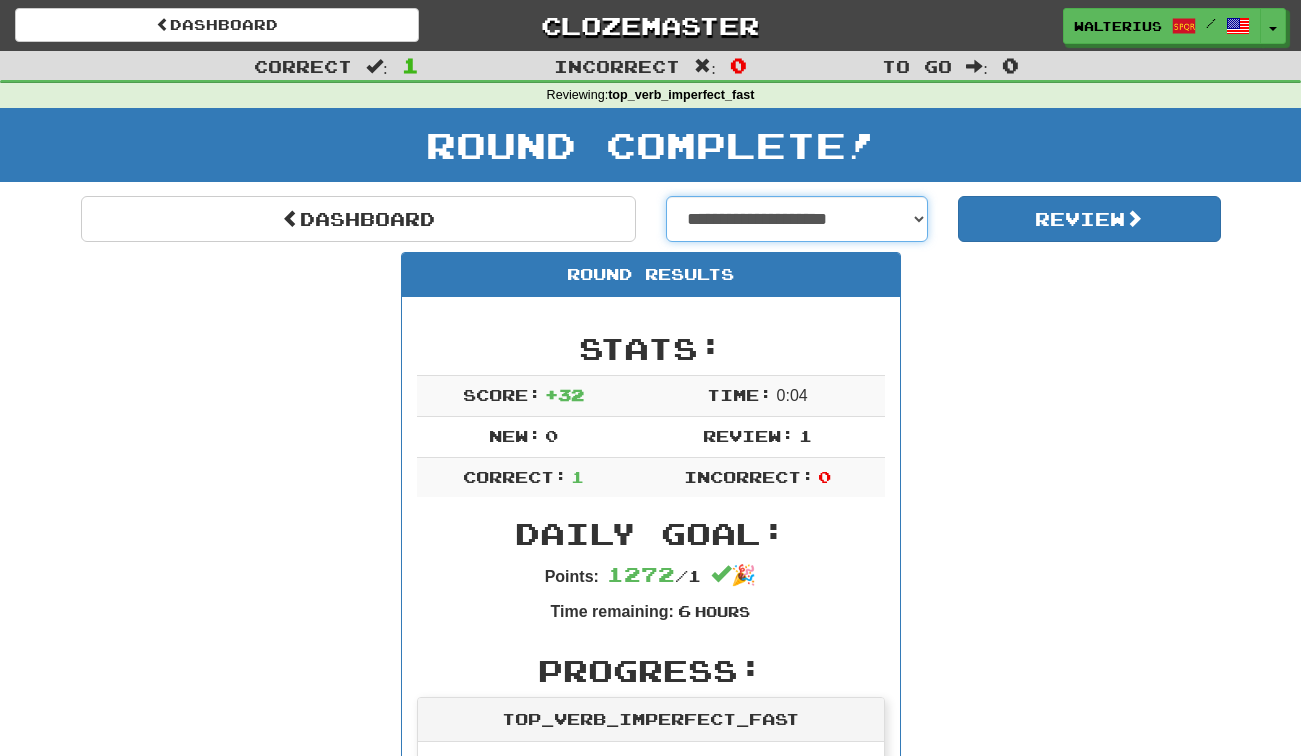 select on "**********" 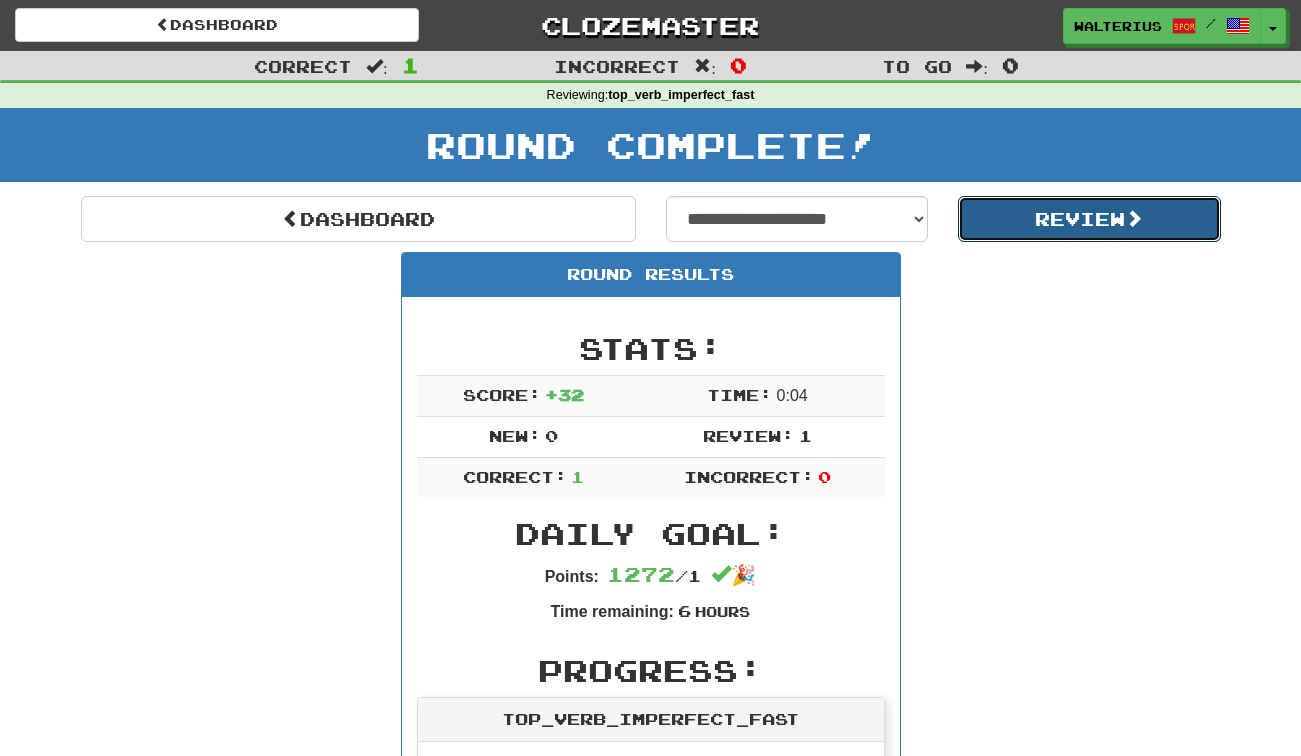 click on "Review" at bounding box center (1089, 219) 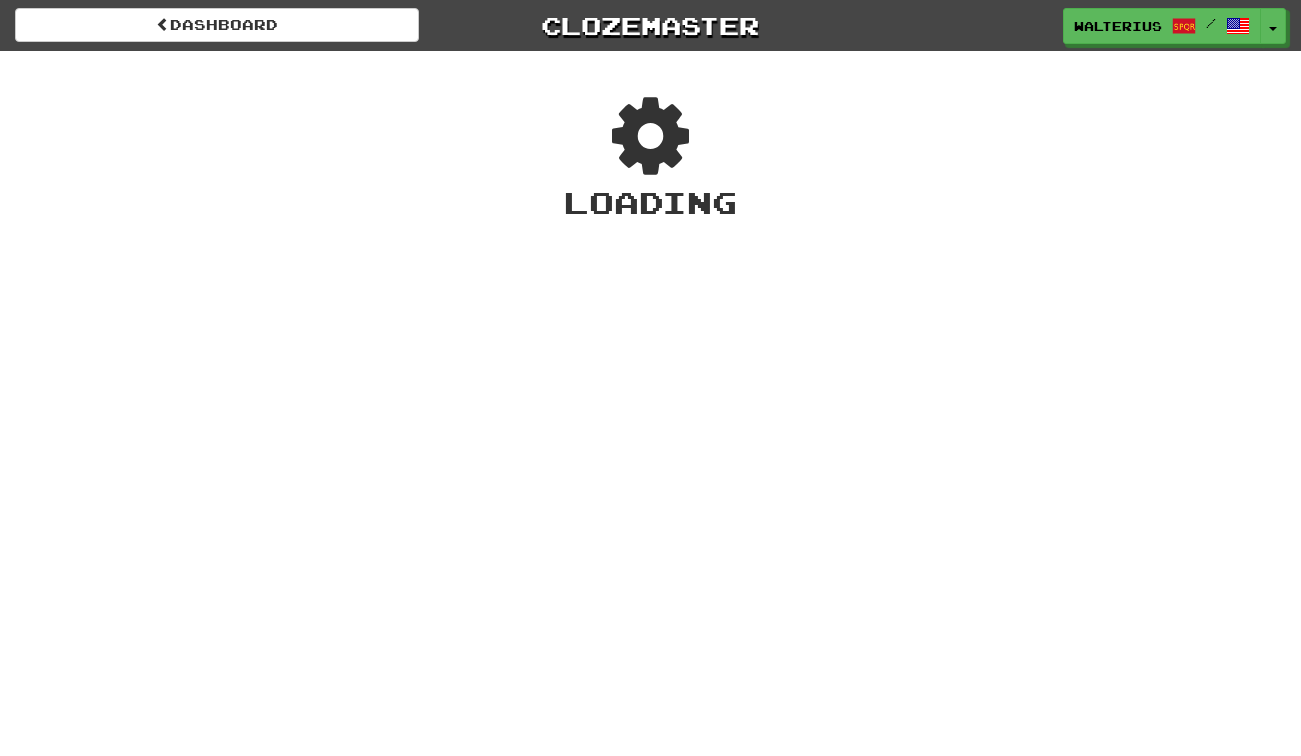 scroll, scrollTop: 0, scrollLeft: 0, axis: both 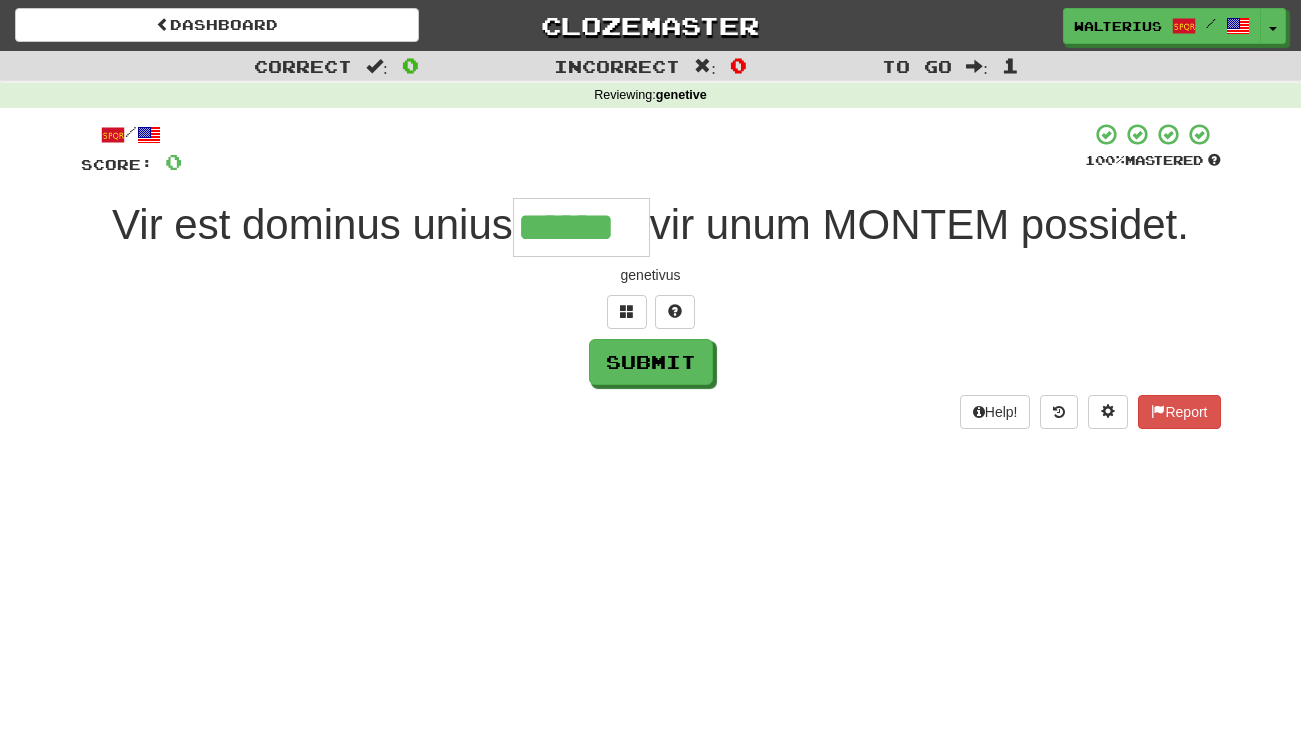type on "******" 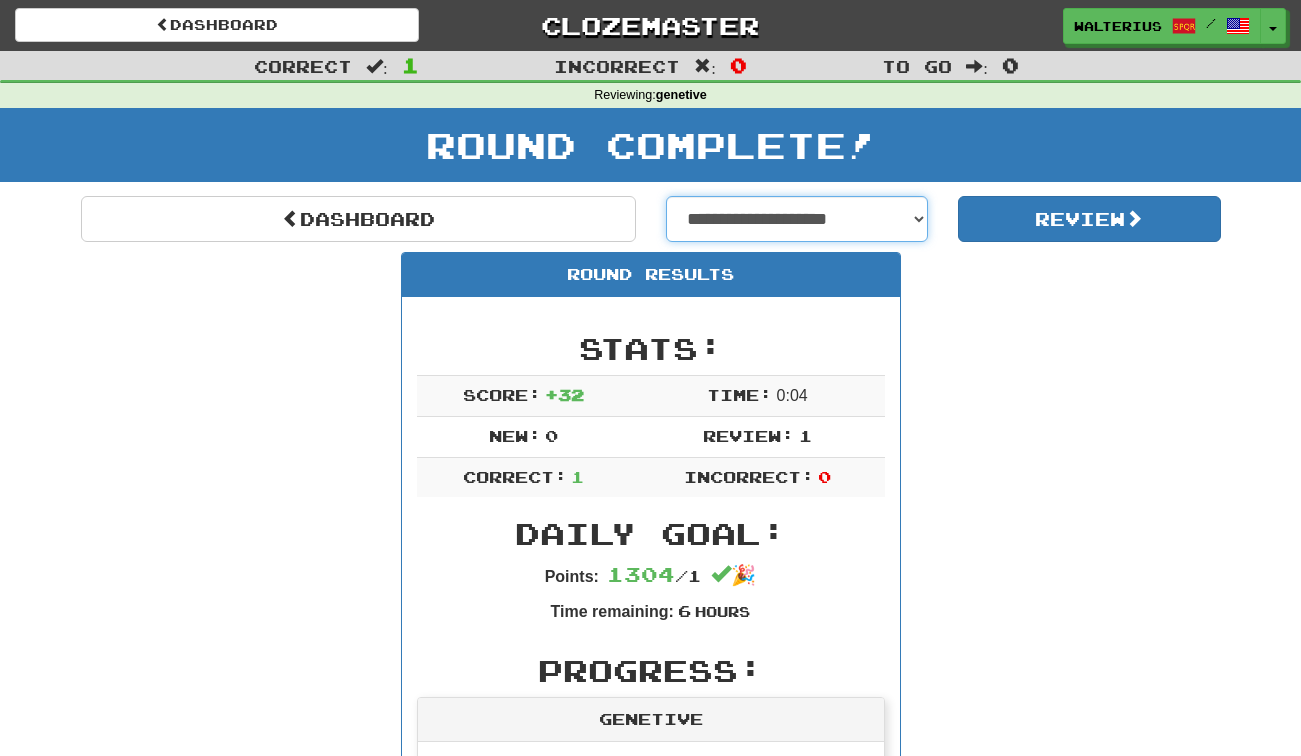 click on "[FIRST] [LAST] [ADDRESS] [CITY], [STATE] [POSTAL_CODE] [COUNTRY] [PHONE] [EMAIL] [CREDIT_CARD] [EXPIRY_DATE] [CVV] [PASSPORT_NUMBER] [DRIVER_LICENSE] [DATE_OF_BIRTH] [AGE] [SOCIAL_SECURITY_NUMBER] [NATIONAL_ID] [ACCOUNT_NUMBER] [IBAN] [SWIFT_CODE] [BANK_NAME] [BRANCH_NAME] [ACCOUNT_HOLDER_NAME] [TRANSACTION_ID] [IP_ADDRESS]" at bounding box center (797, 219) 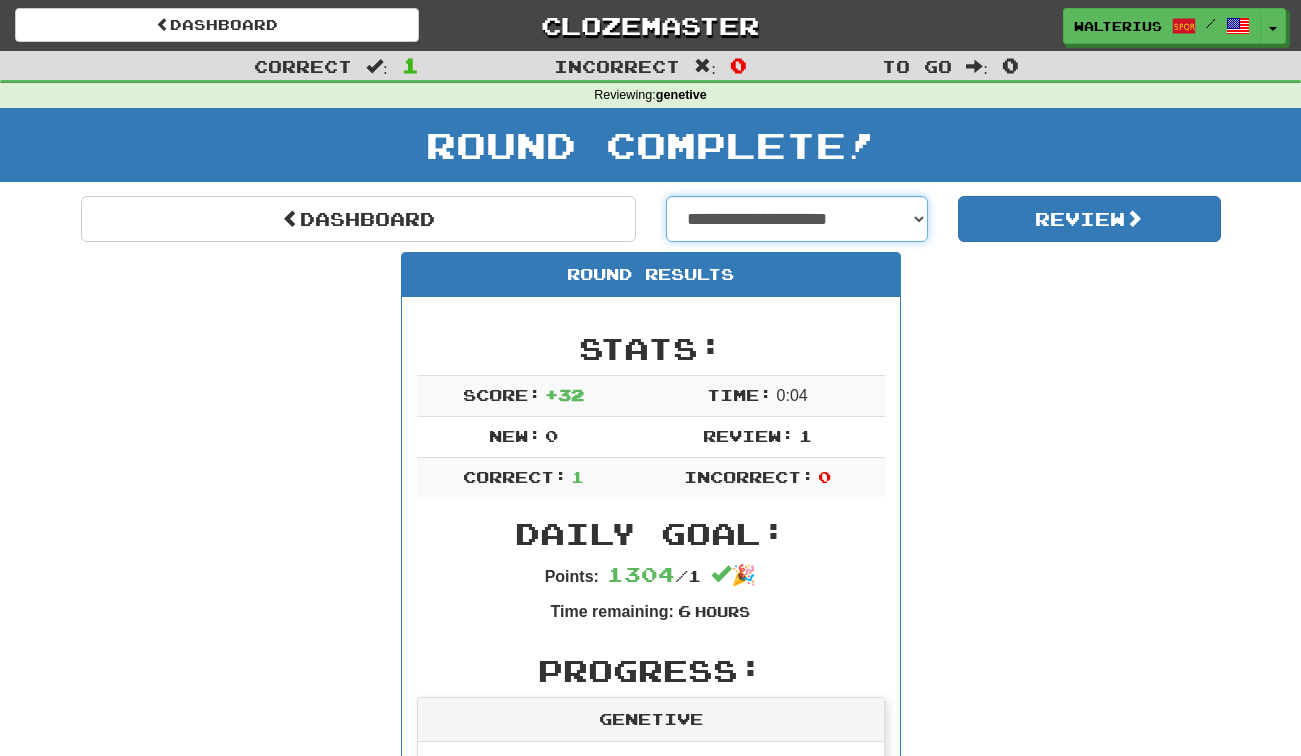select on "**********" 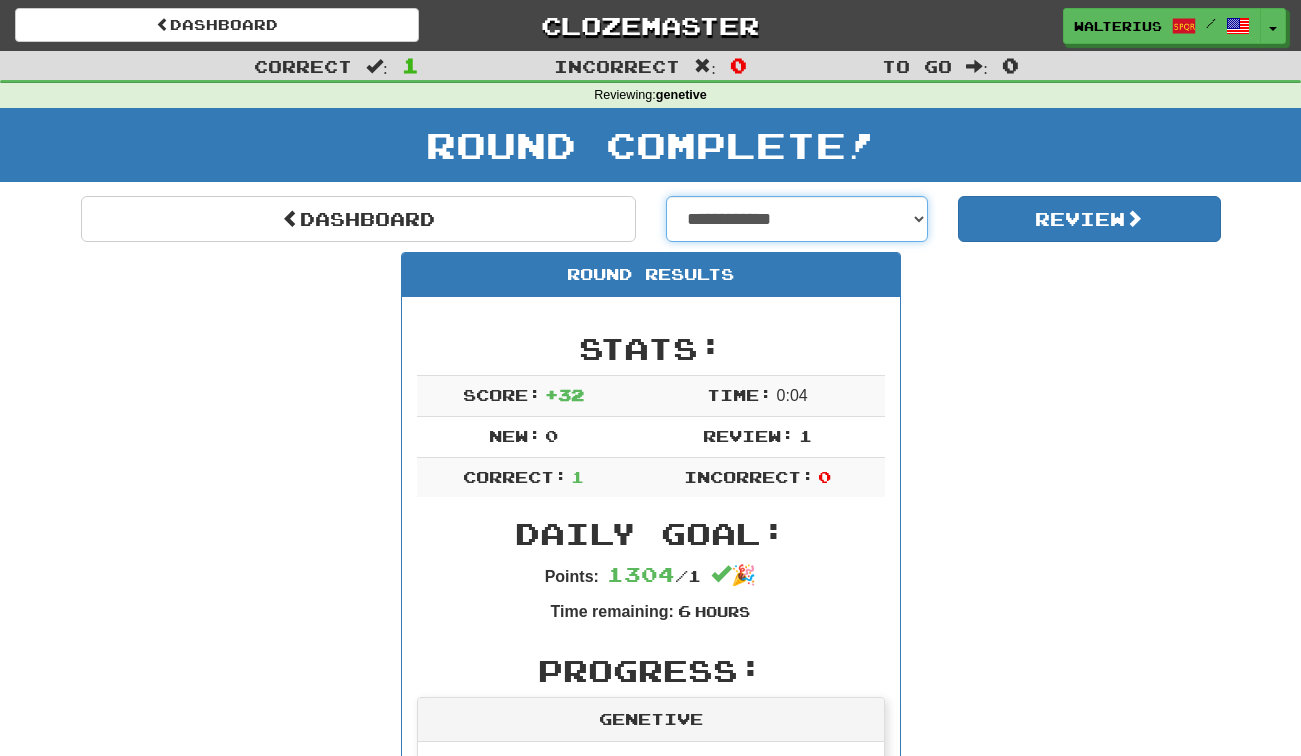select on "**********" 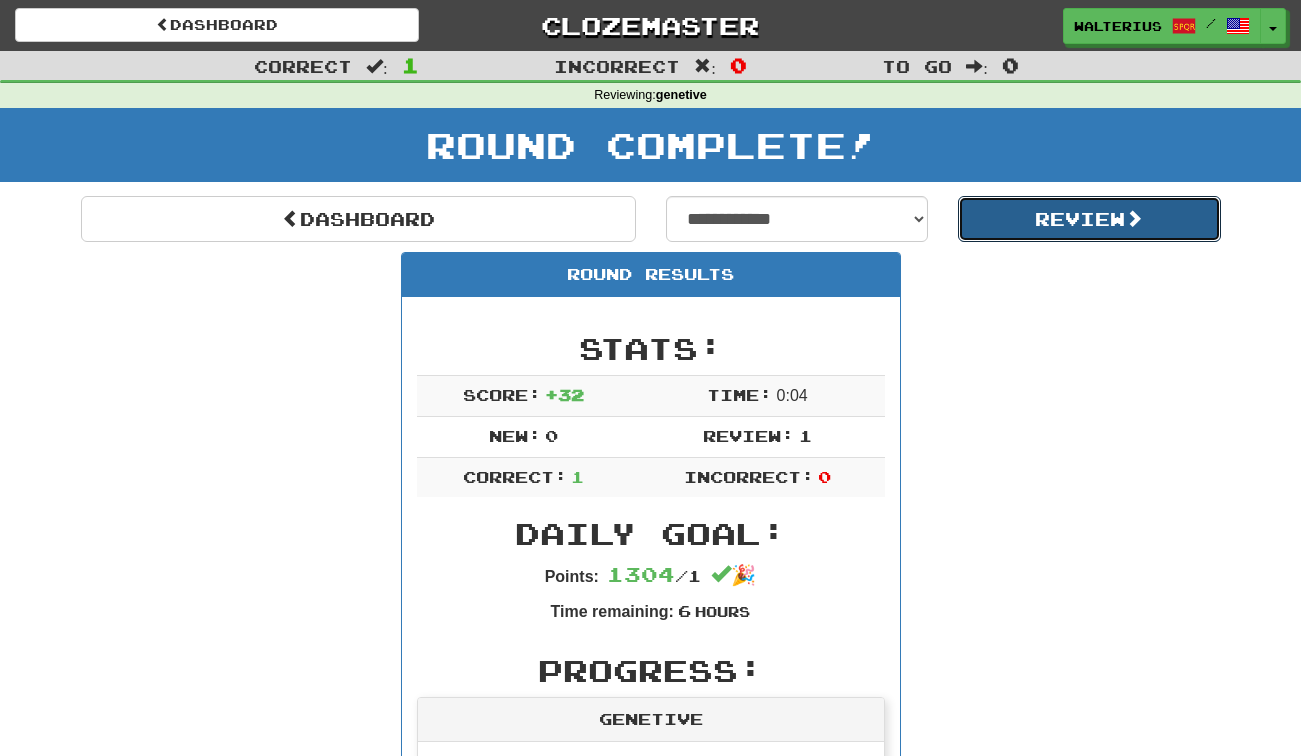click on "Review" at bounding box center (1089, 219) 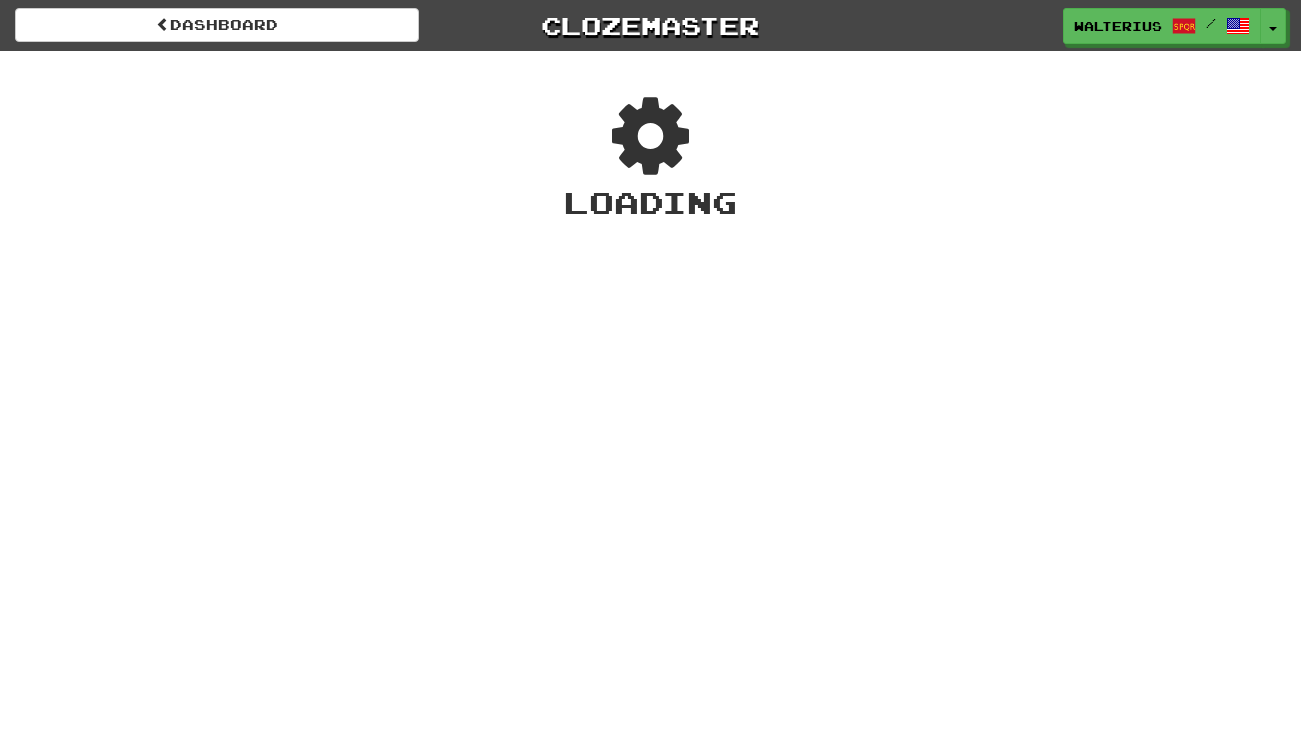 scroll, scrollTop: 0, scrollLeft: 0, axis: both 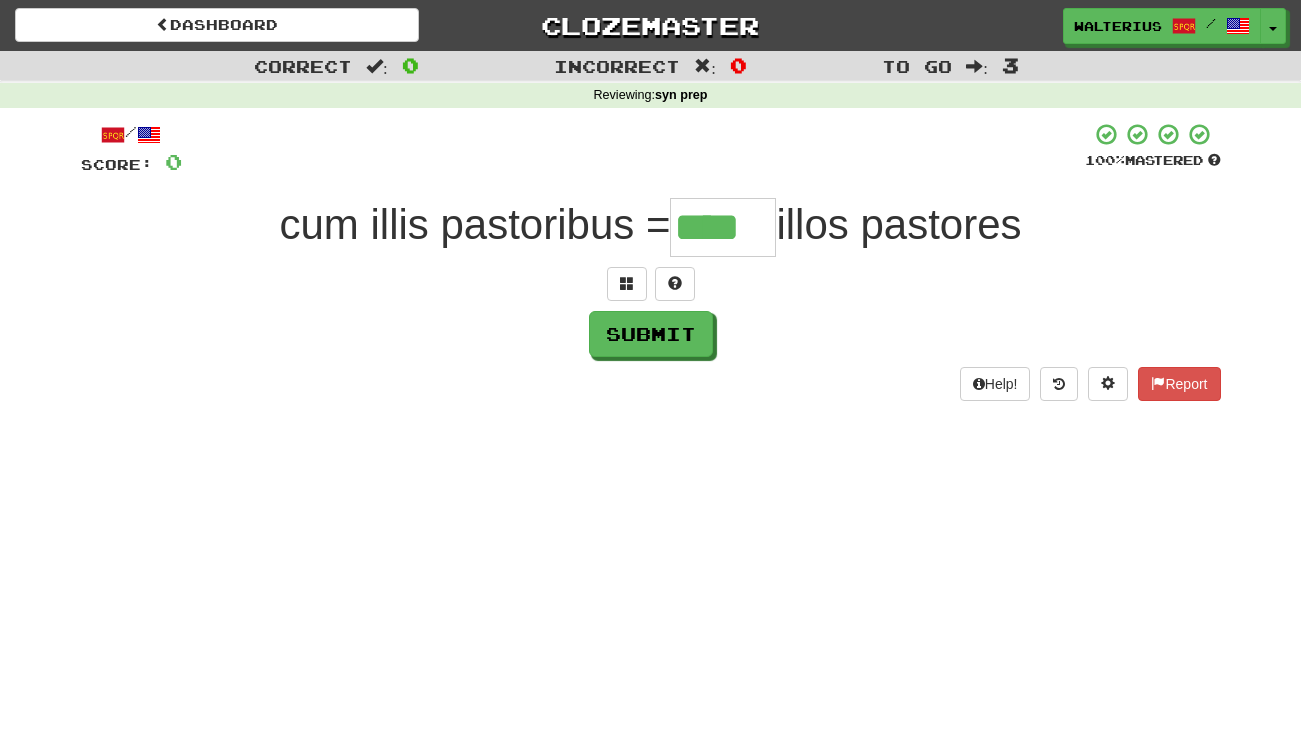 type on "****" 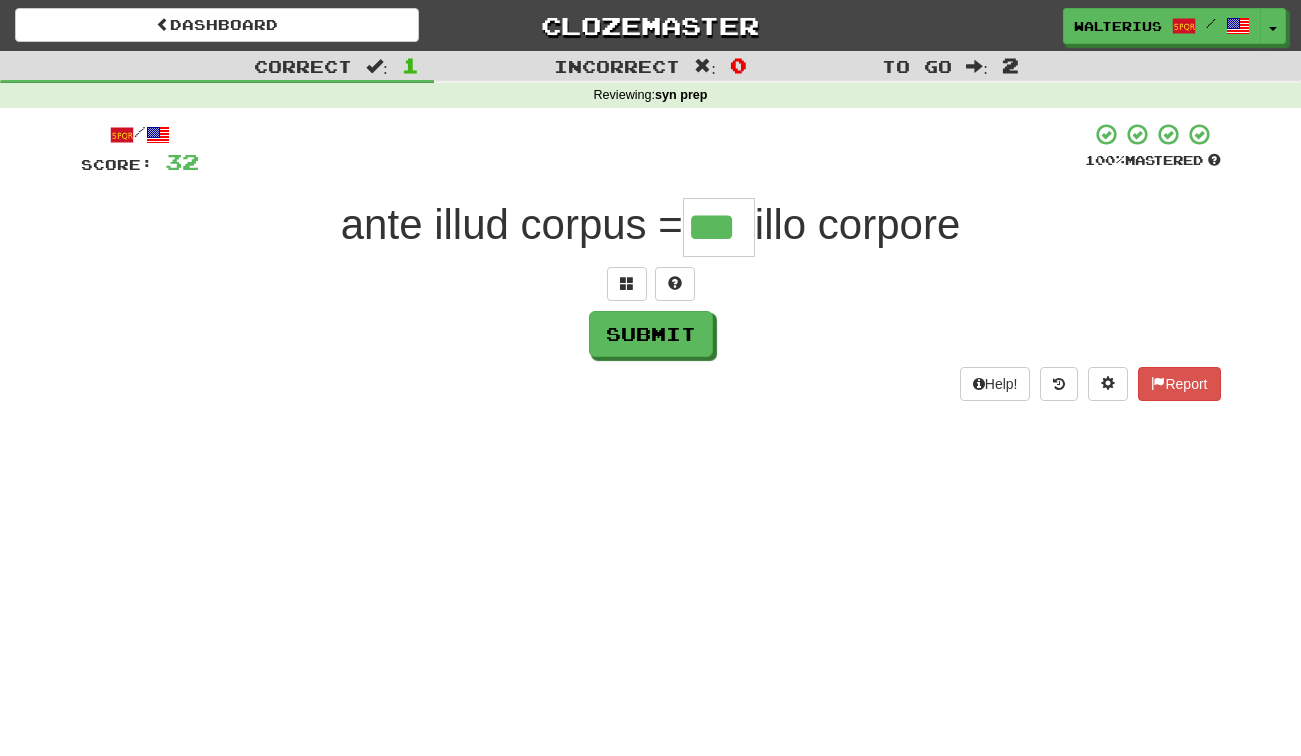 type on "***" 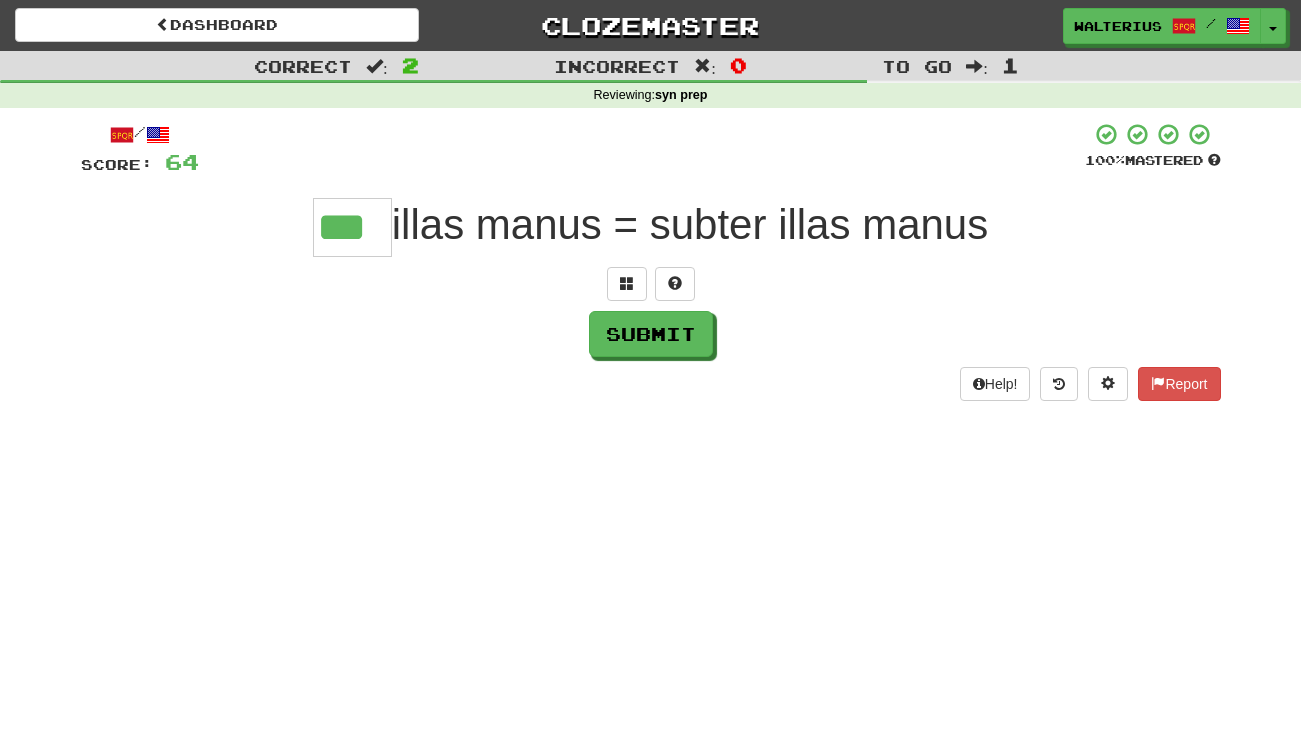 type on "***" 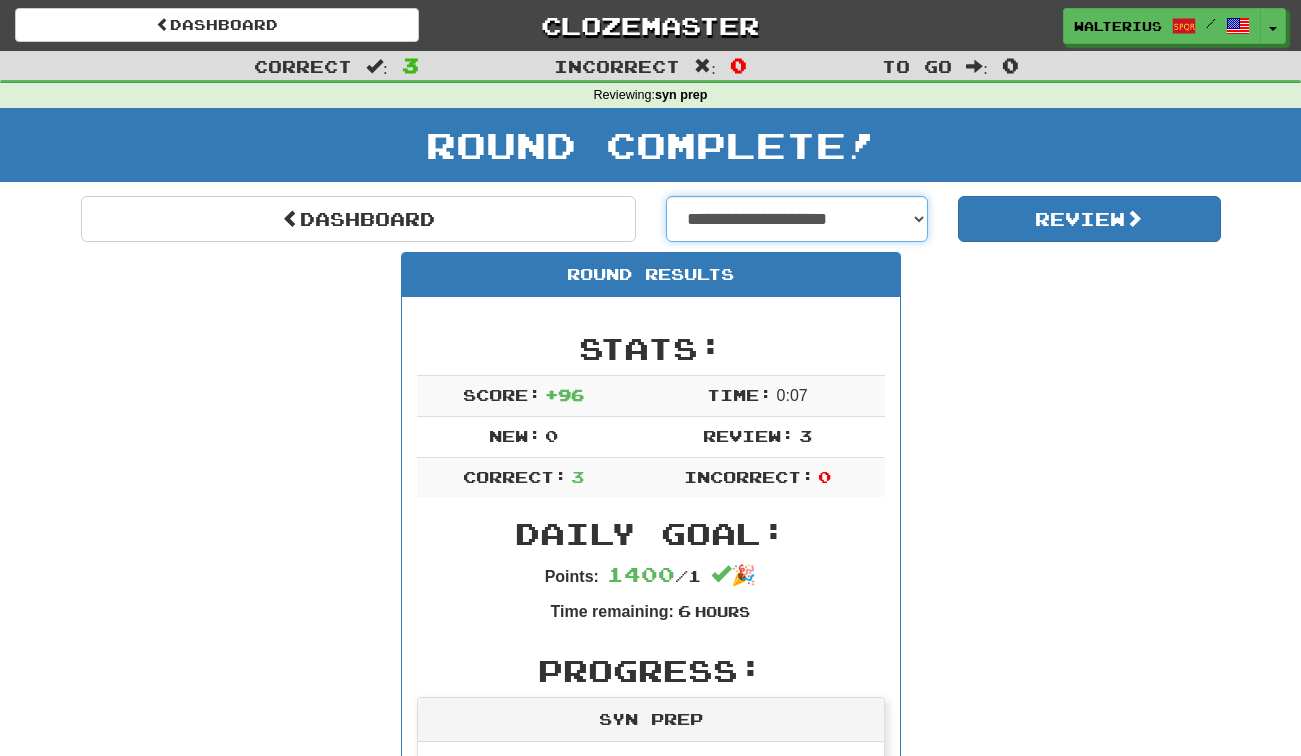 click on "**********" at bounding box center [797, 219] 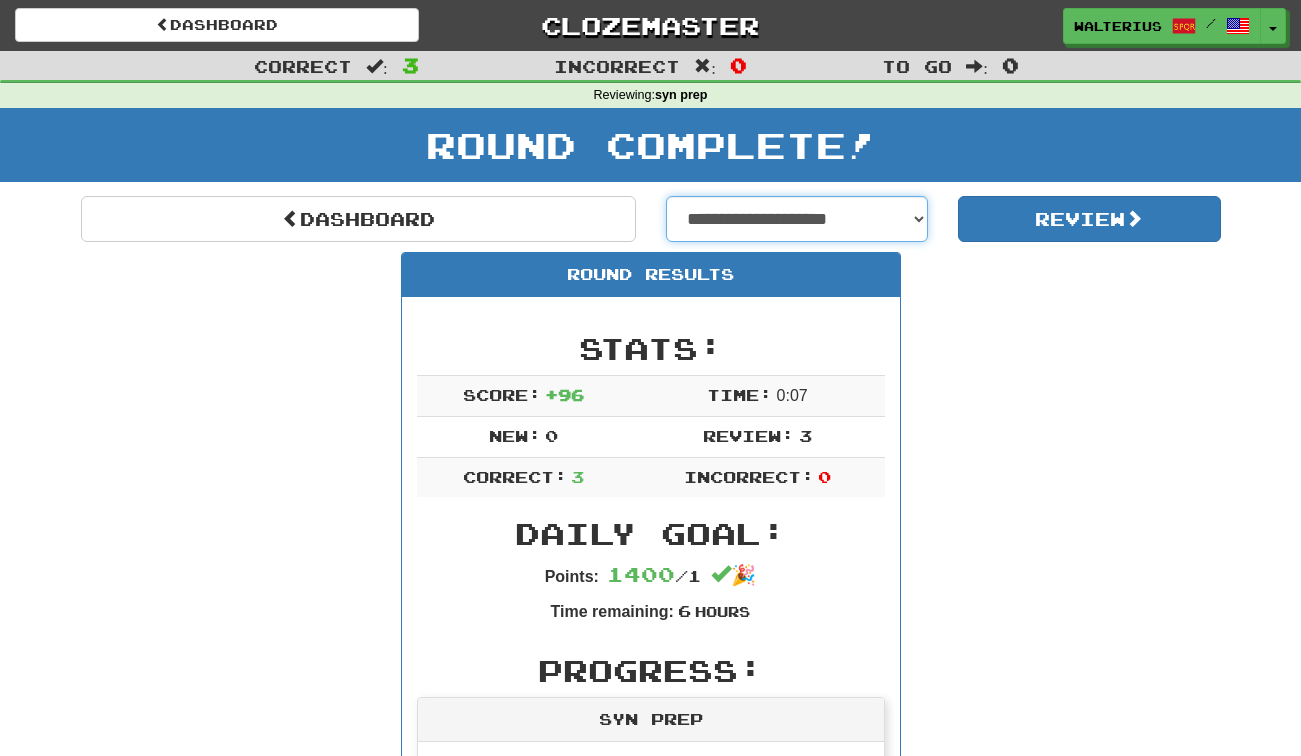 select on "**********" 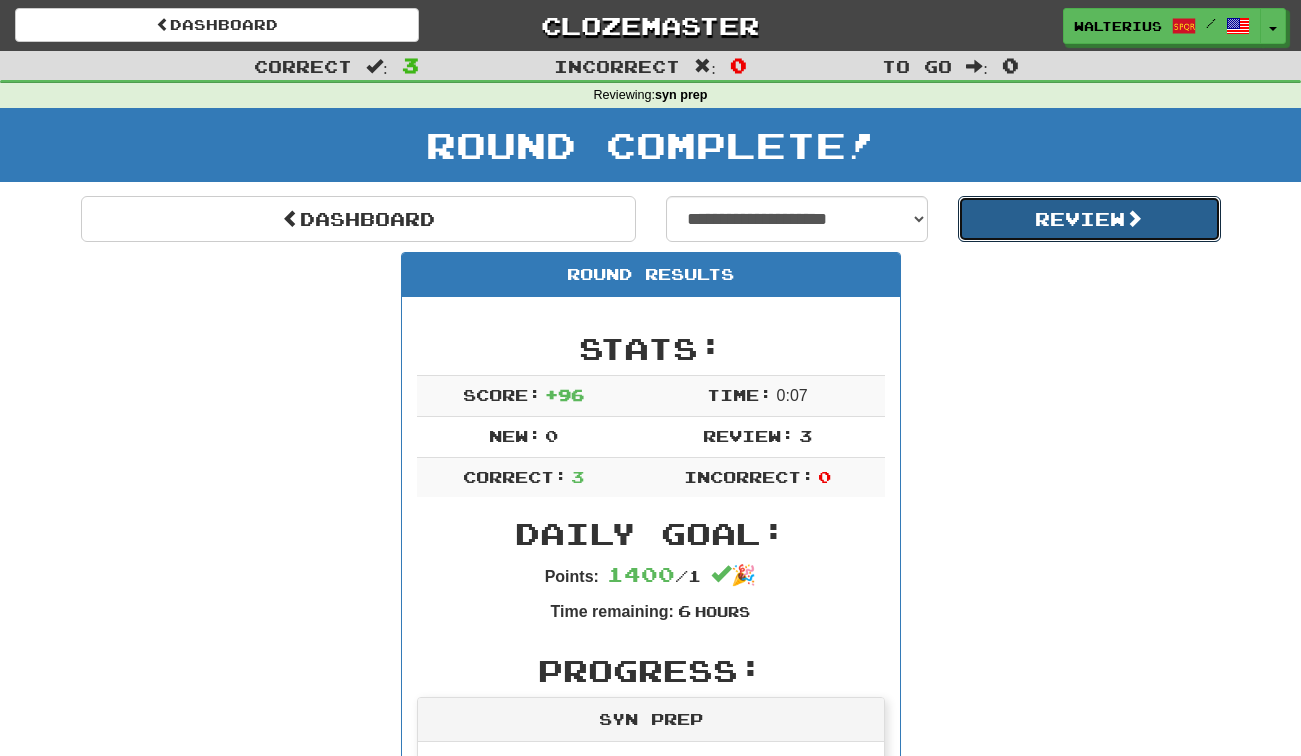 click on "Review" at bounding box center (1089, 219) 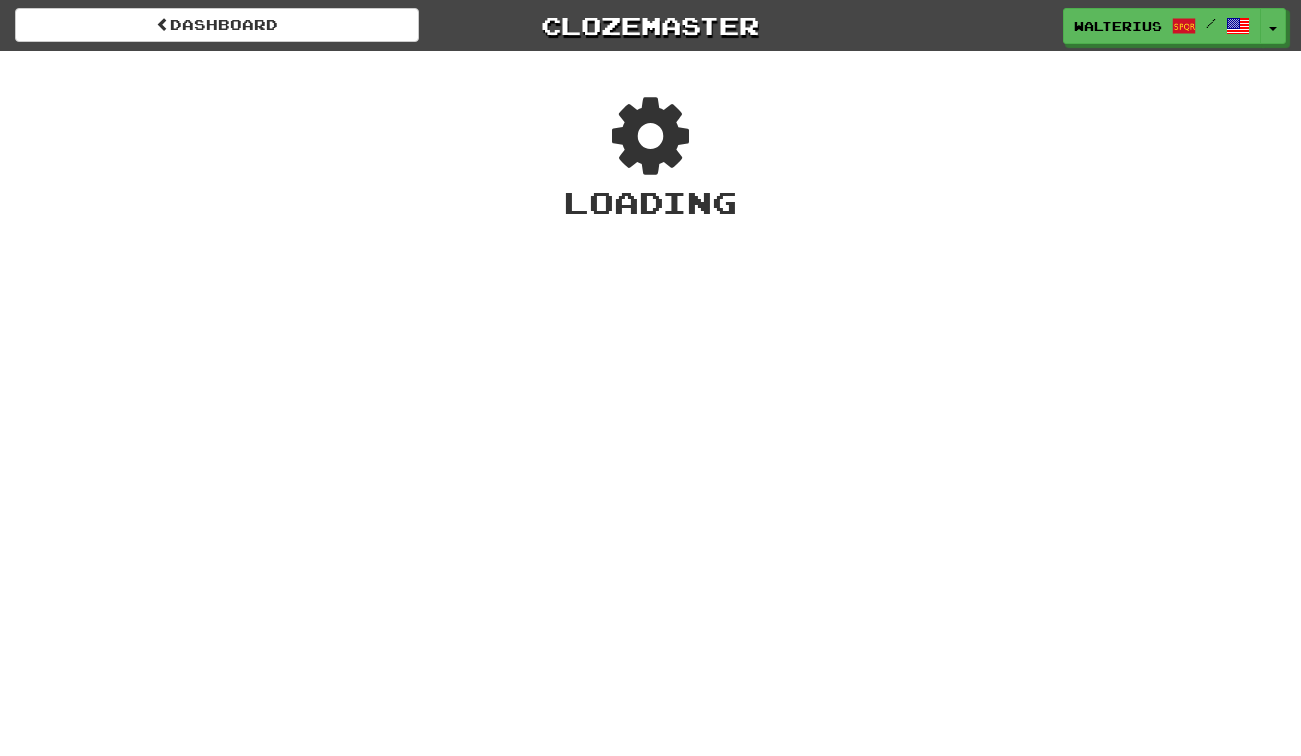 scroll, scrollTop: 0, scrollLeft: 0, axis: both 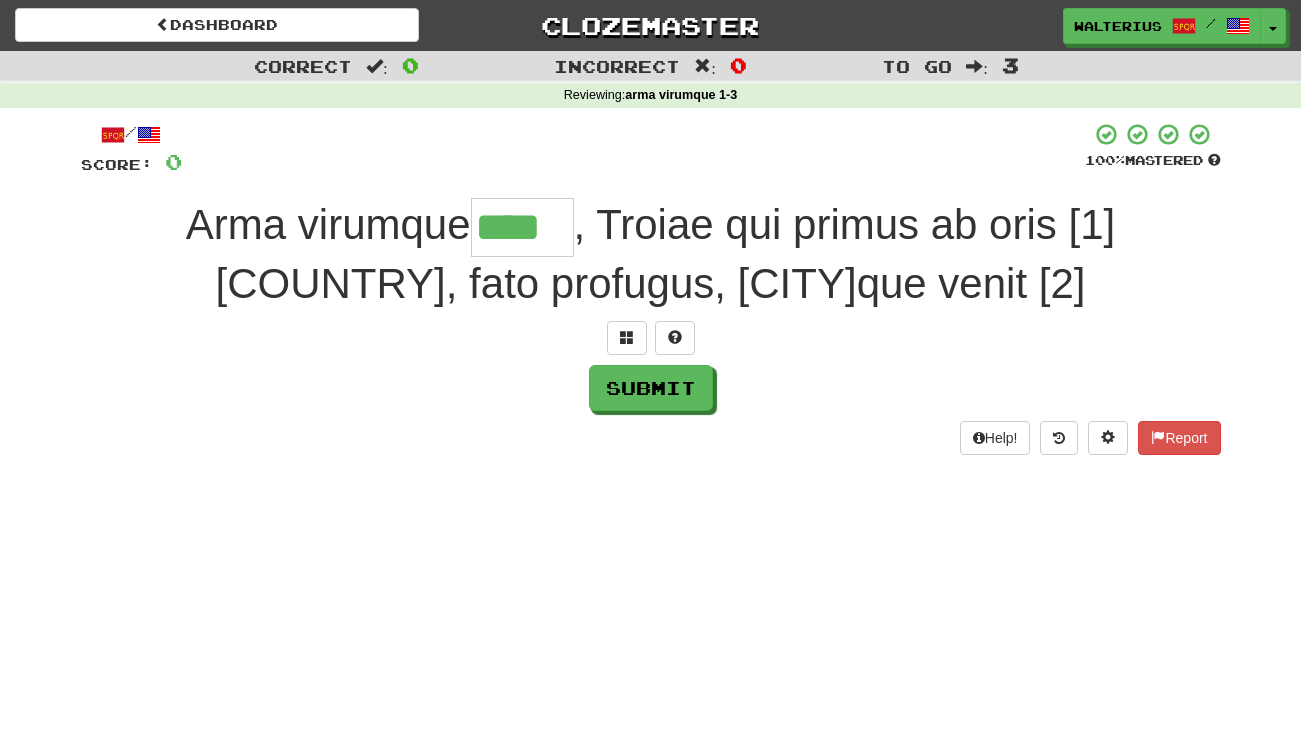 type on "****" 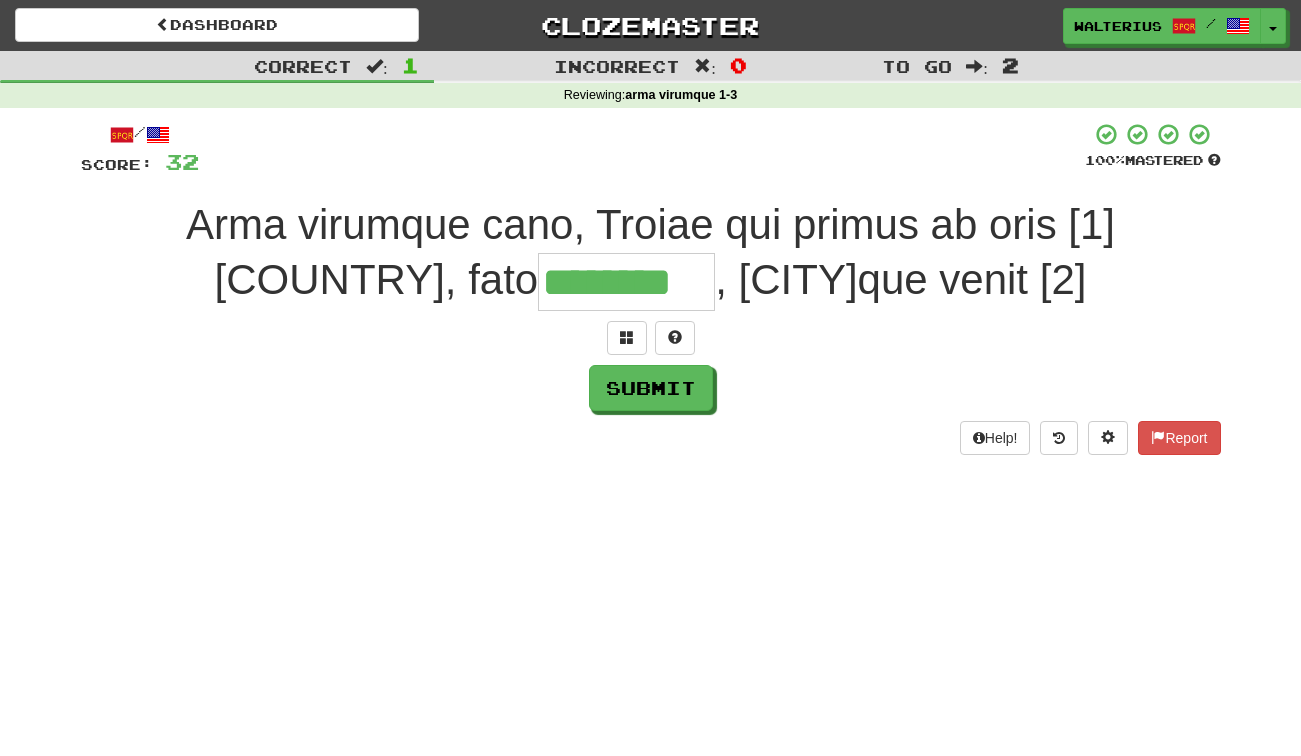 type on "********" 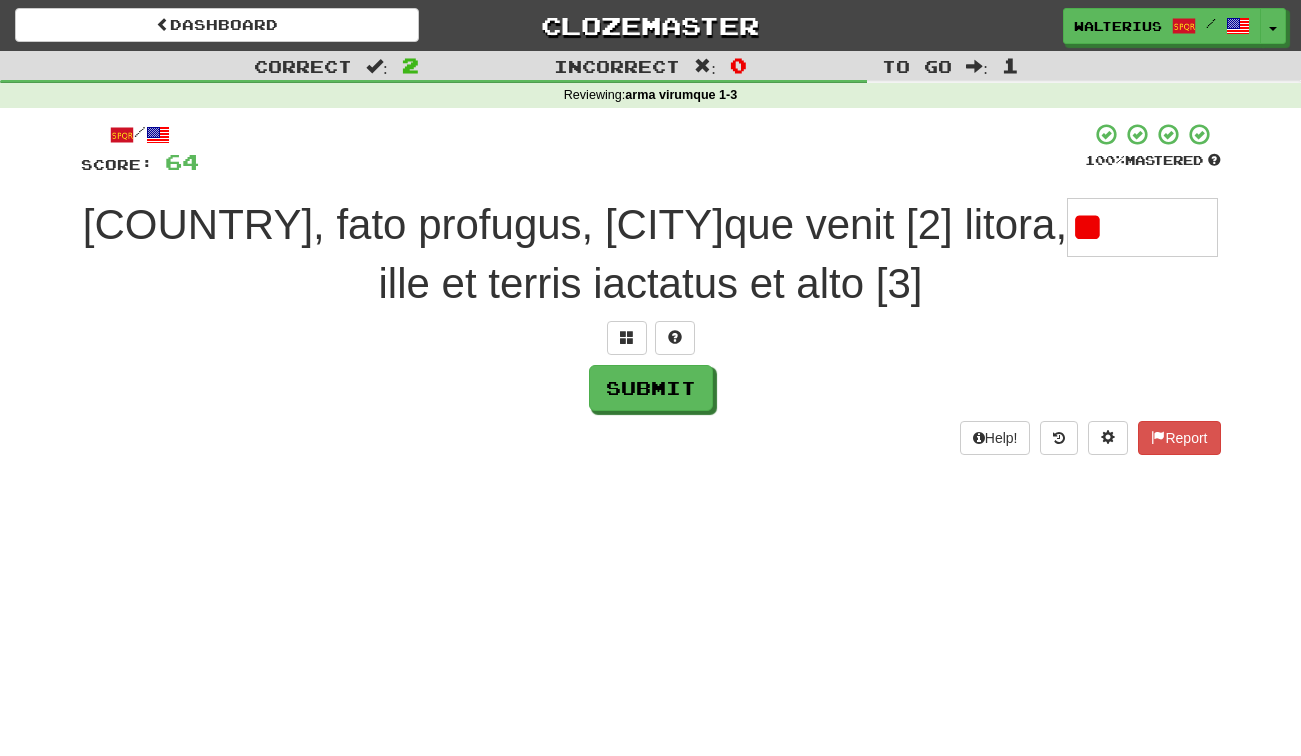 type on "*" 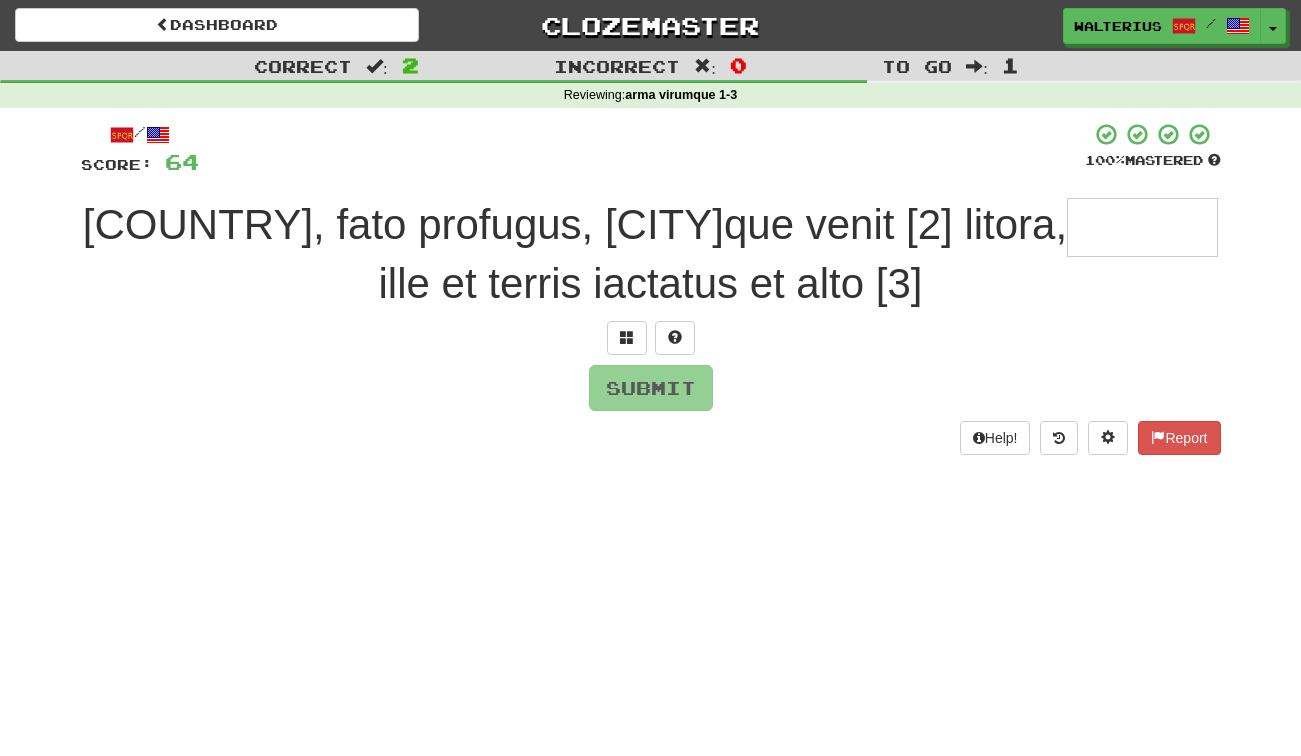 type on "*" 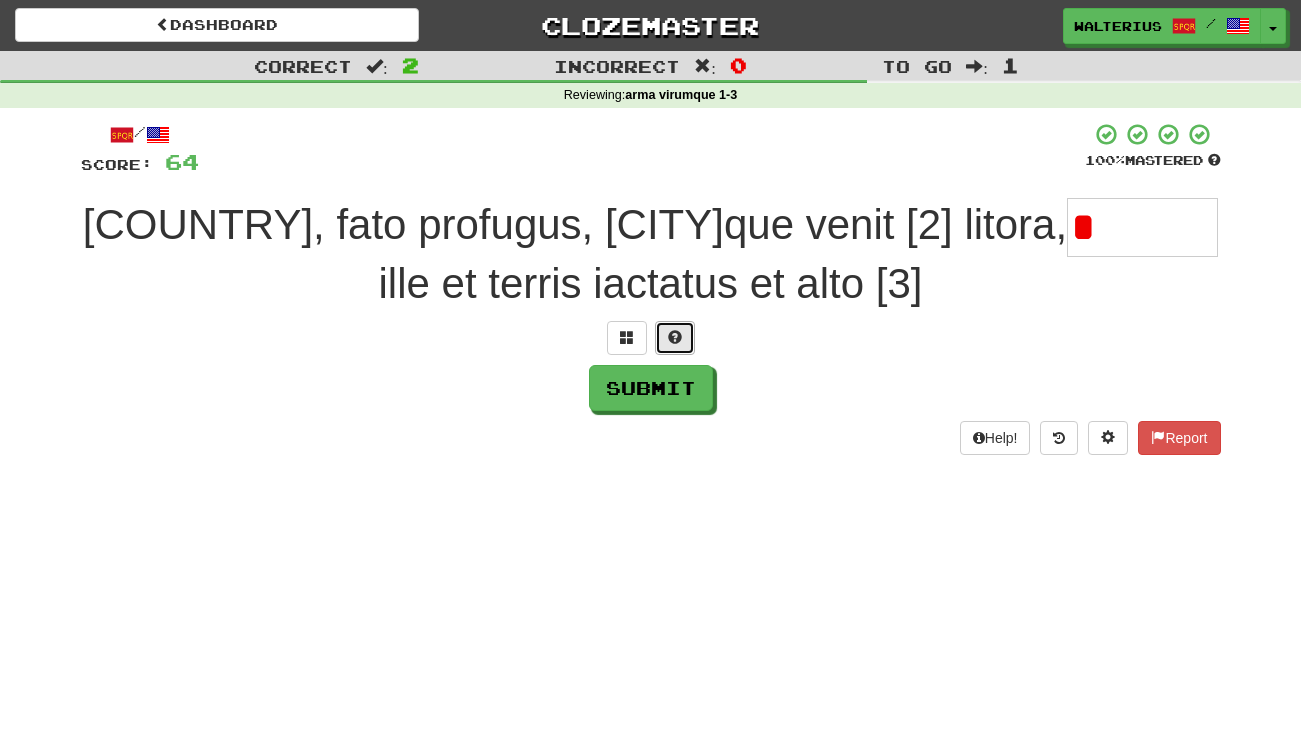 click at bounding box center (675, 337) 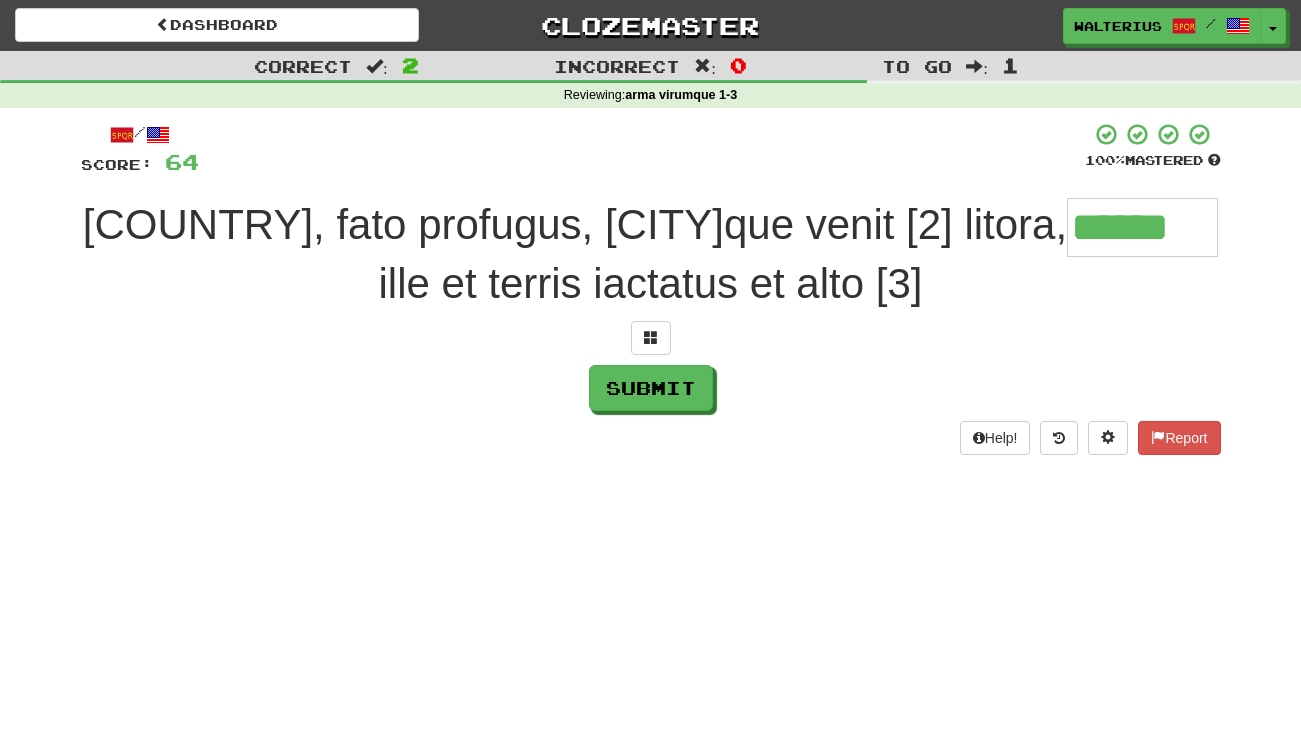 type on "******" 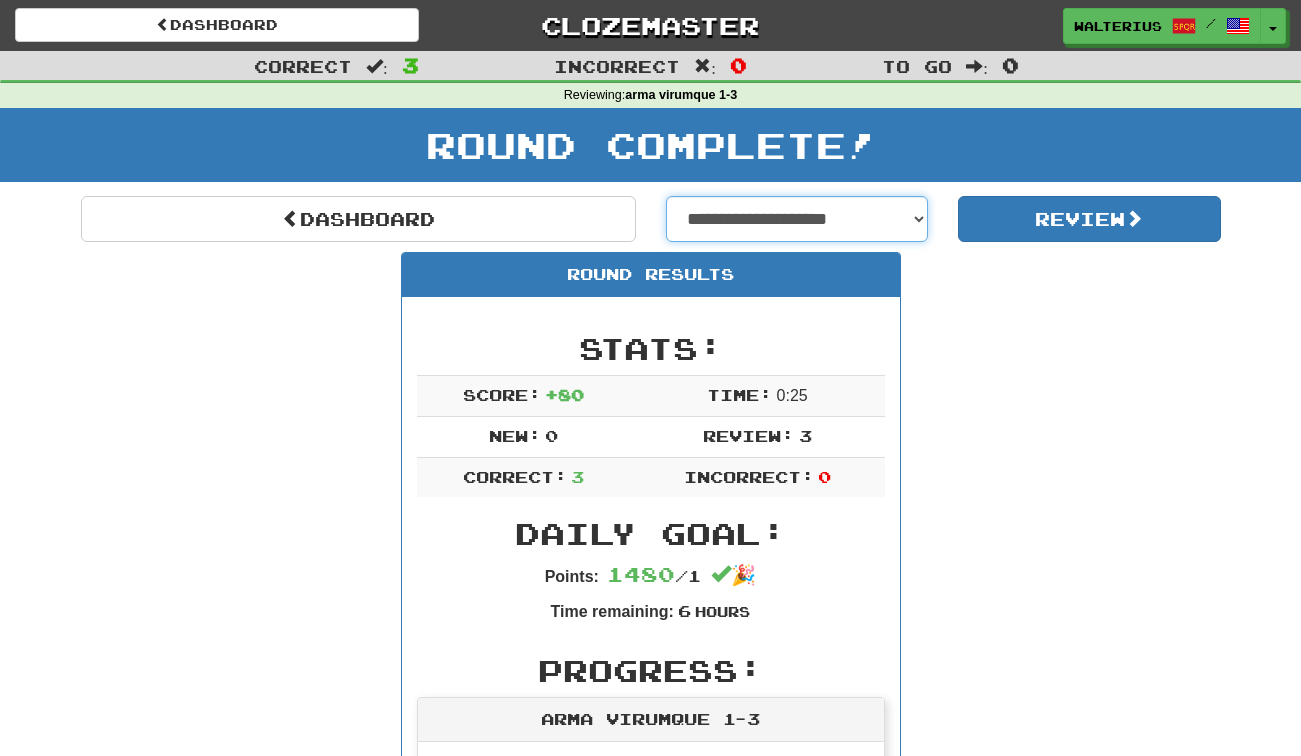 click on "**********" at bounding box center [797, 219] 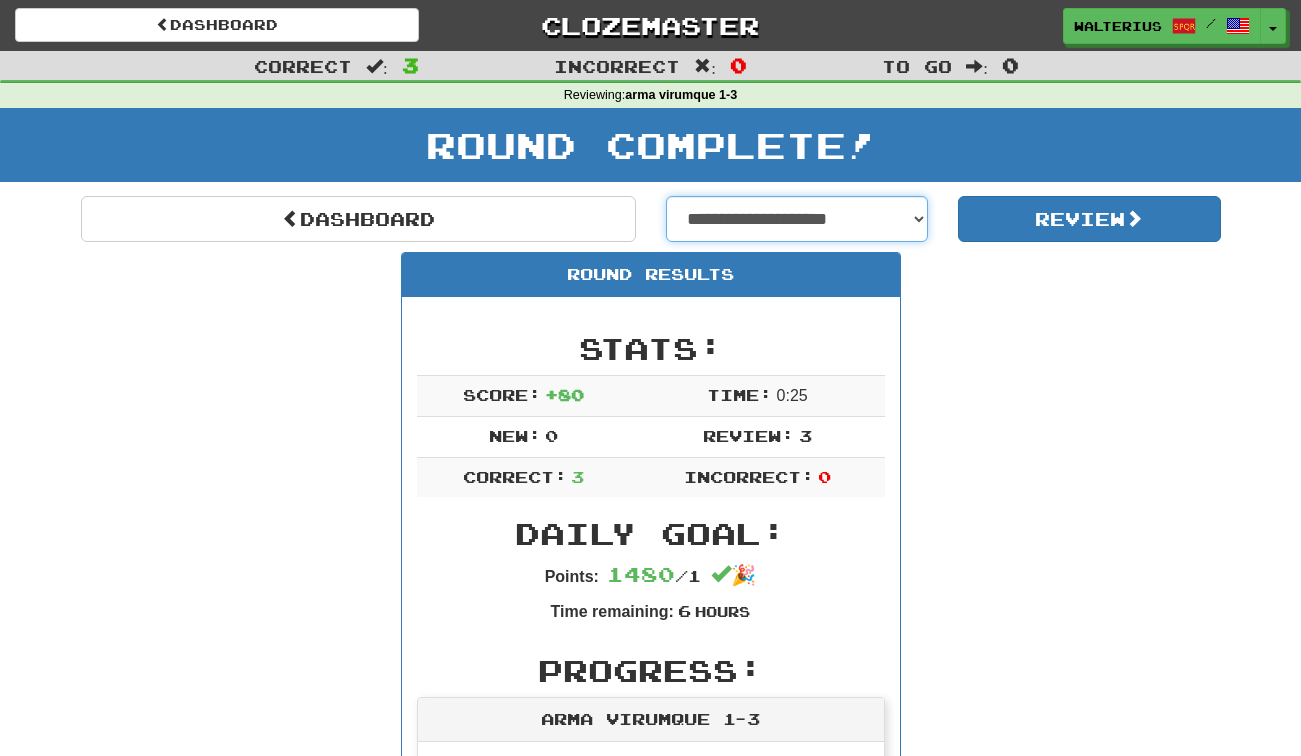 select on "**********" 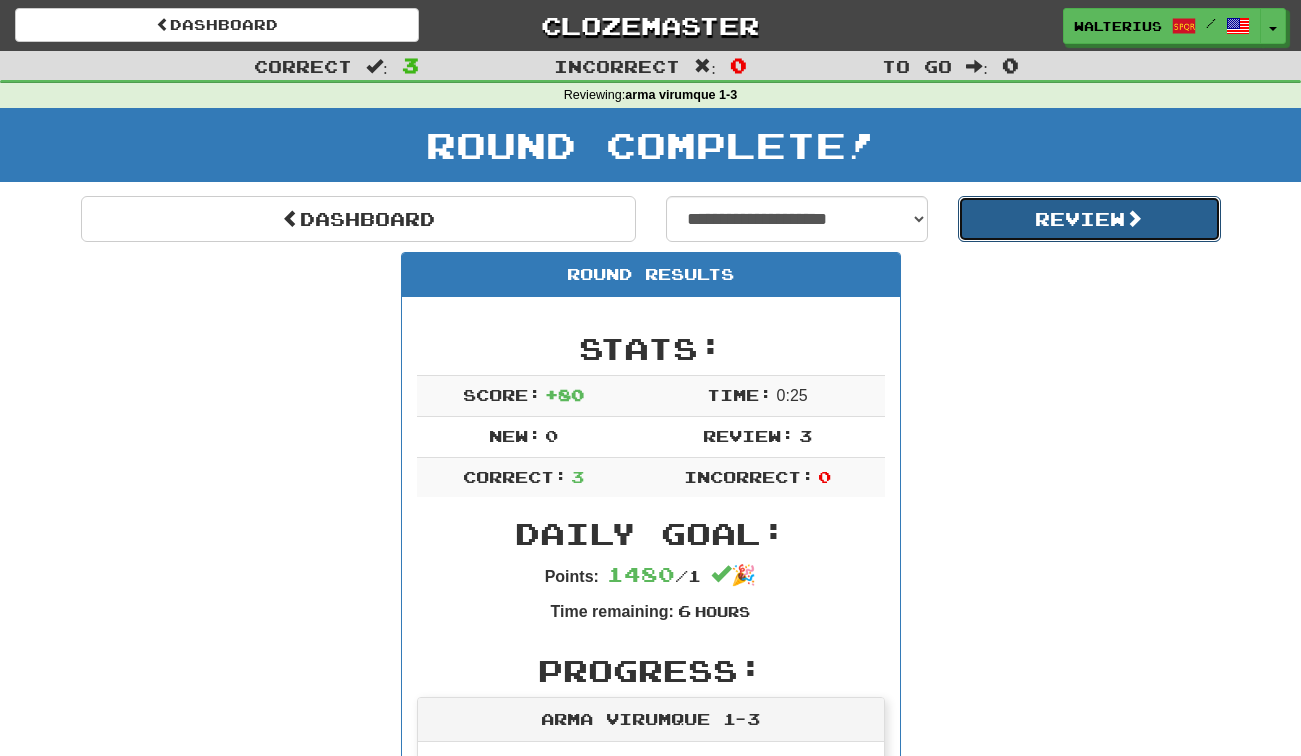 click on "Review" at bounding box center [1089, 219] 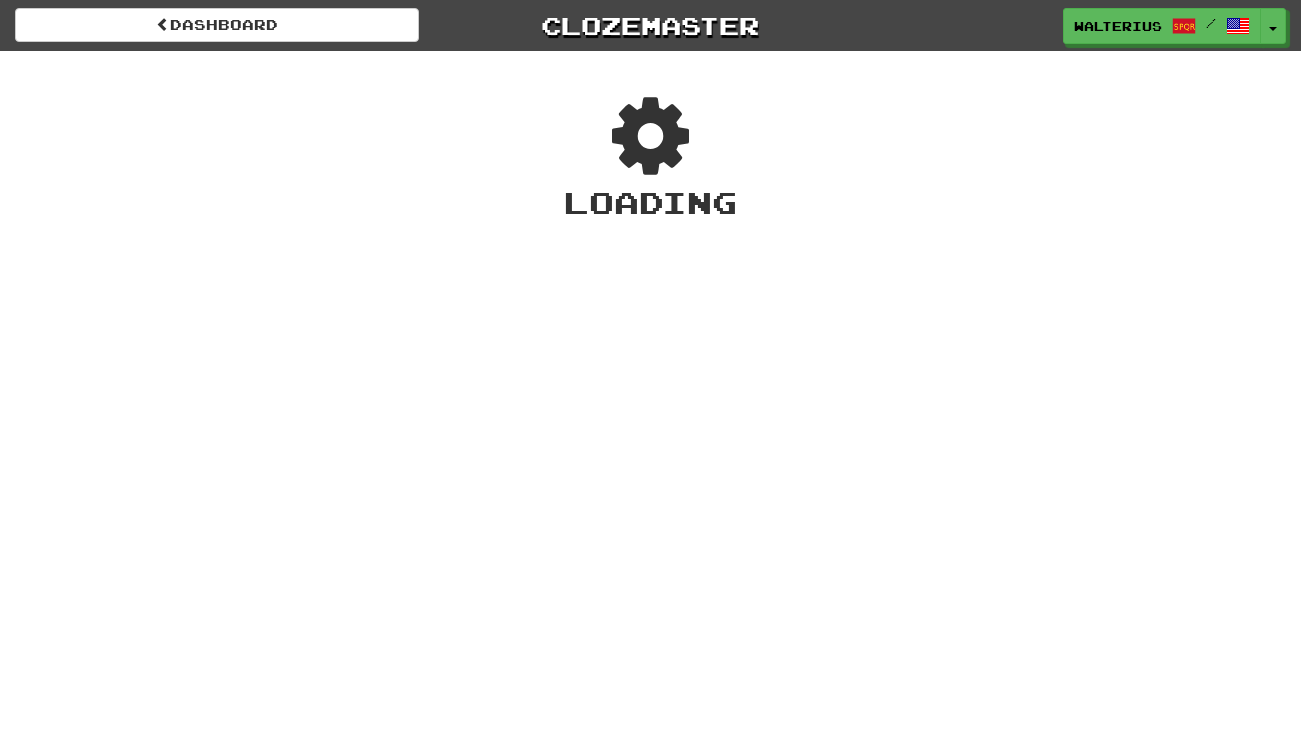scroll, scrollTop: 0, scrollLeft: 0, axis: both 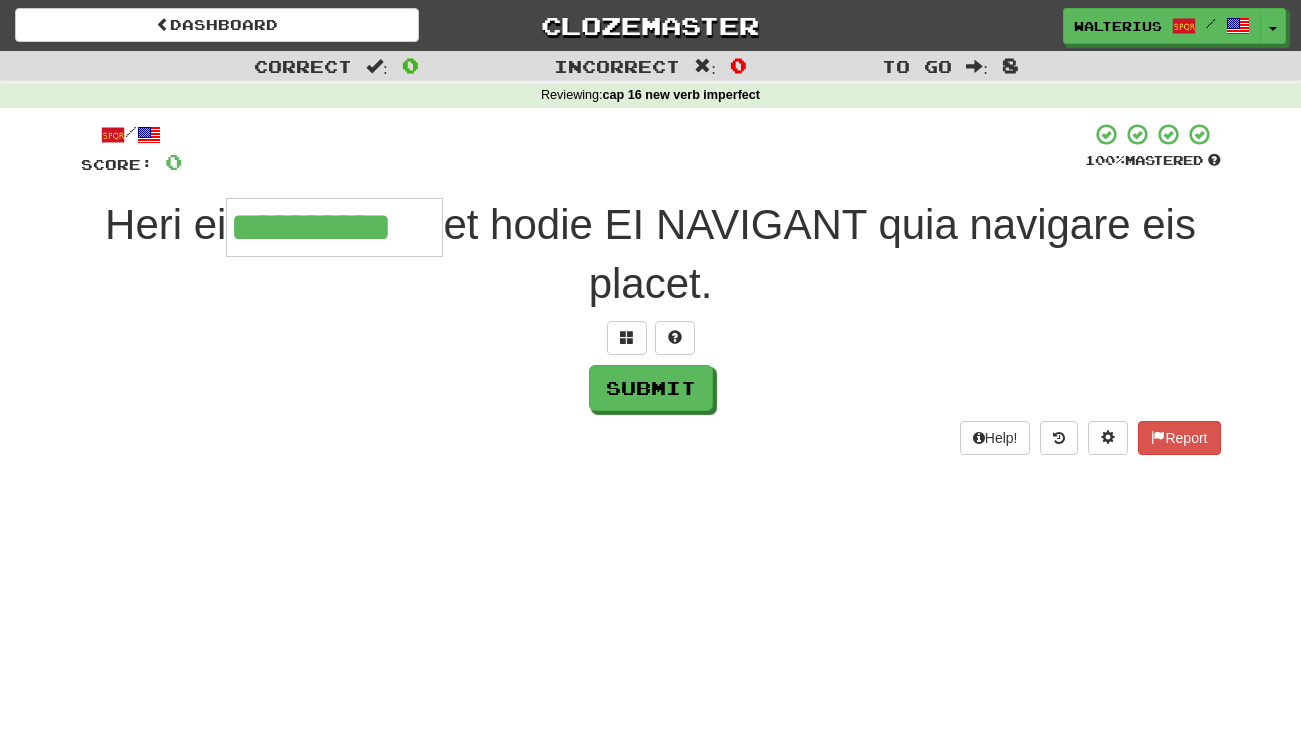type on "**********" 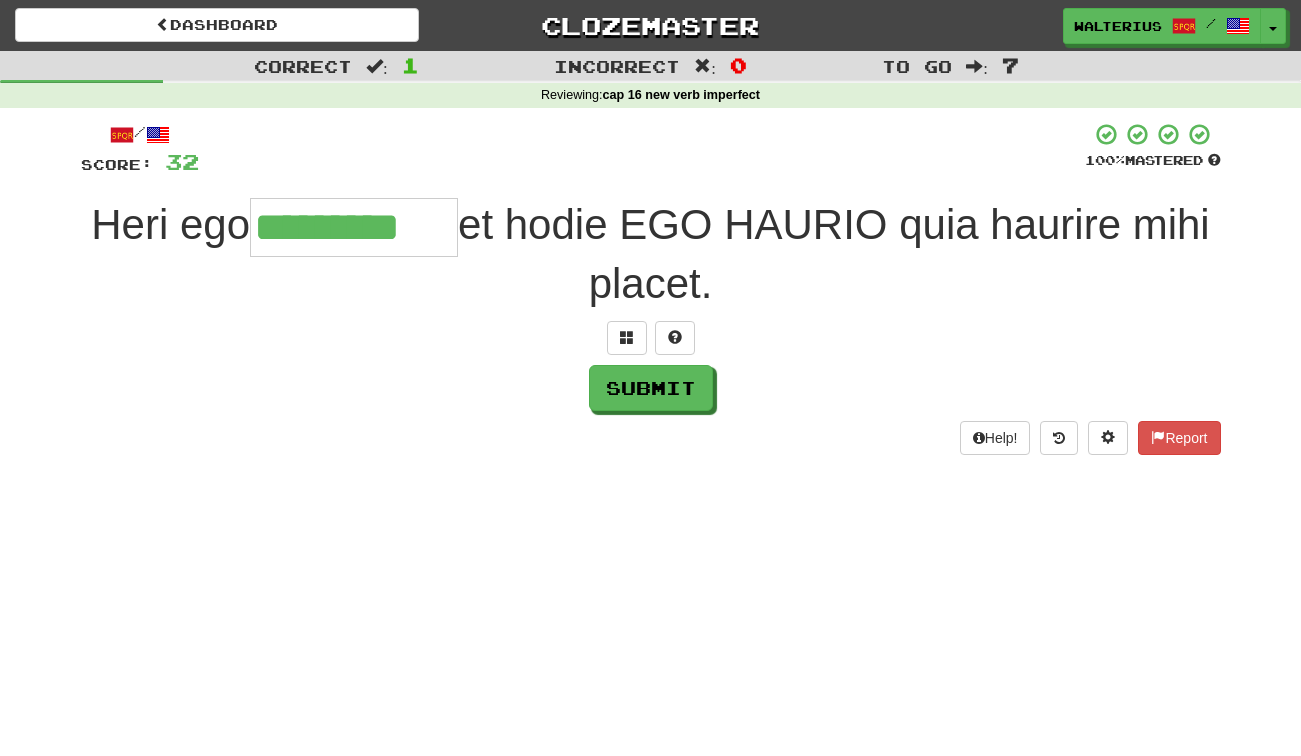 type on "*********" 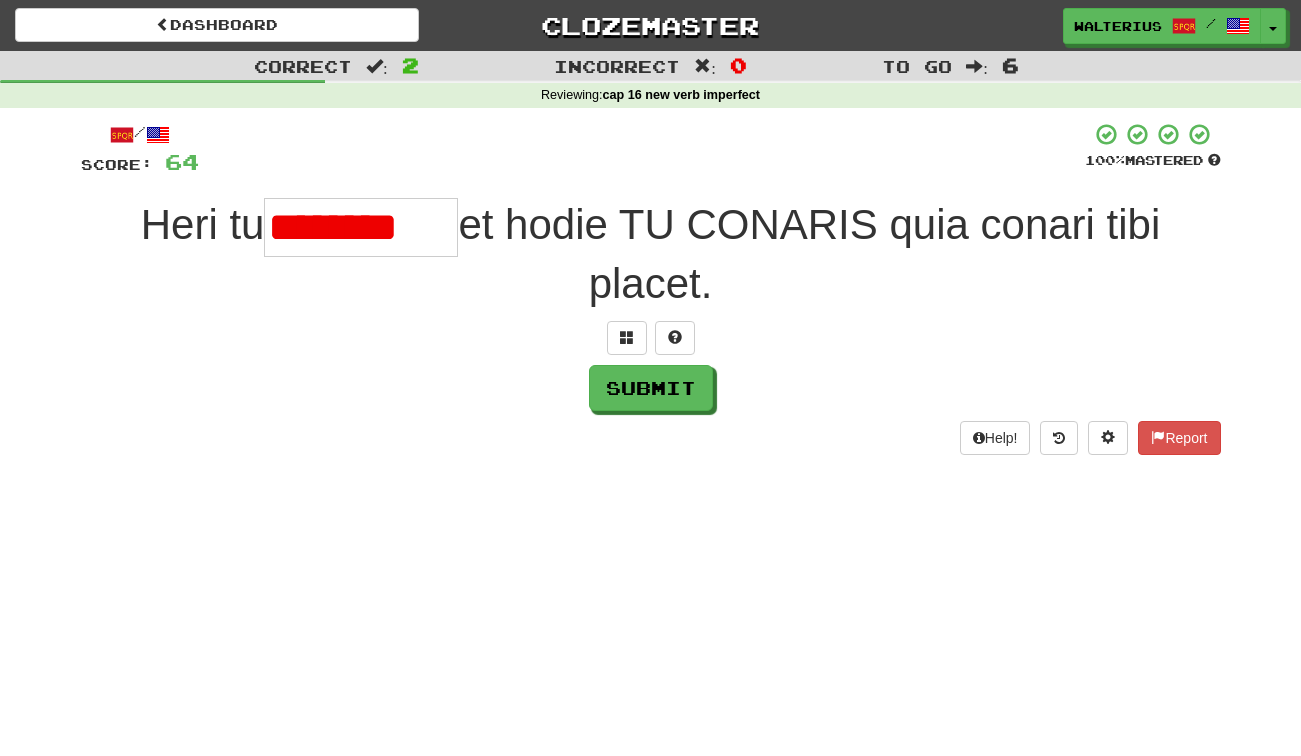 scroll, scrollTop: 0, scrollLeft: 0, axis: both 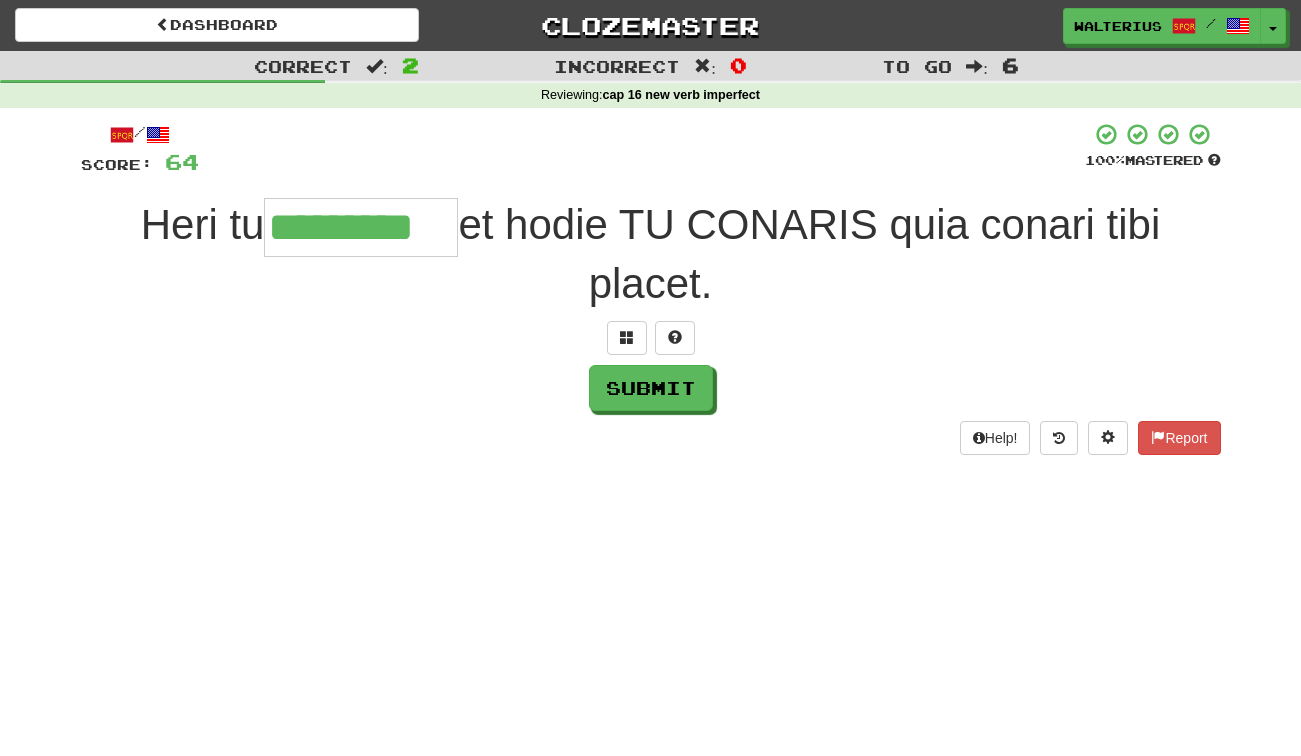 type on "*********" 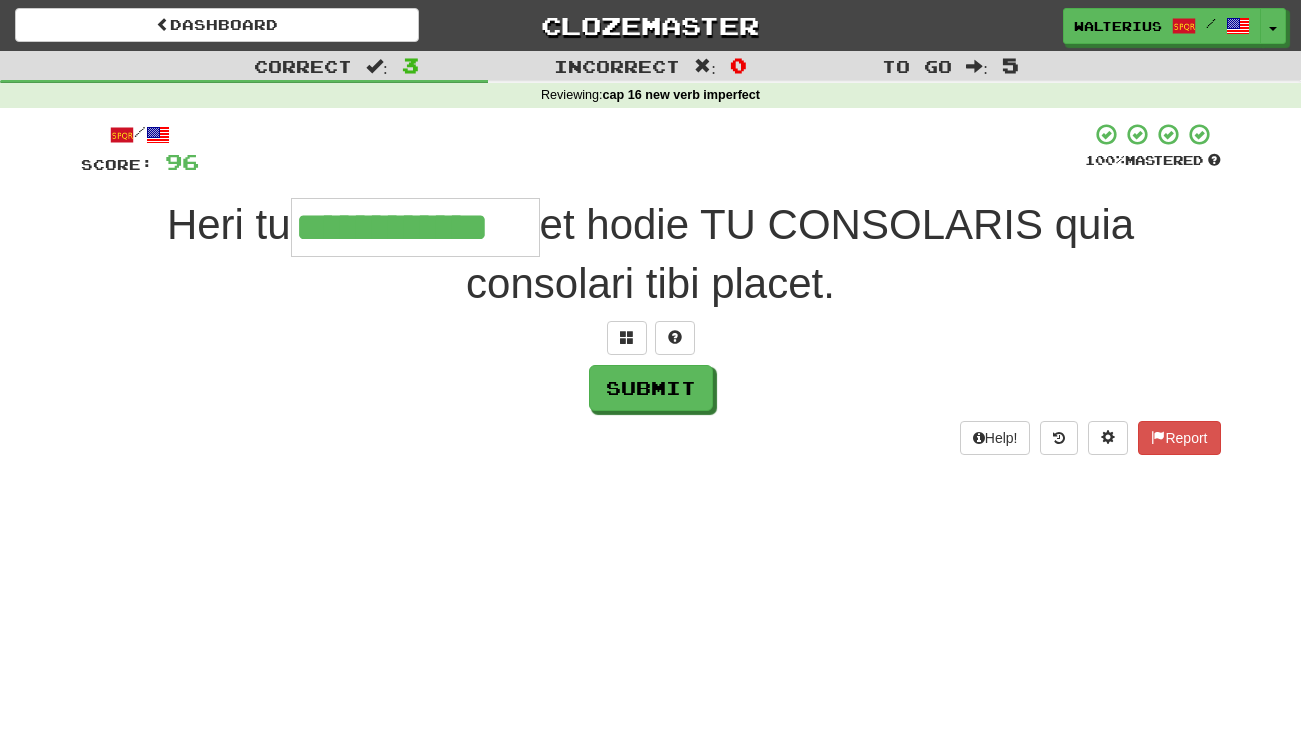 type on "**********" 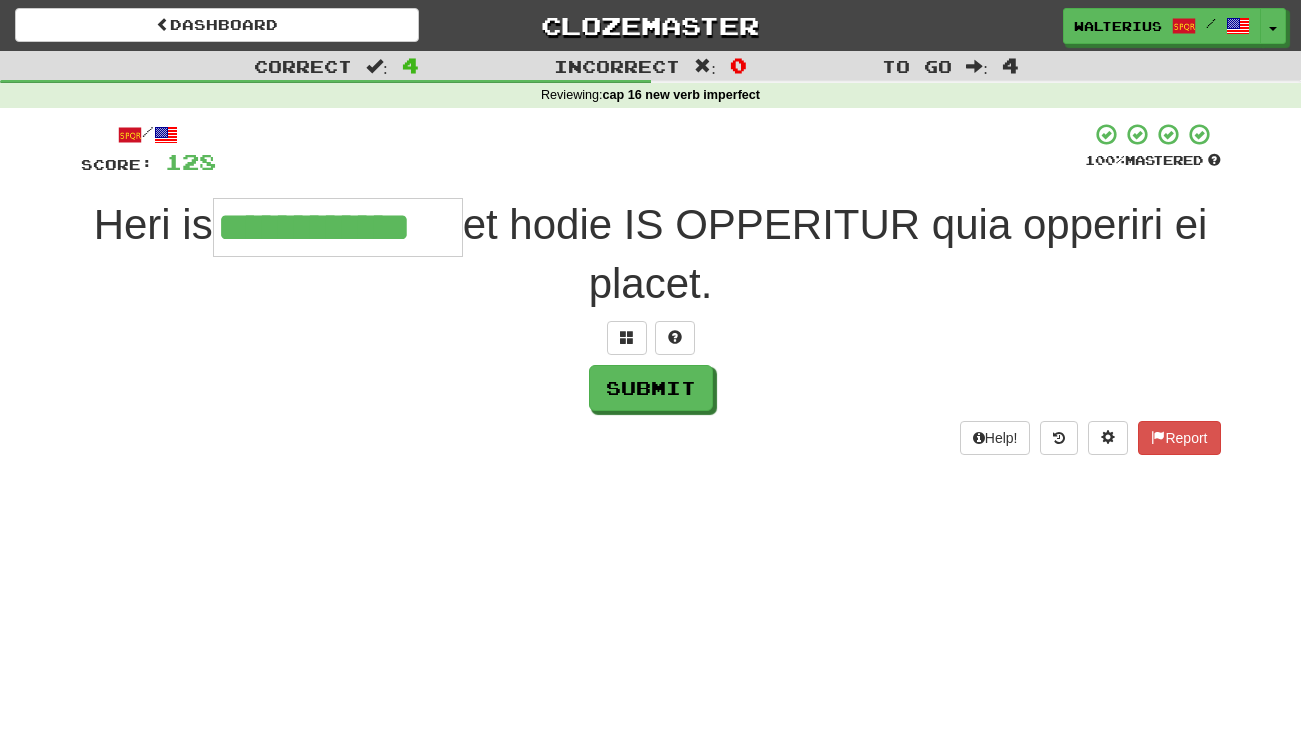 type on "**********" 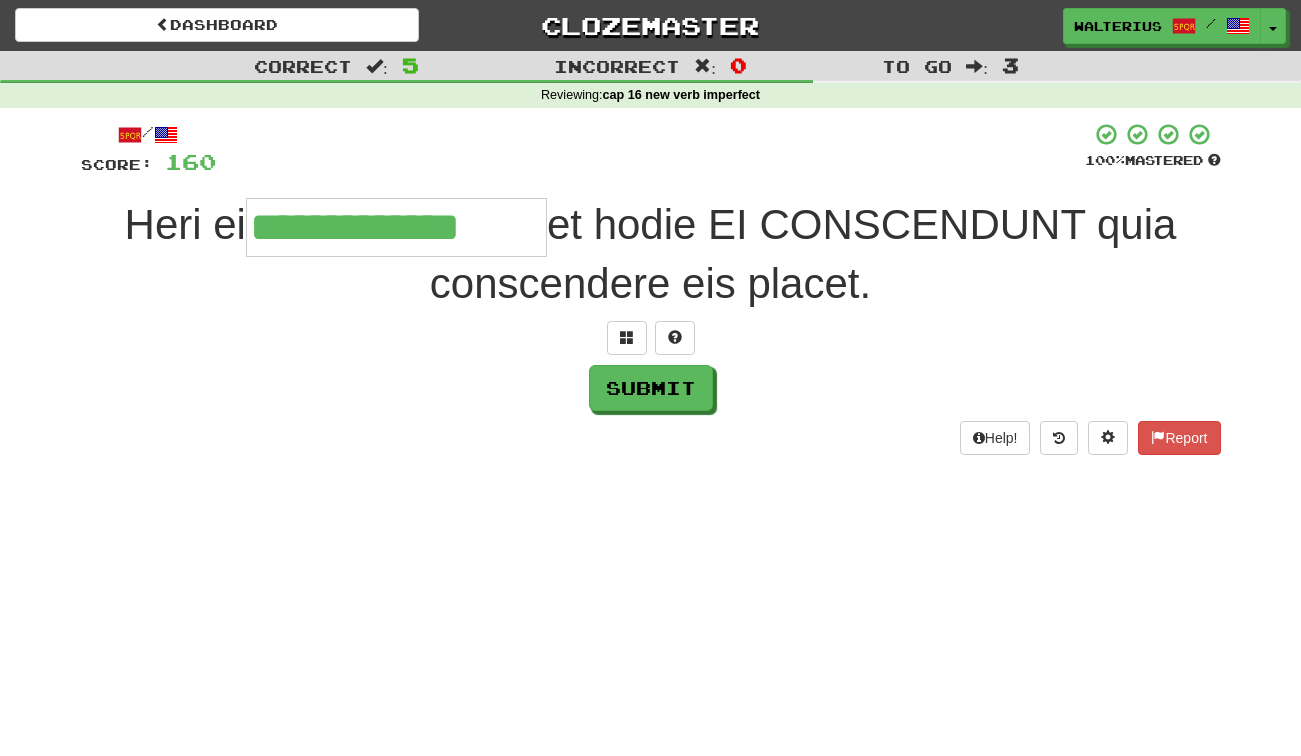 type on "**********" 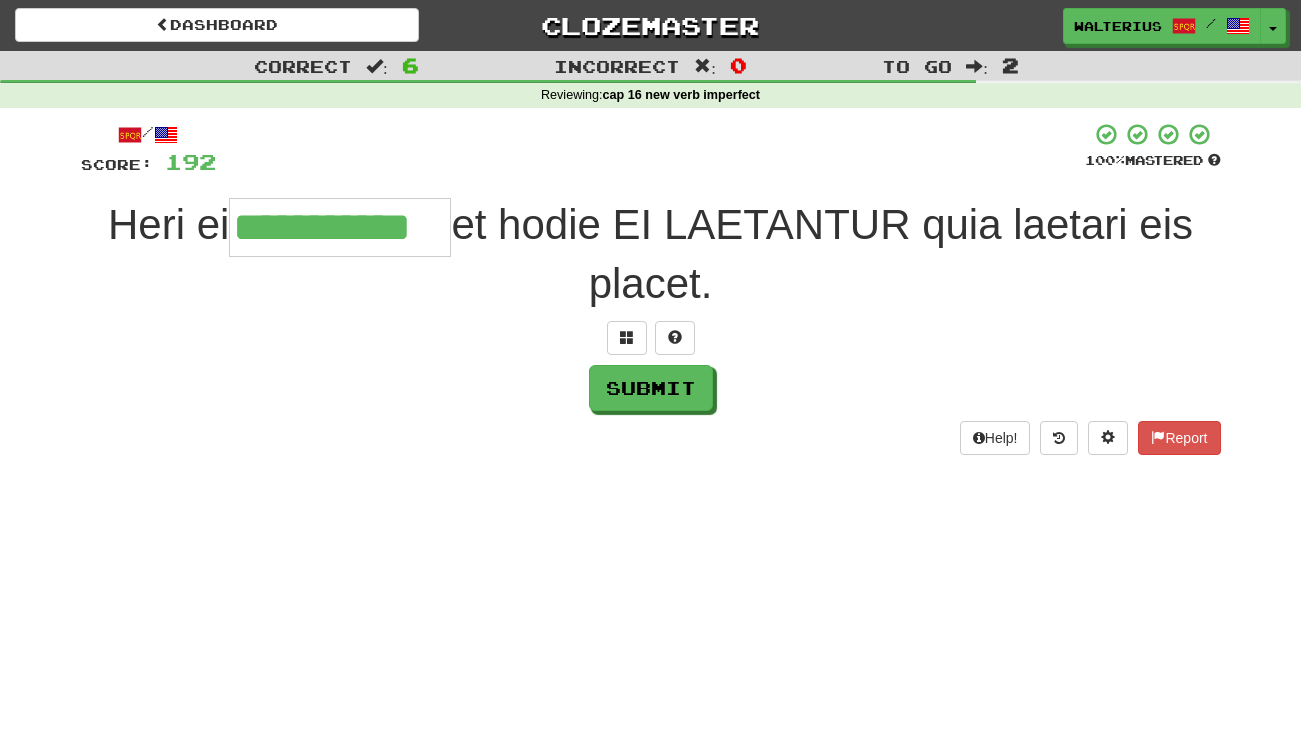 type on "**********" 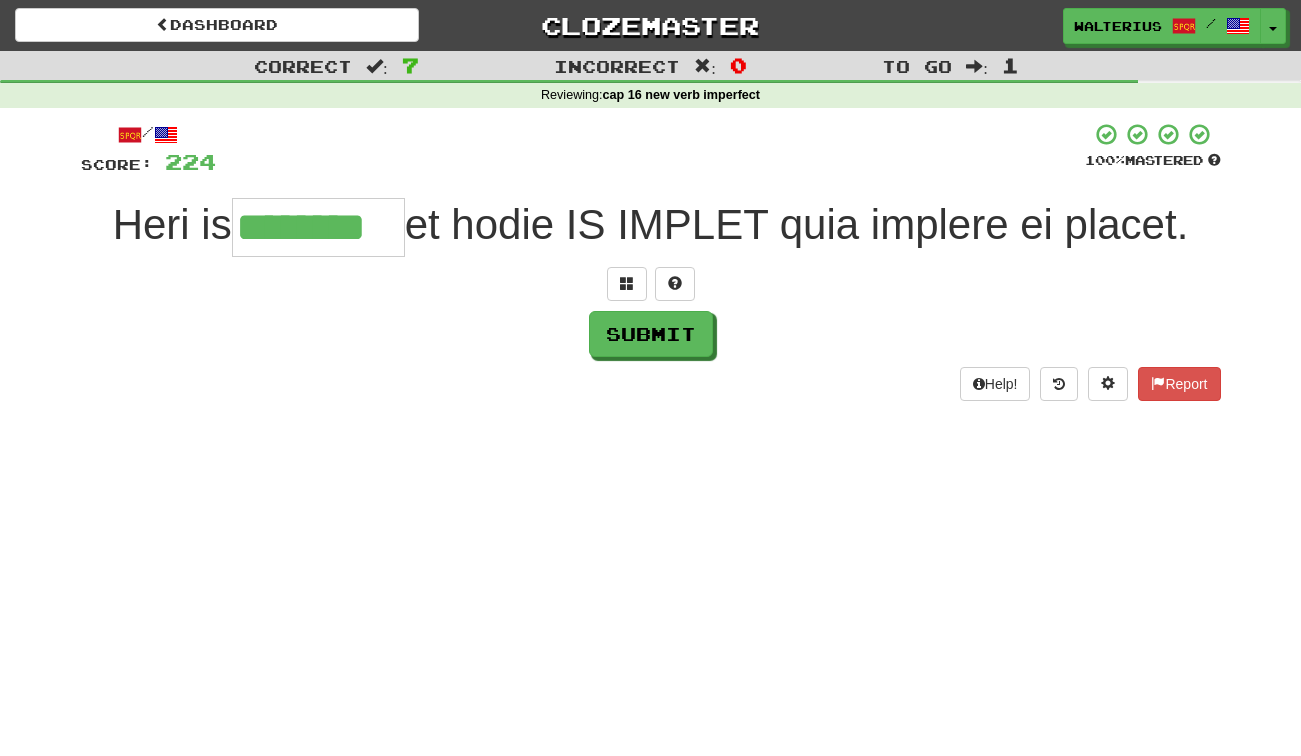type on "********" 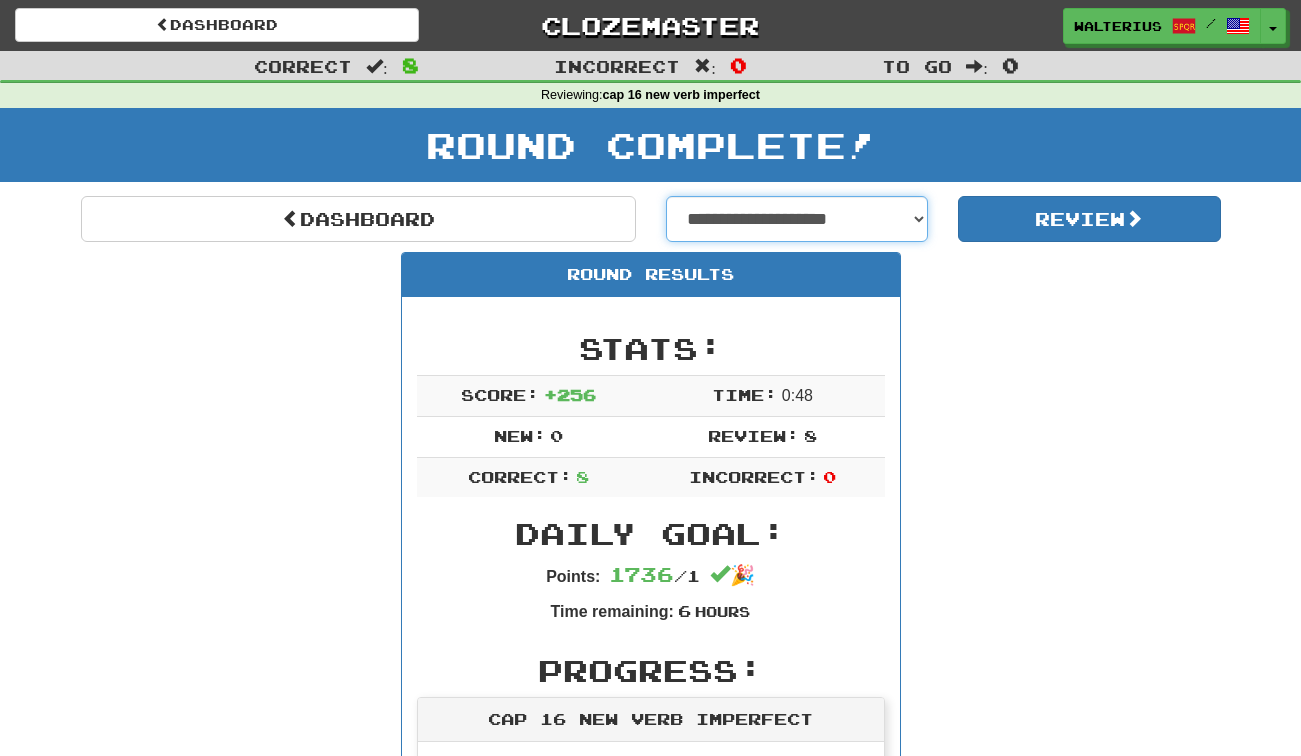 click on "**********" at bounding box center (797, 219) 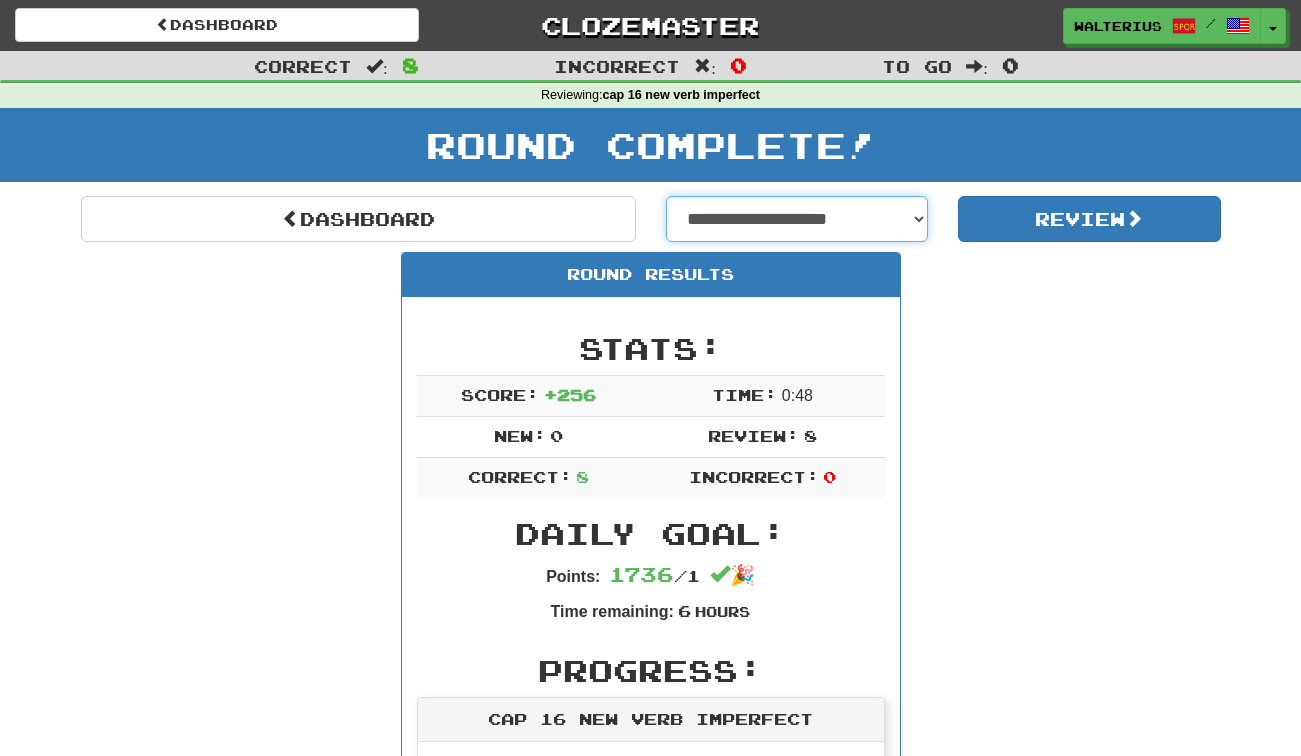 select on "**********" 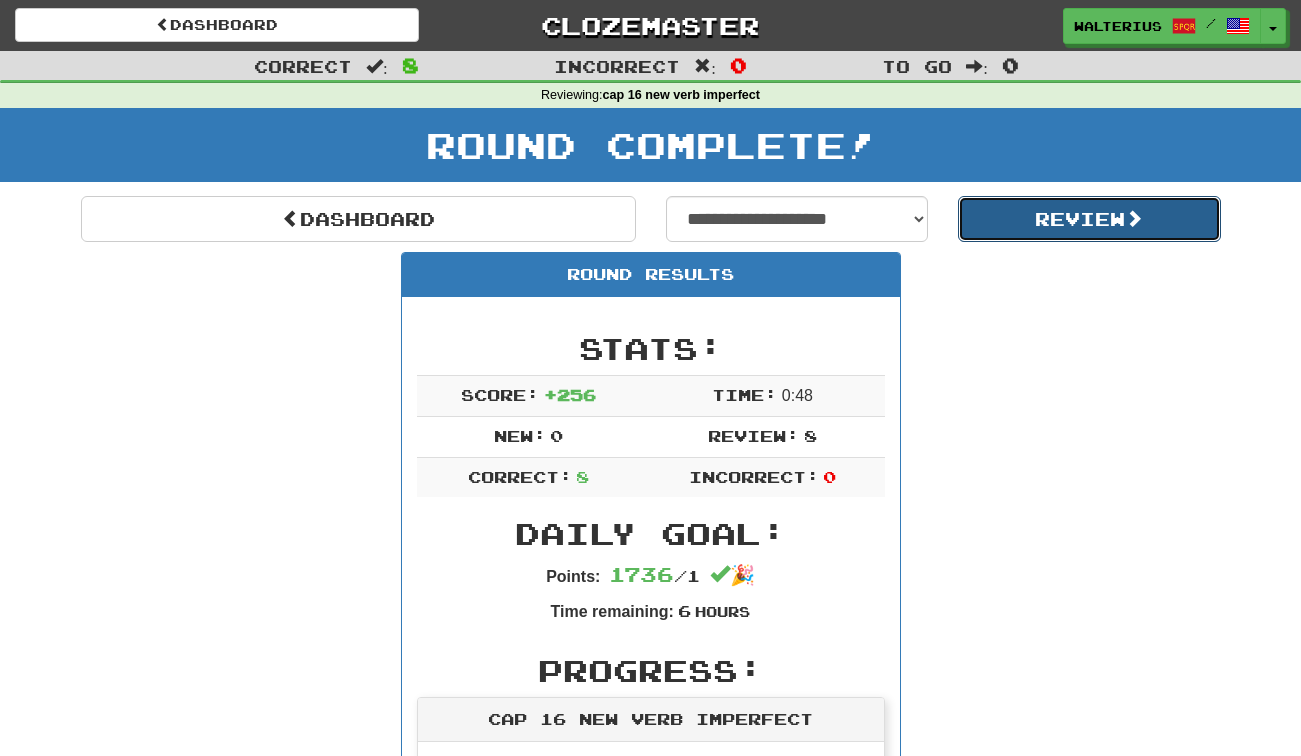 click on "Review" at bounding box center [1089, 219] 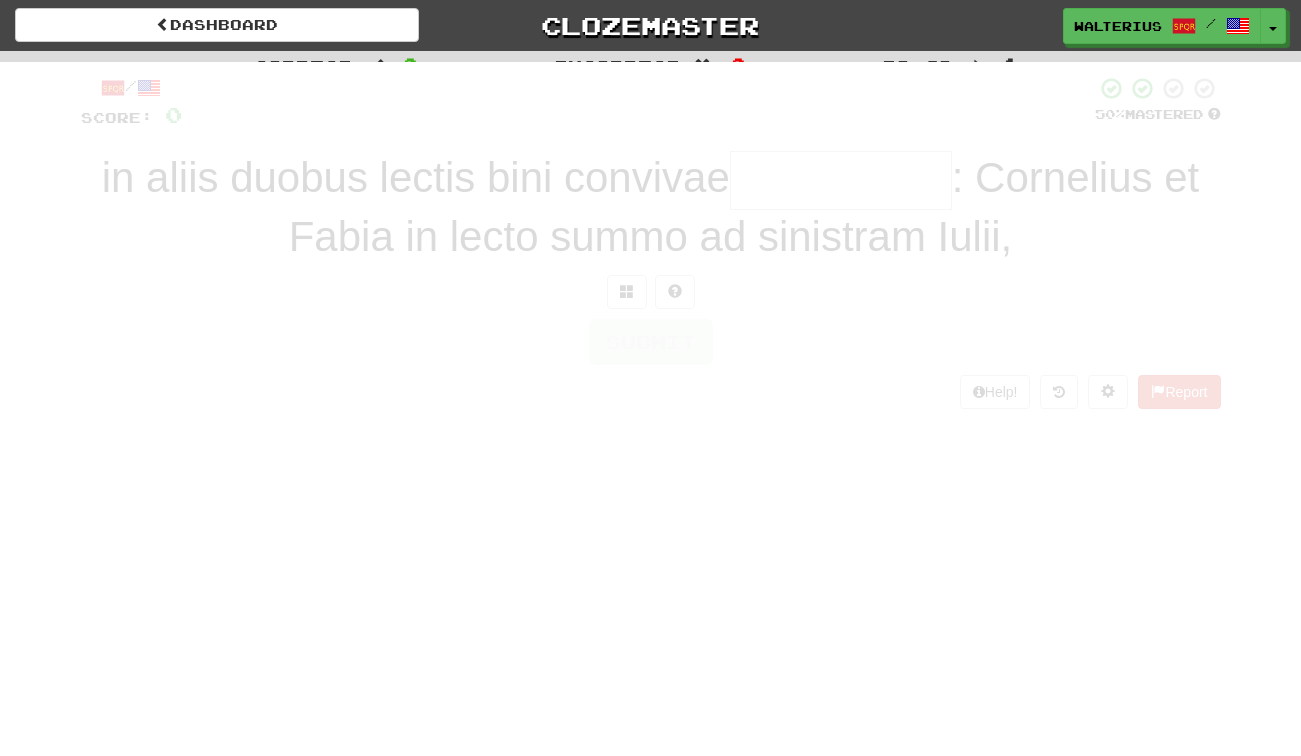 scroll, scrollTop: 0, scrollLeft: 0, axis: both 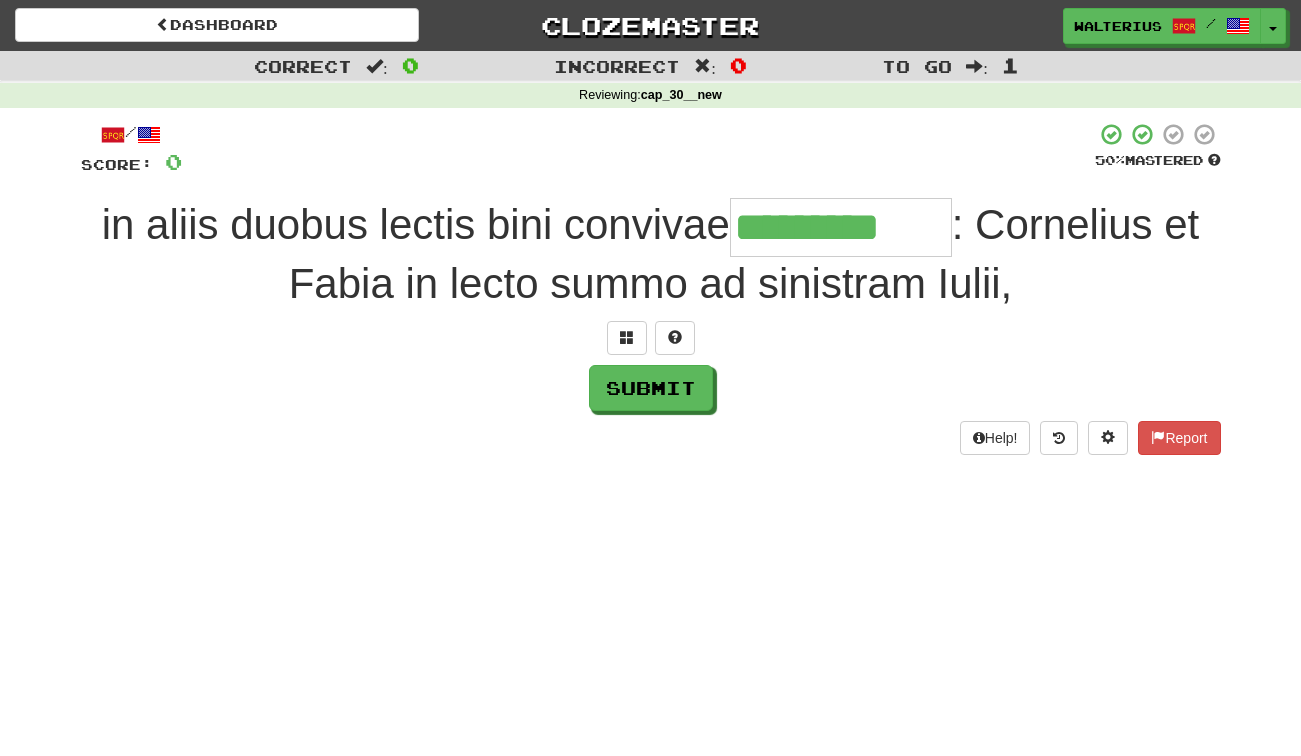type on "*********" 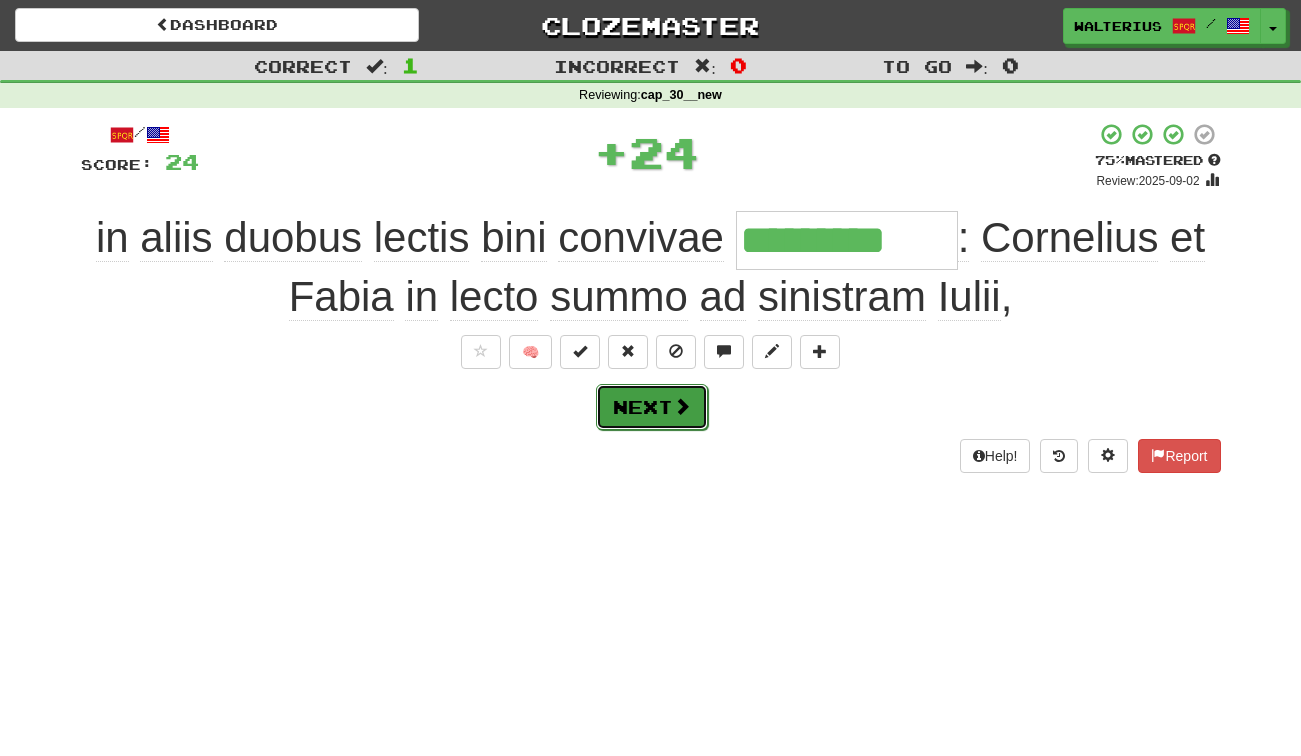 click on "Next" at bounding box center (652, 407) 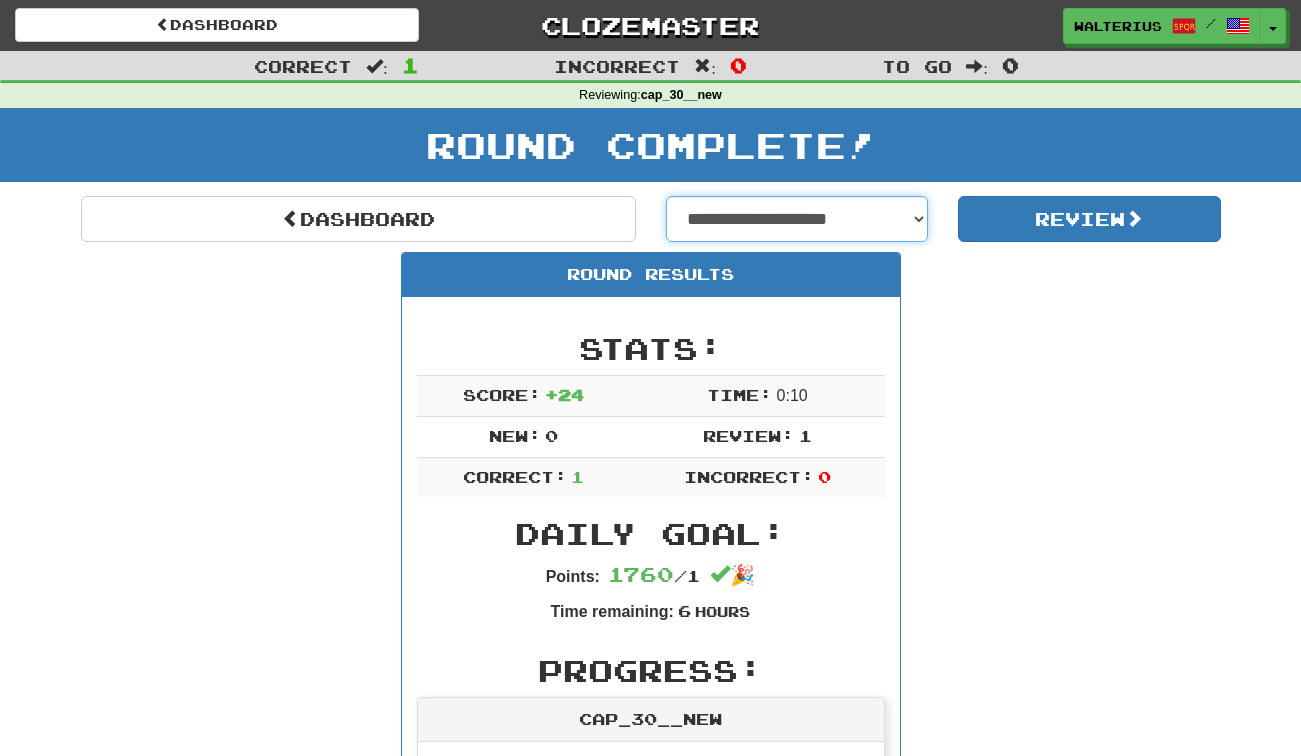 click on "**********" at bounding box center [797, 219] 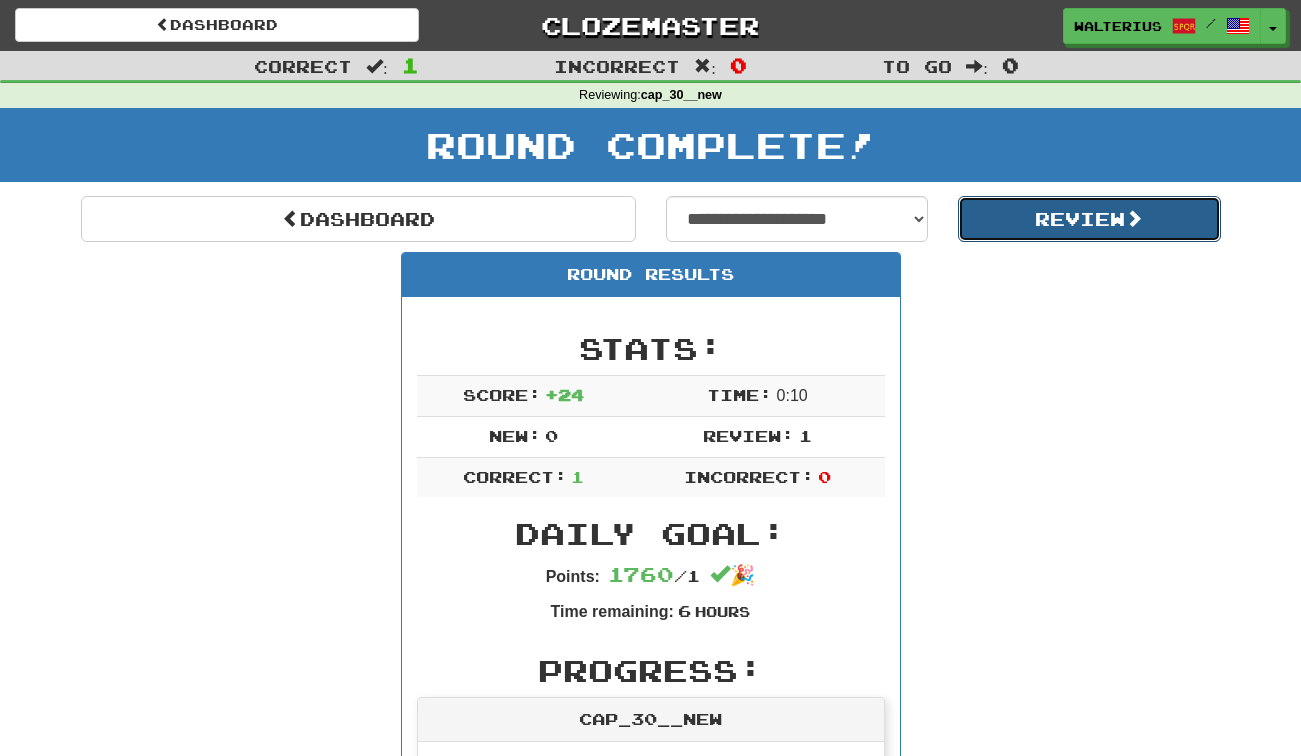click on "Review" at bounding box center (1089, 219) 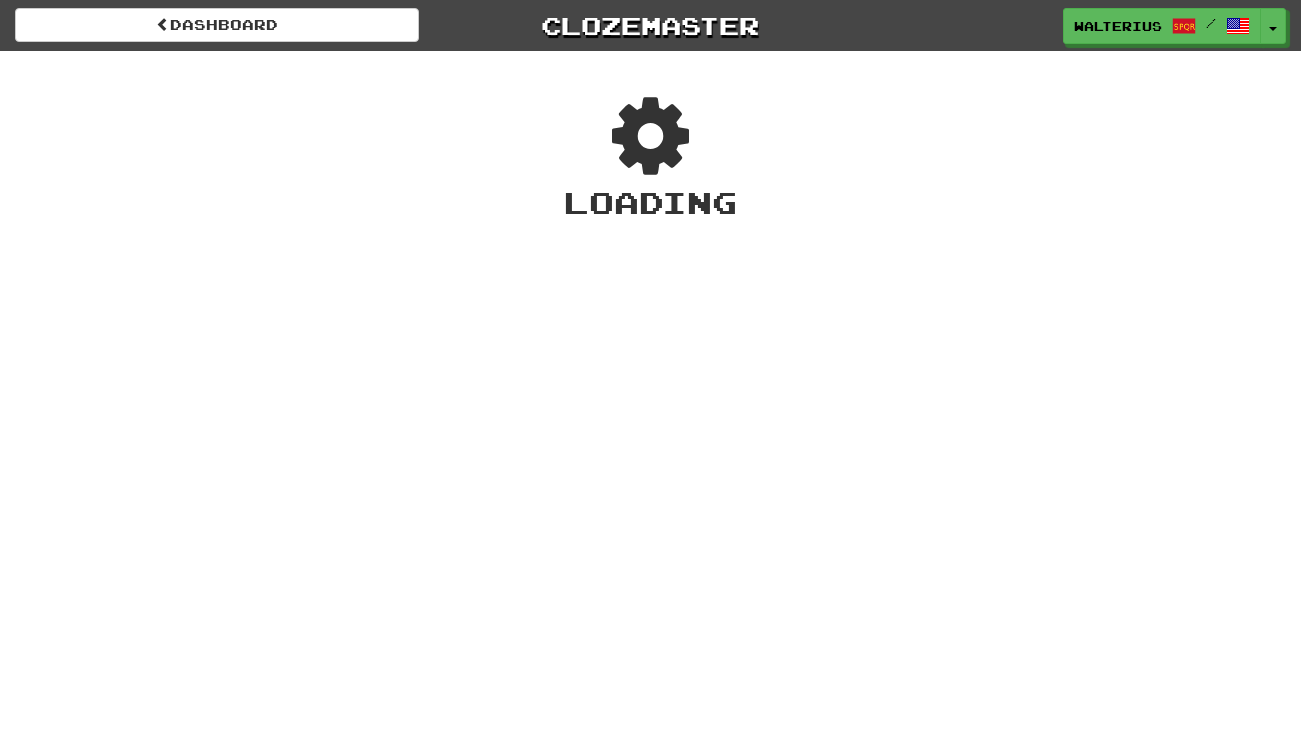 scroll, scrollTop: 0, scrollLeft: 0, axis: both 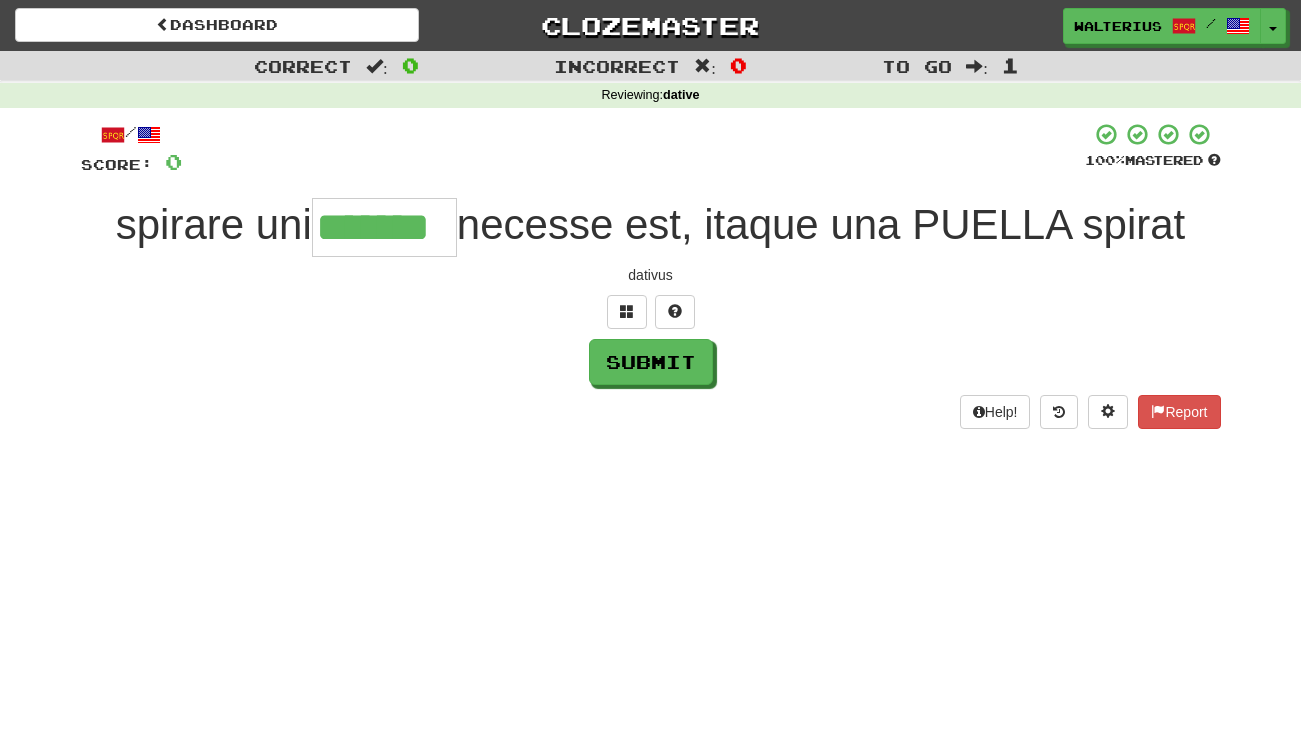 type on "*******" 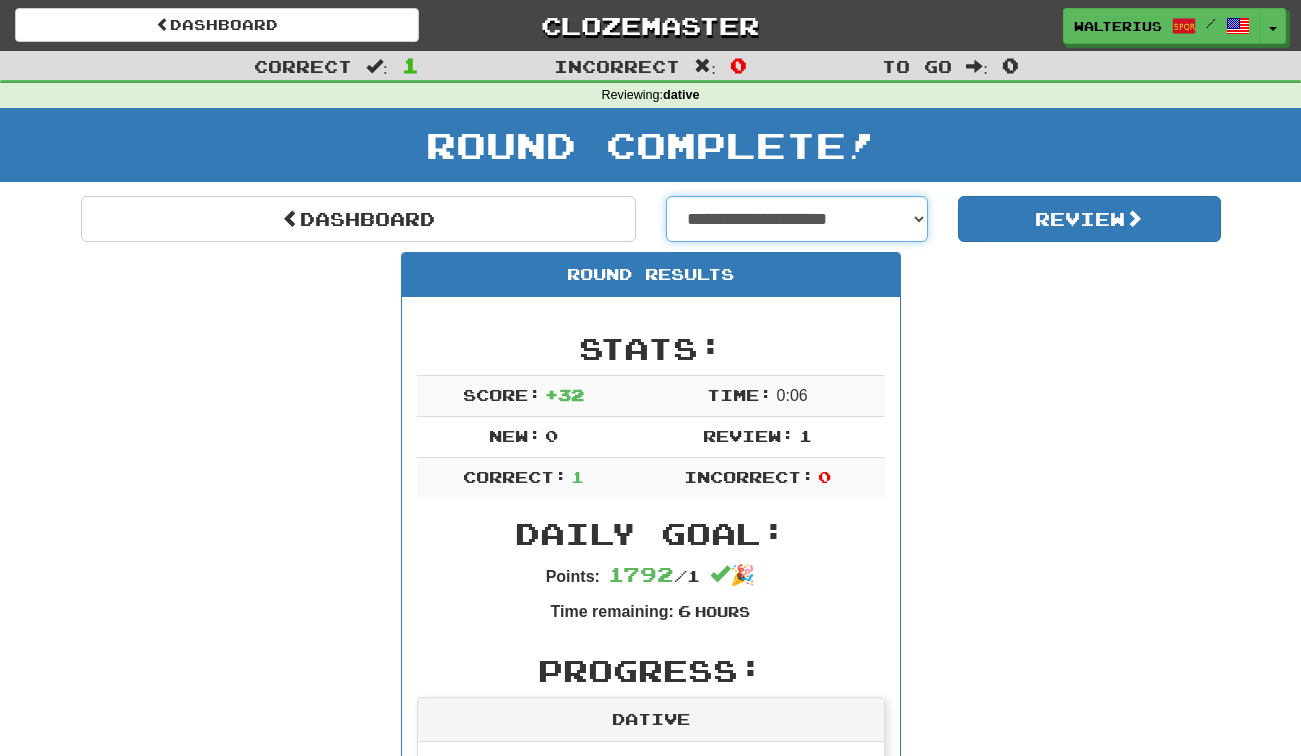 click on "**********" at bounding box center [797, 219] 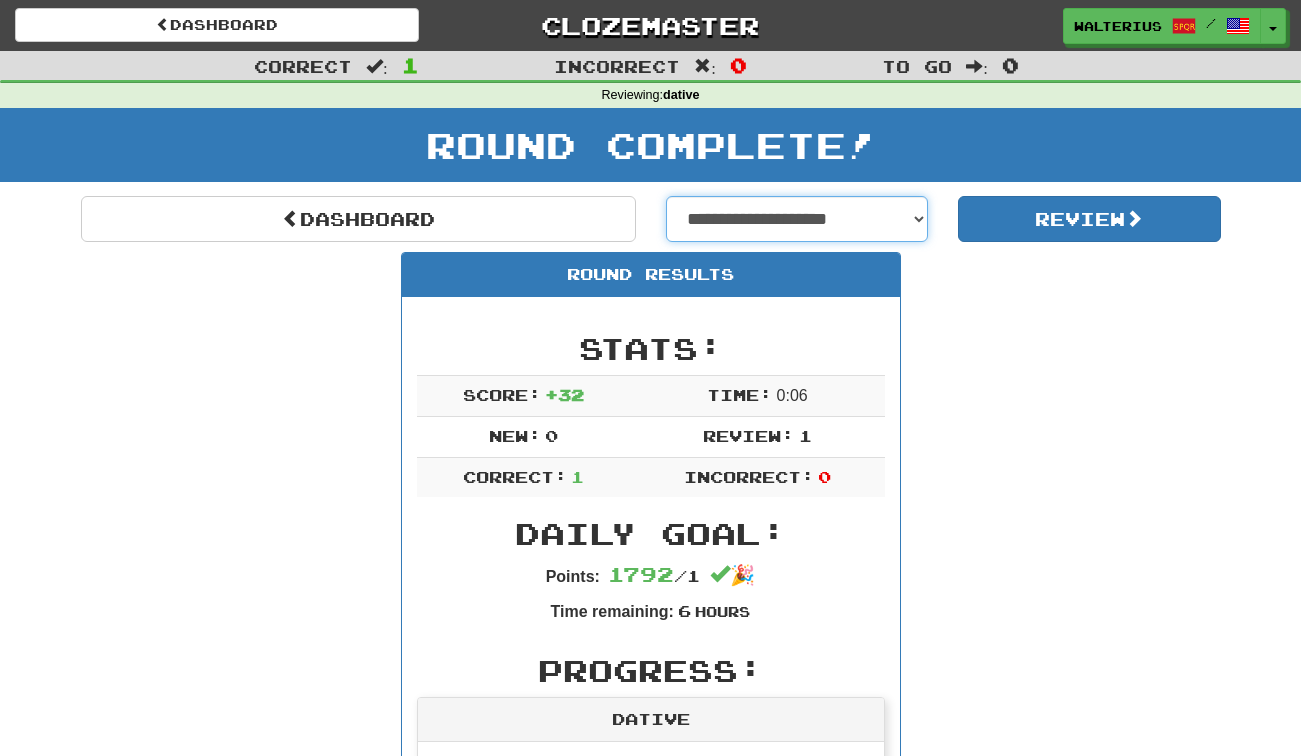 select on "**********" 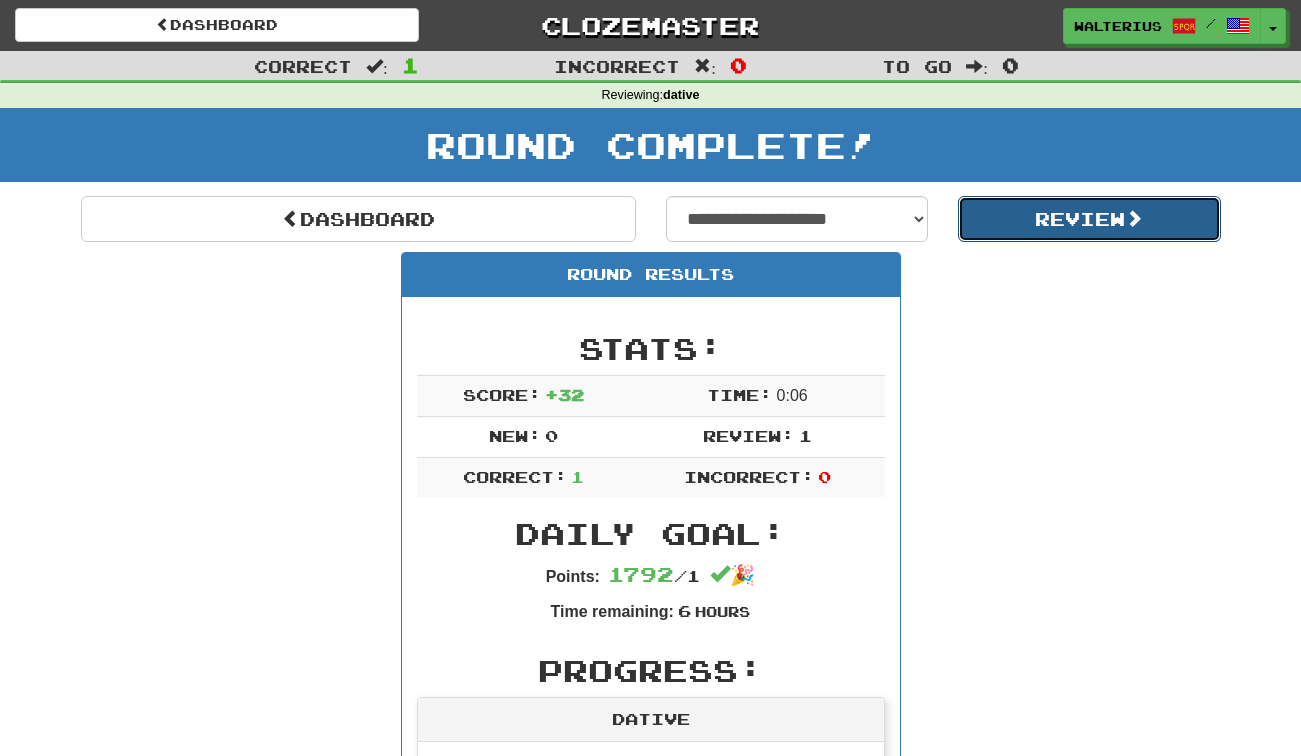 click on "Review" at bounding box center (1089, 219) 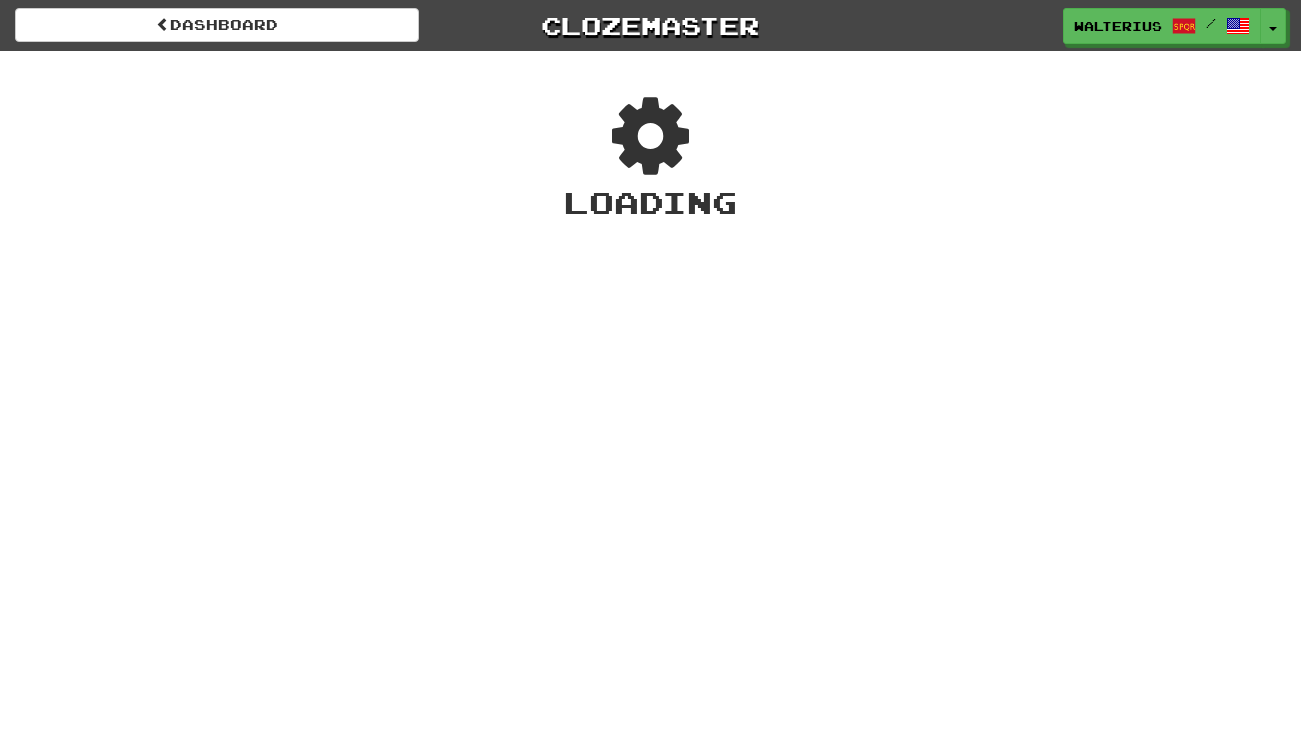 scroll, scrollTop: 0, scrollLeft: 0, axis: both 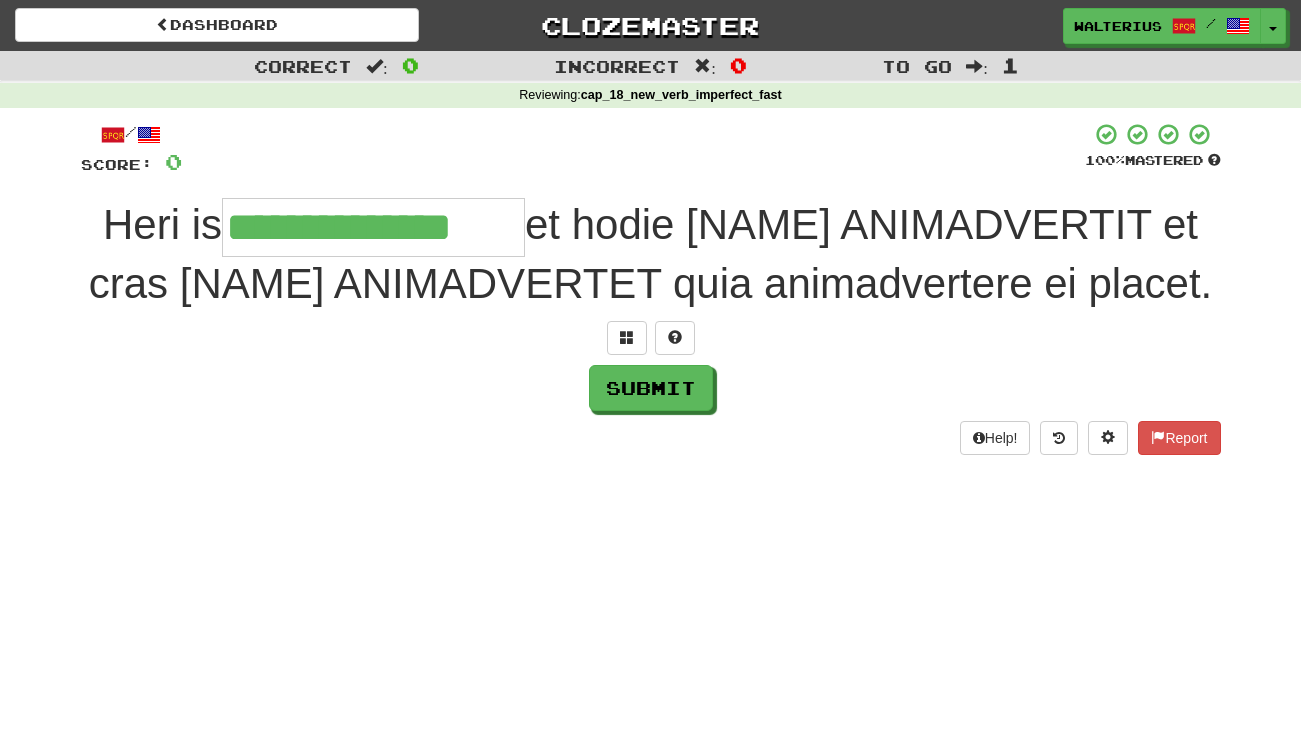type on "**********" 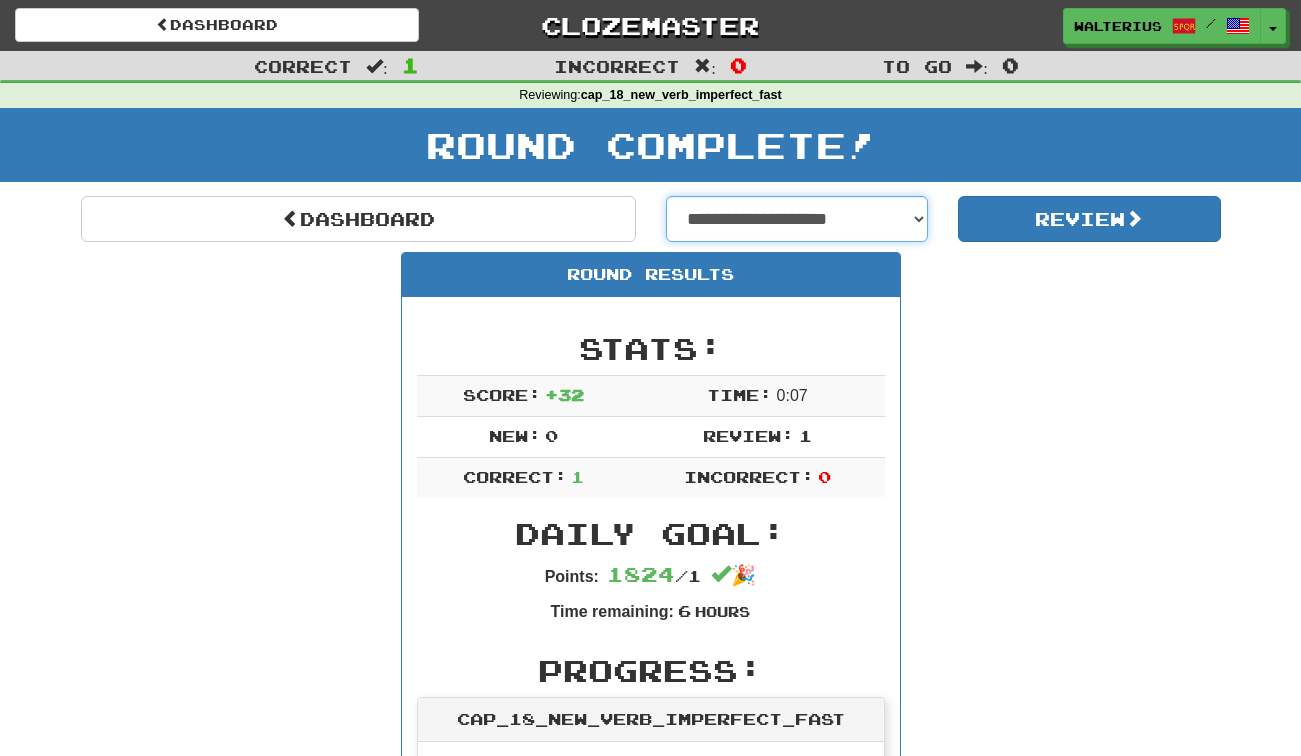 click on "**********" at bounding box center [797, 219] 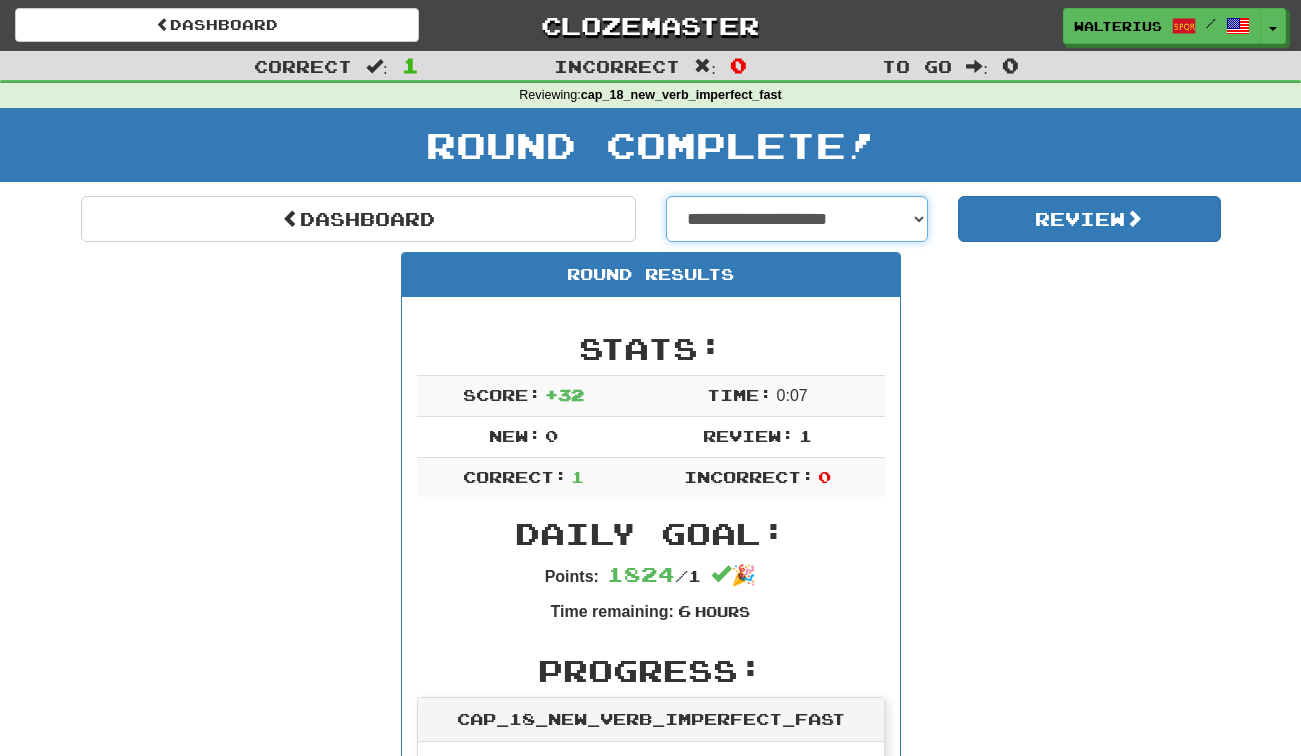 select on "**********" 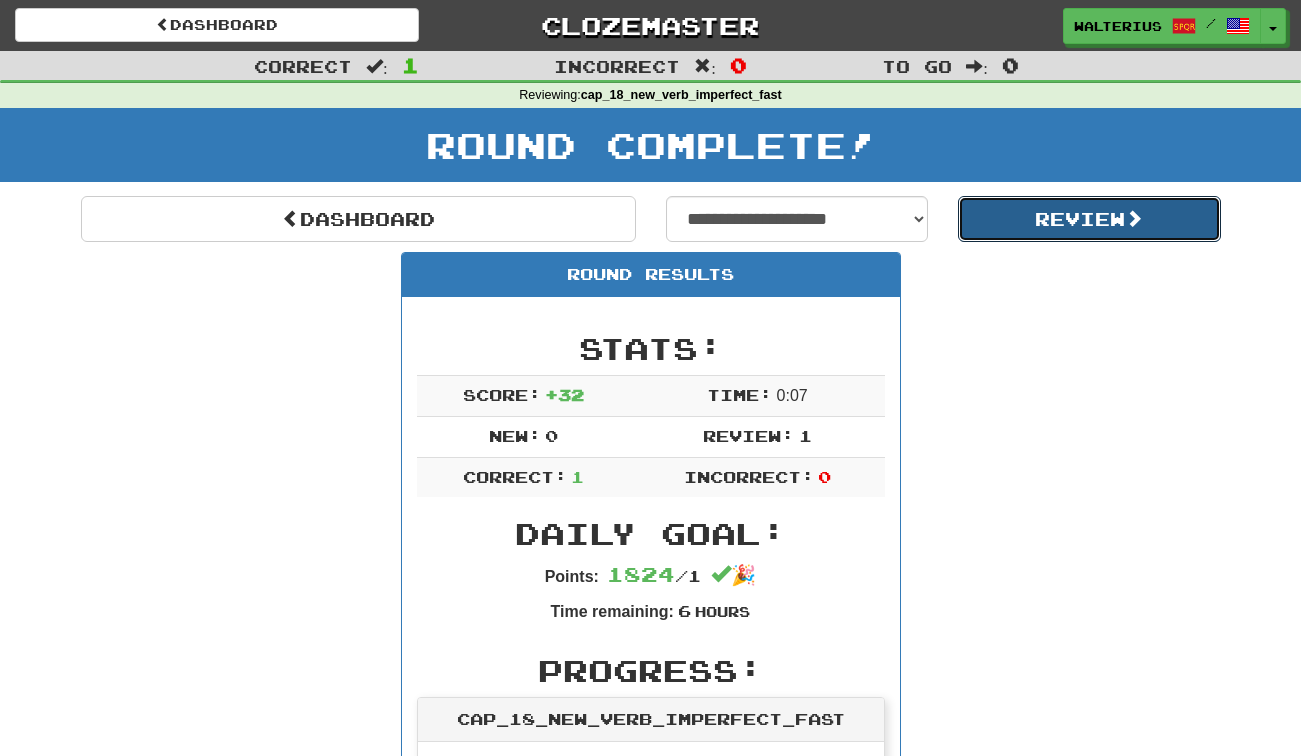 click on "Review" at bounding box center [1089, 219] 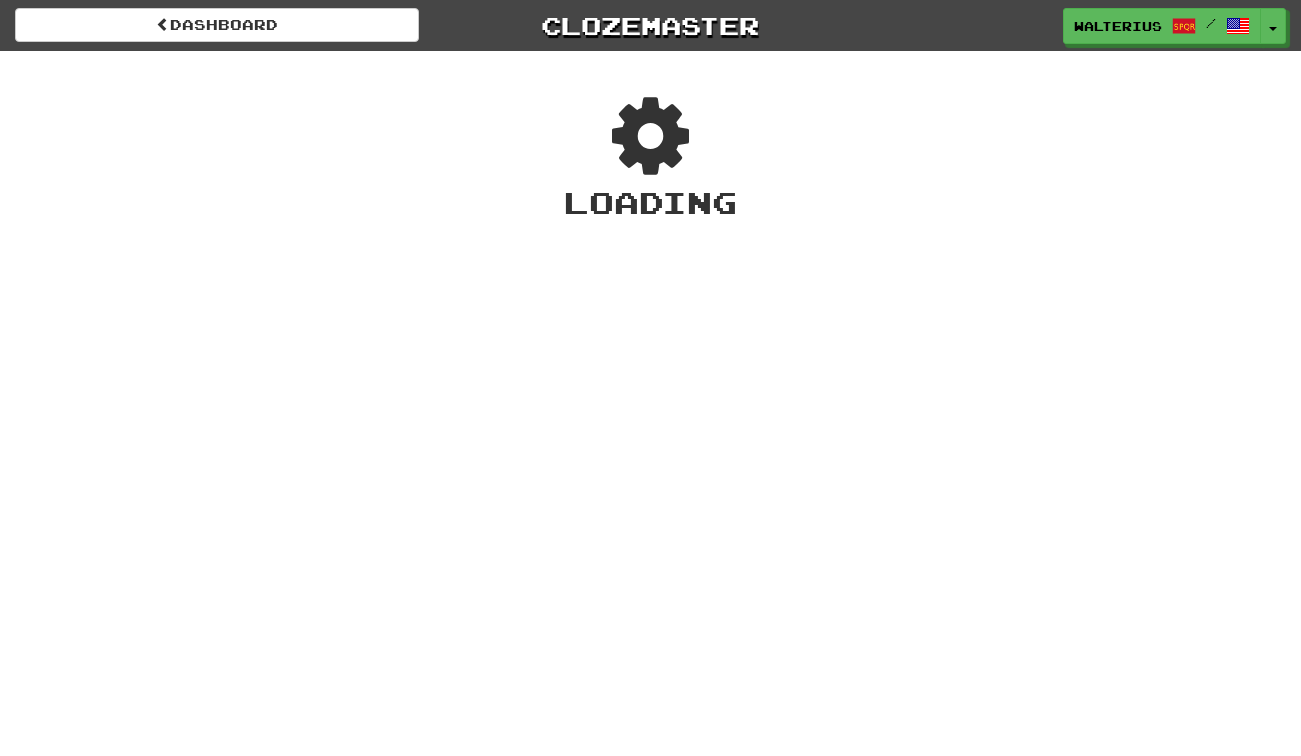 scroll, scrollTop: 0, scrollLeft: 0, axis: both 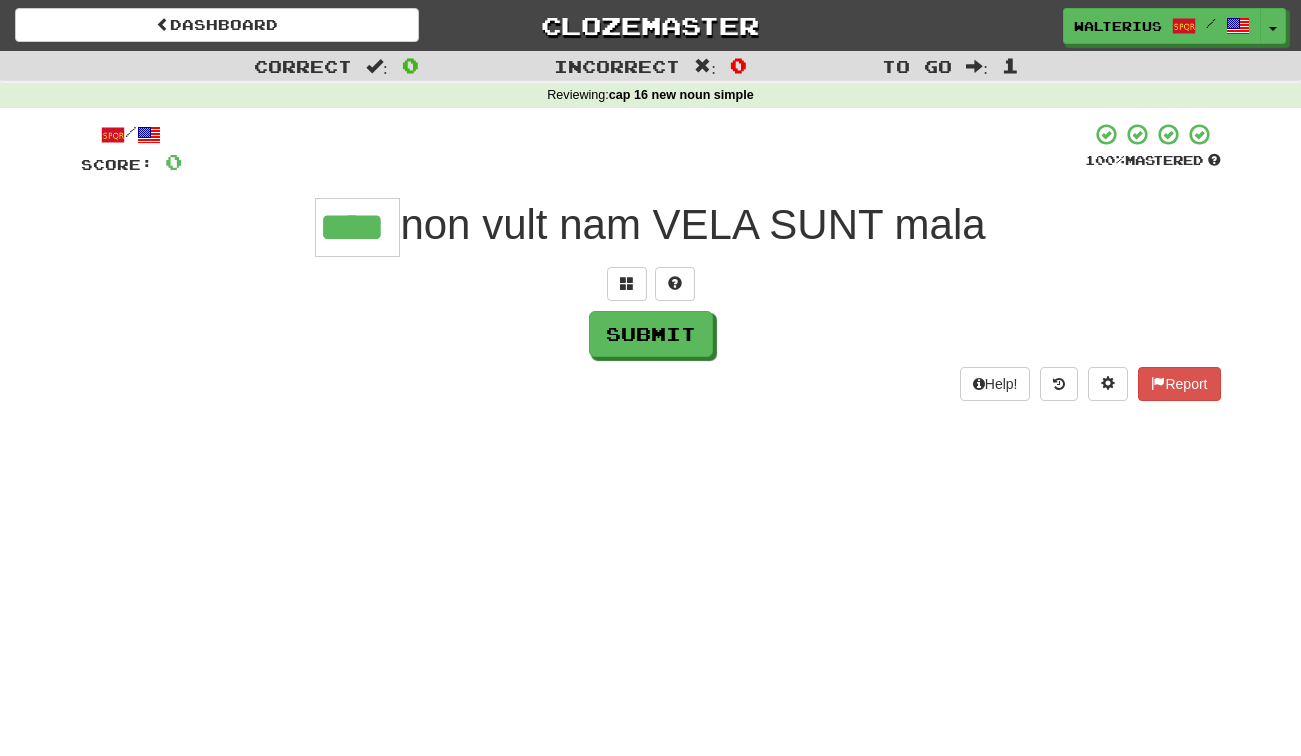 type on "****" 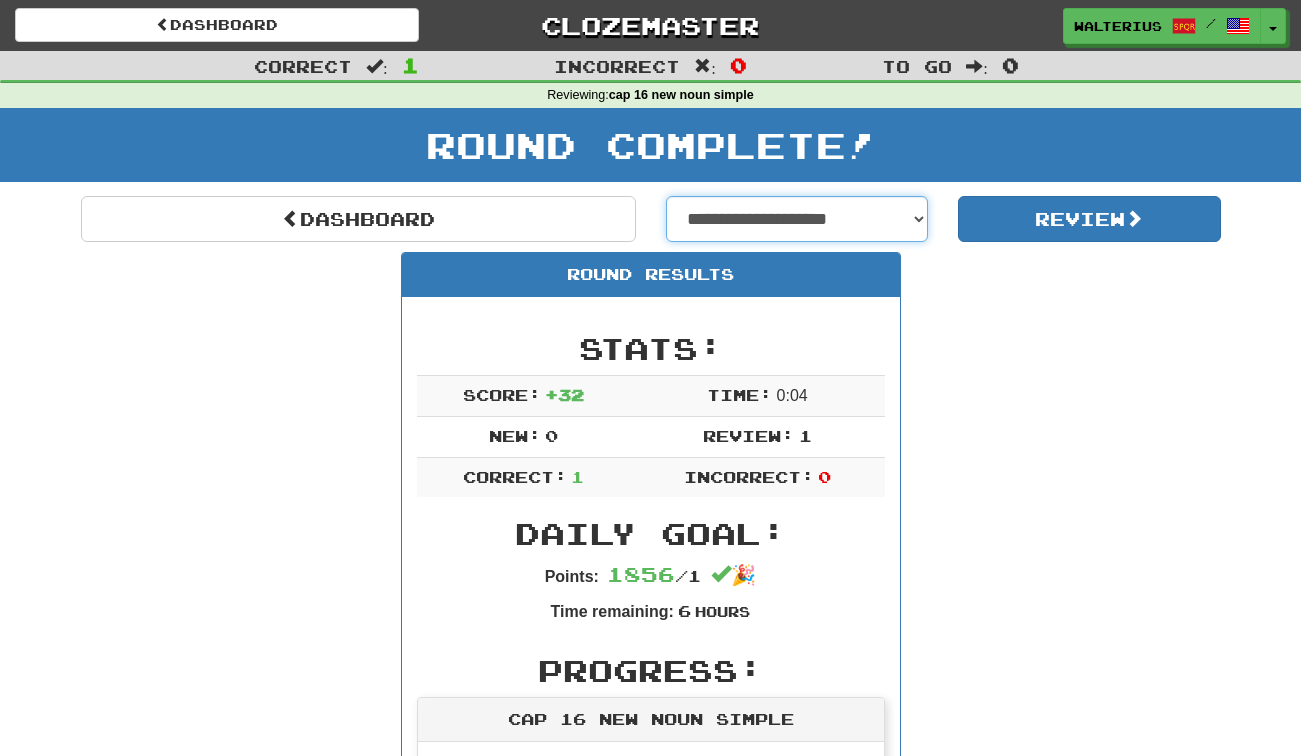 click on "**********" at bounding box center (797, 219) 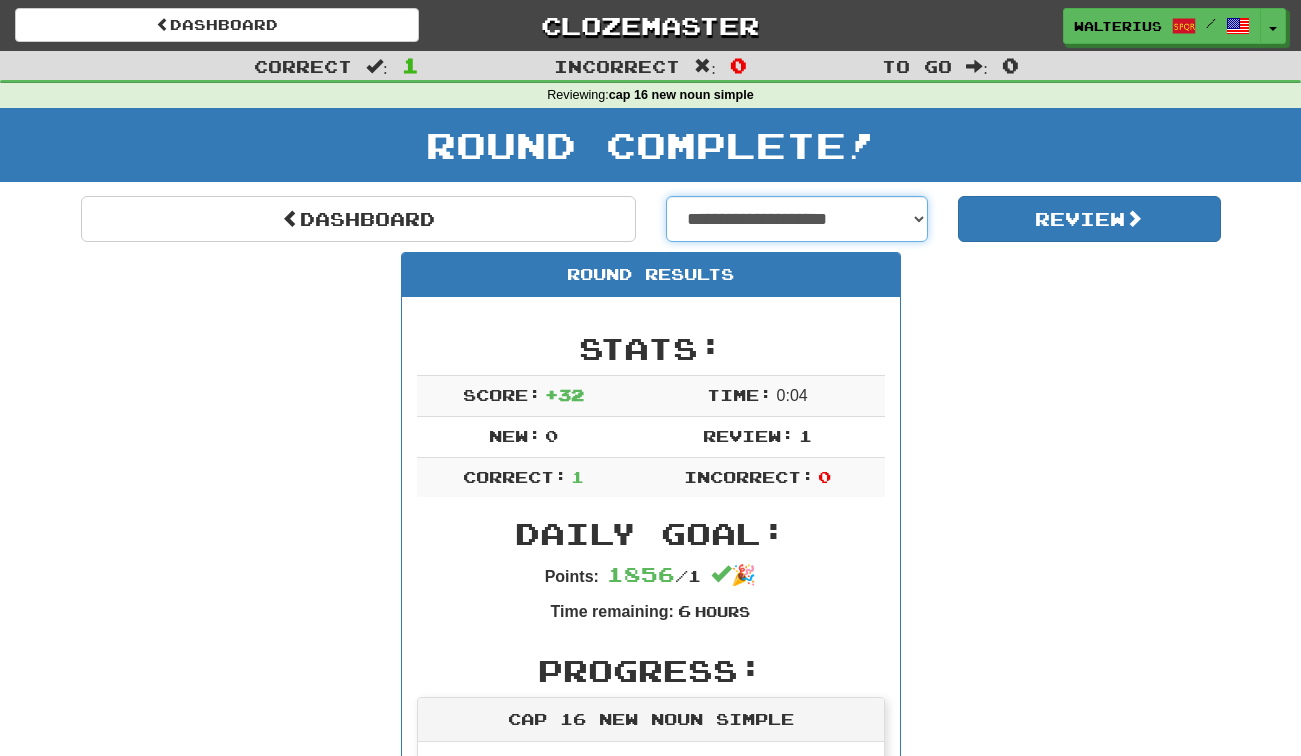 select on "**********" 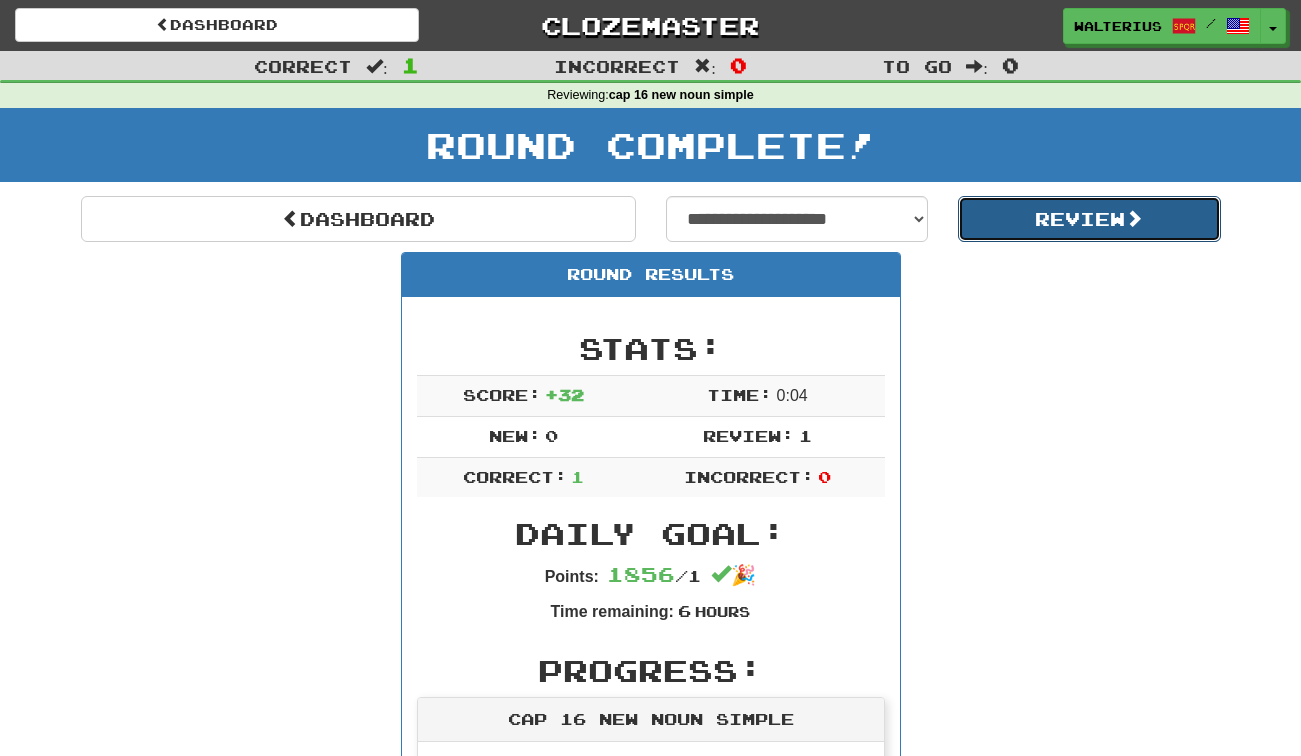 click on "Review" at bounding box center [1089, 219] 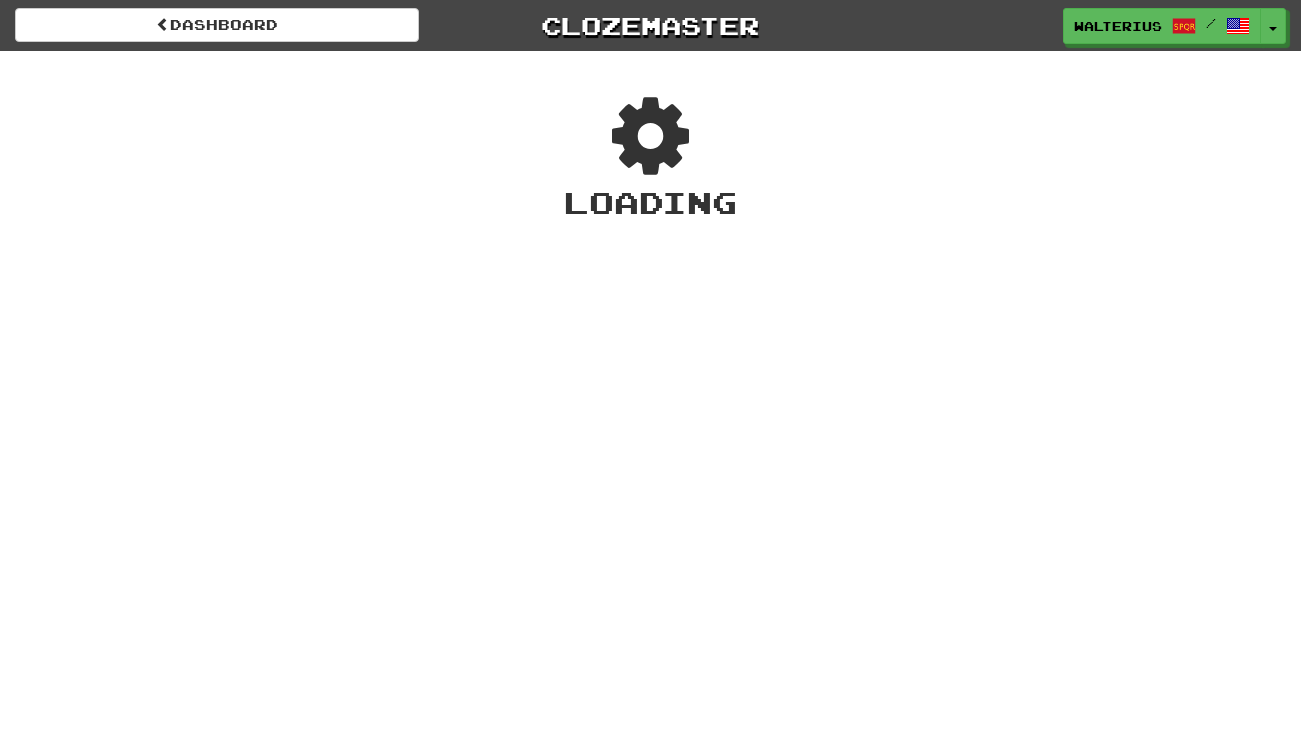 scroll, scrollTop: 0, scrollLeft: 0, axis: both 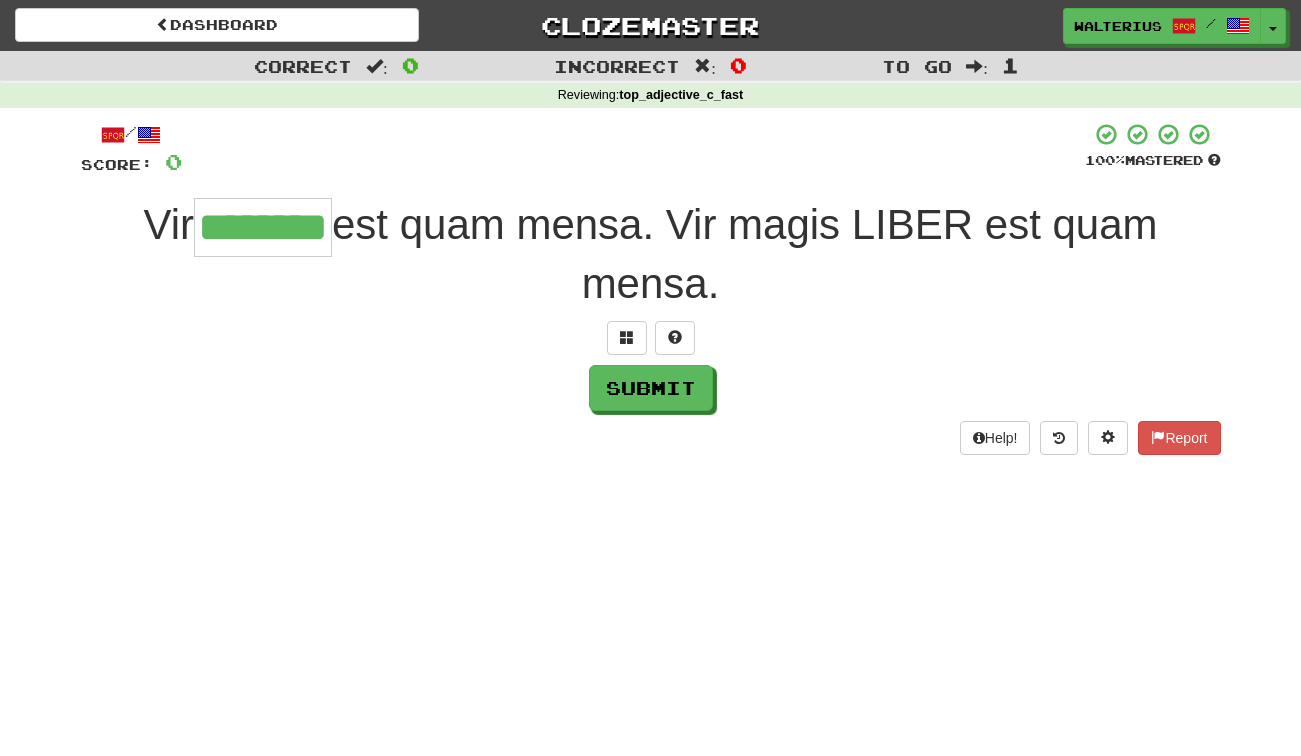 type on "********" 